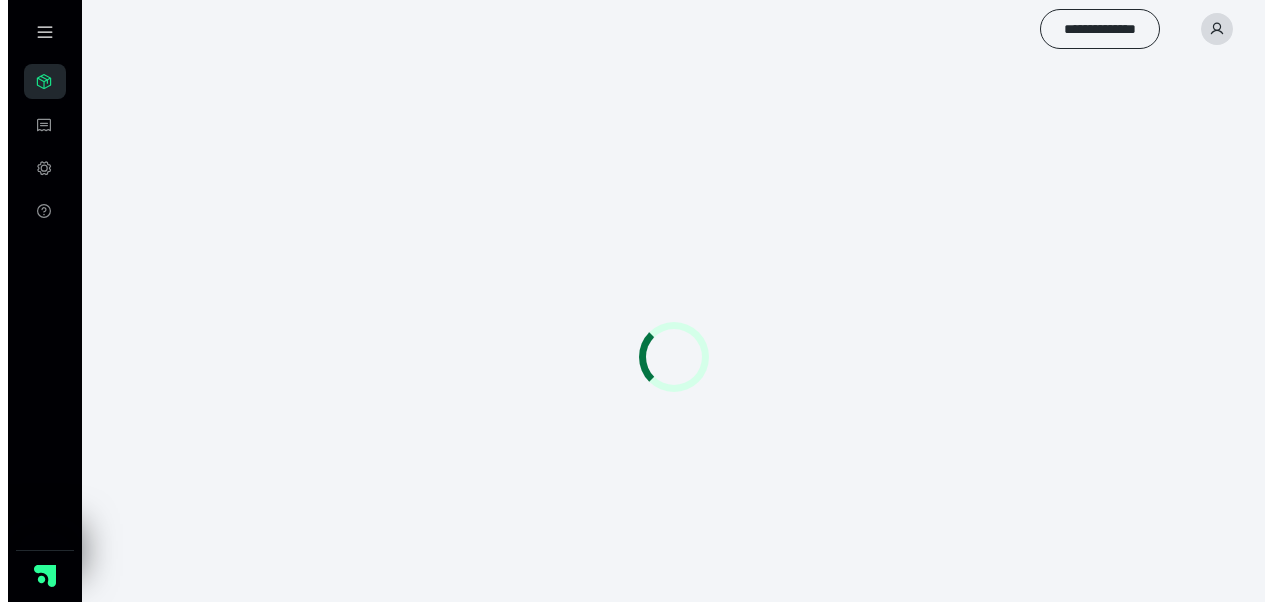 scroll, scrollTop: 0, scrollLeft: 0, axis: both 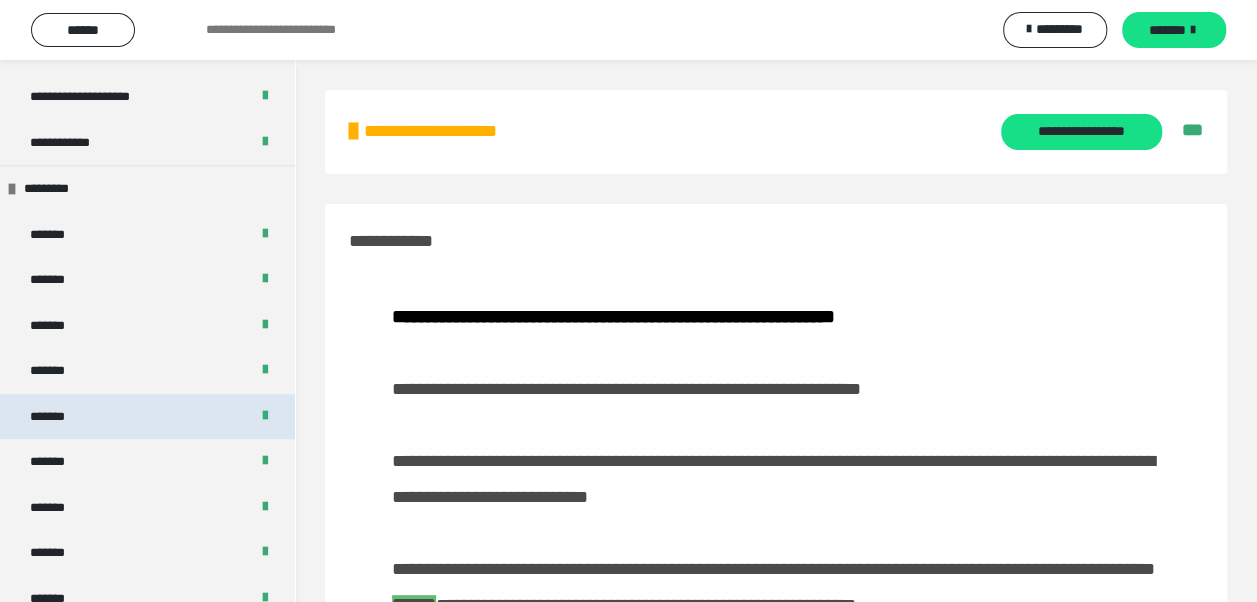click on "*******" at bounding box center (147, 417) 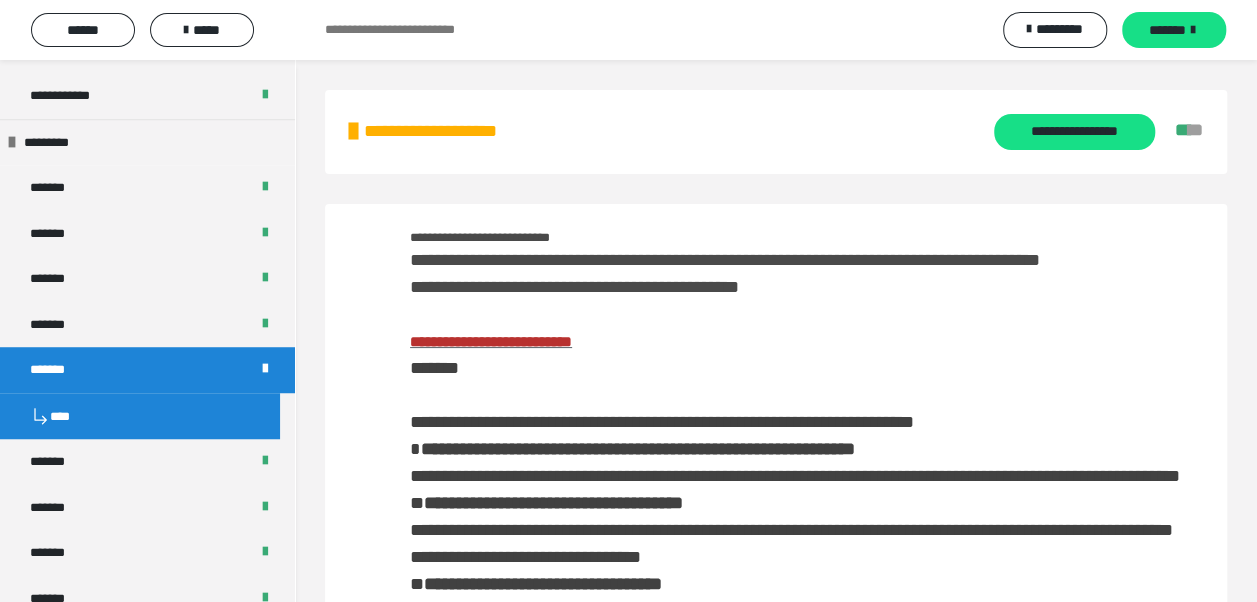 scroll, scrollTop: 553, scrollLeft: 0, axis: vertical 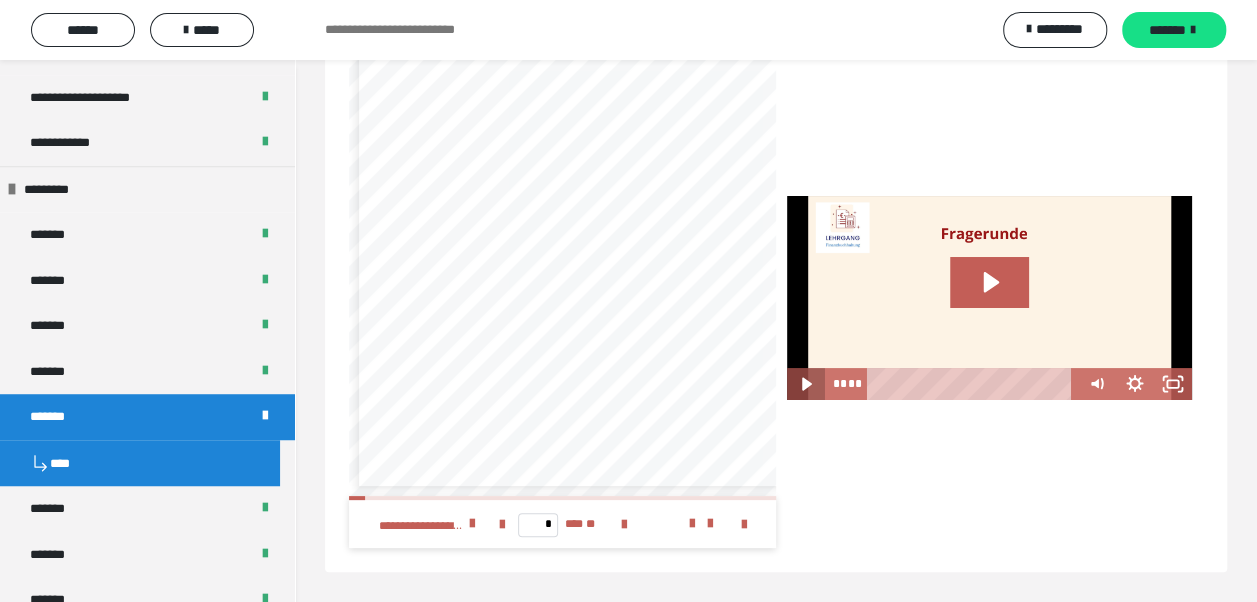 click 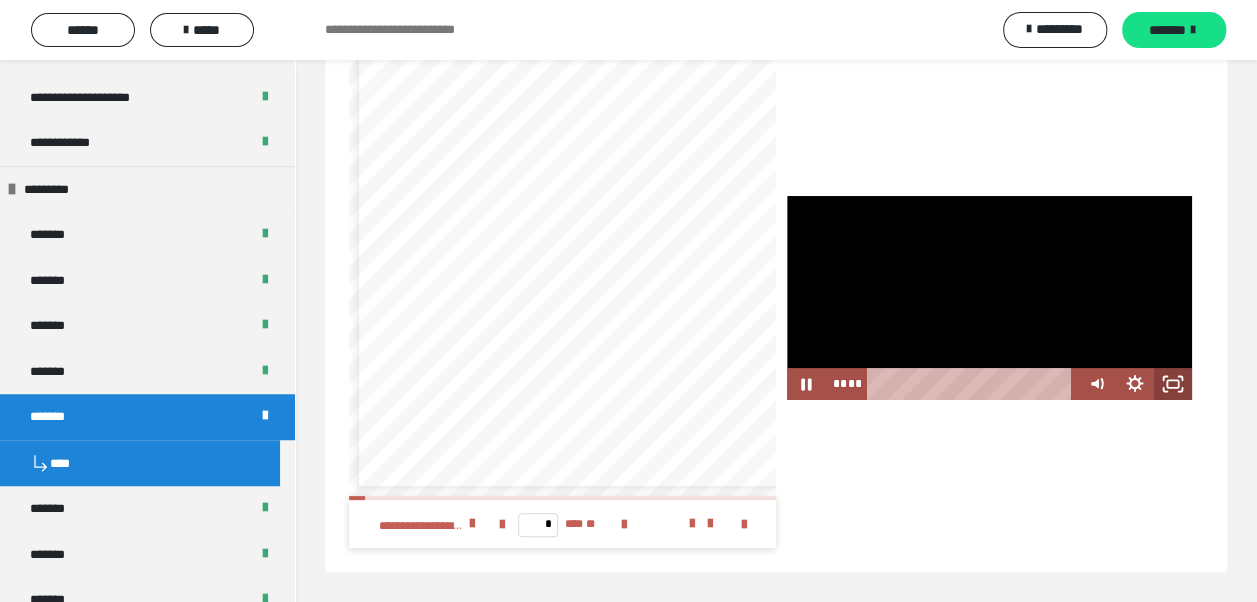 click 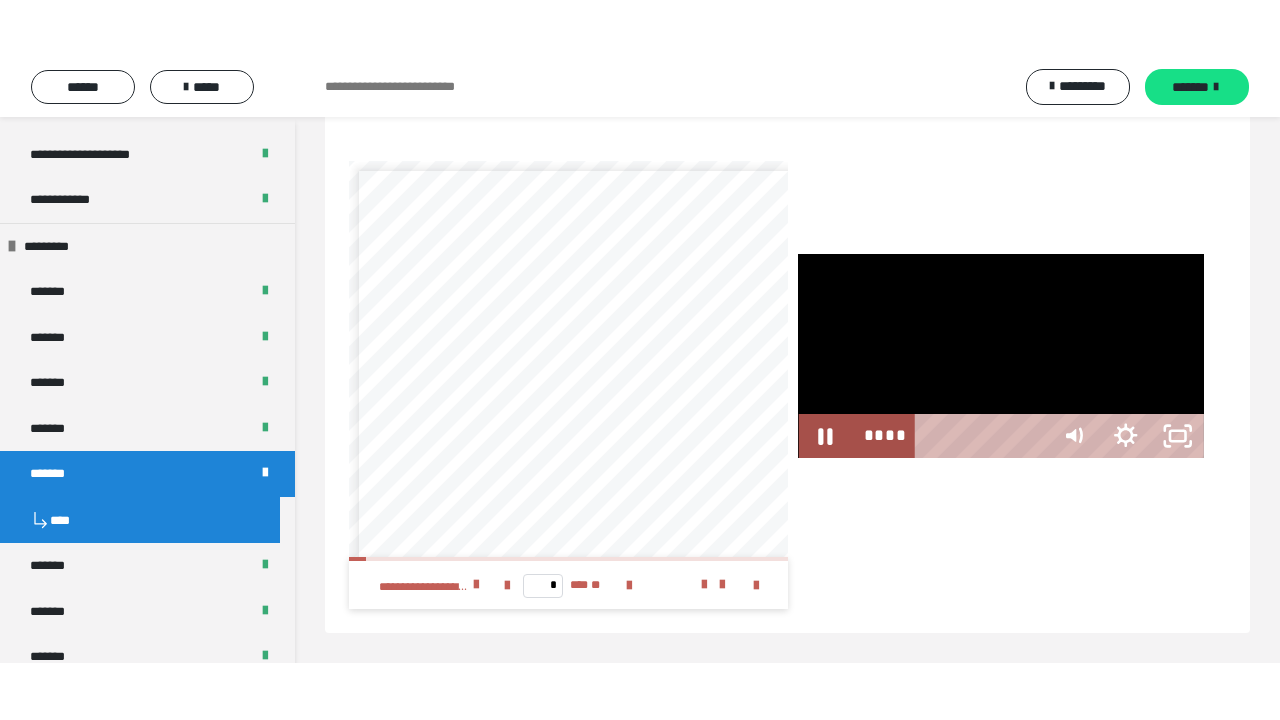 scroll, scrollTop: 3712, scrollLeft: 0, axis: vertical 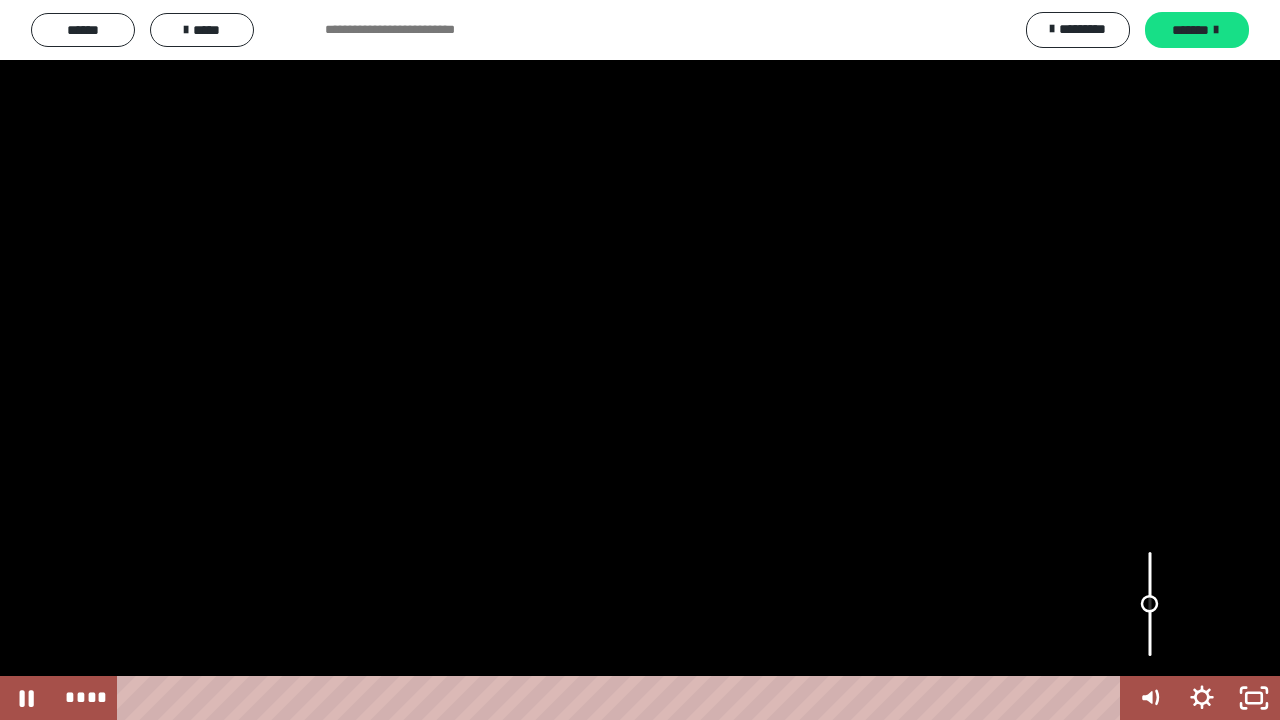 drag, startPoint x: 1151, startPoint y: 586, endPoint x: 1151, endPoint y: 604, distance: 18 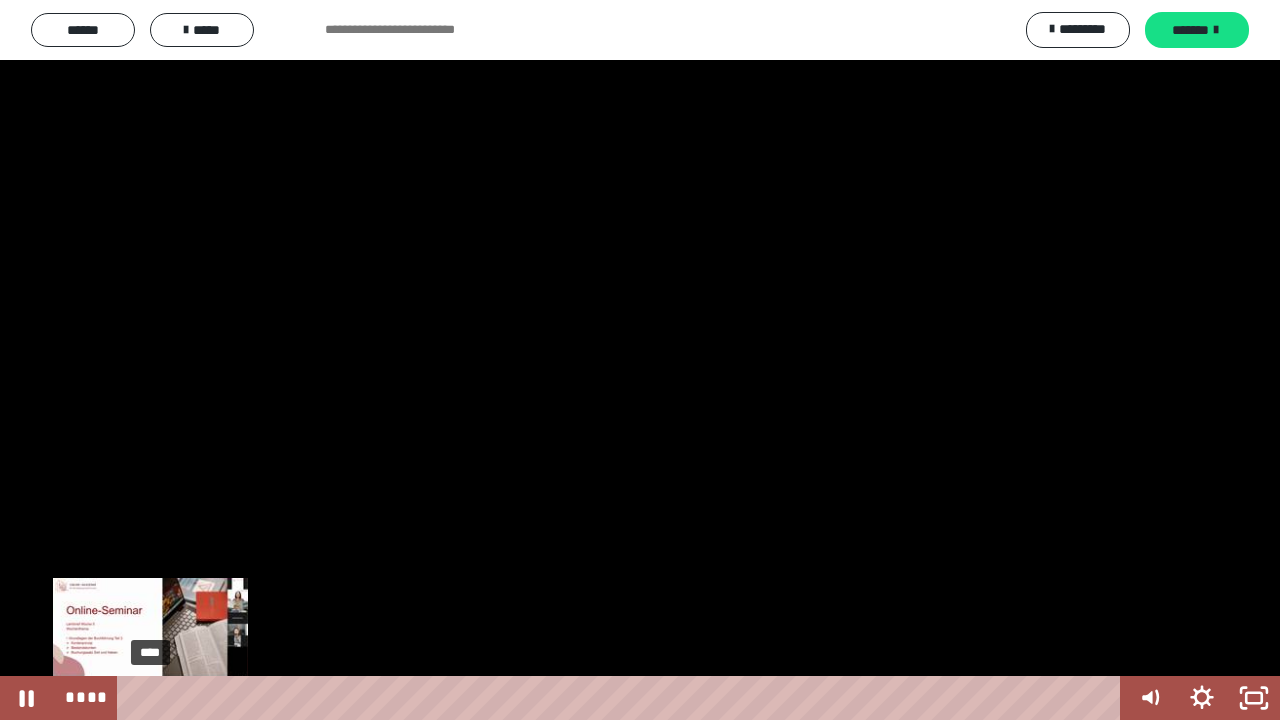 click on "****" at bounding box center [622, 698] 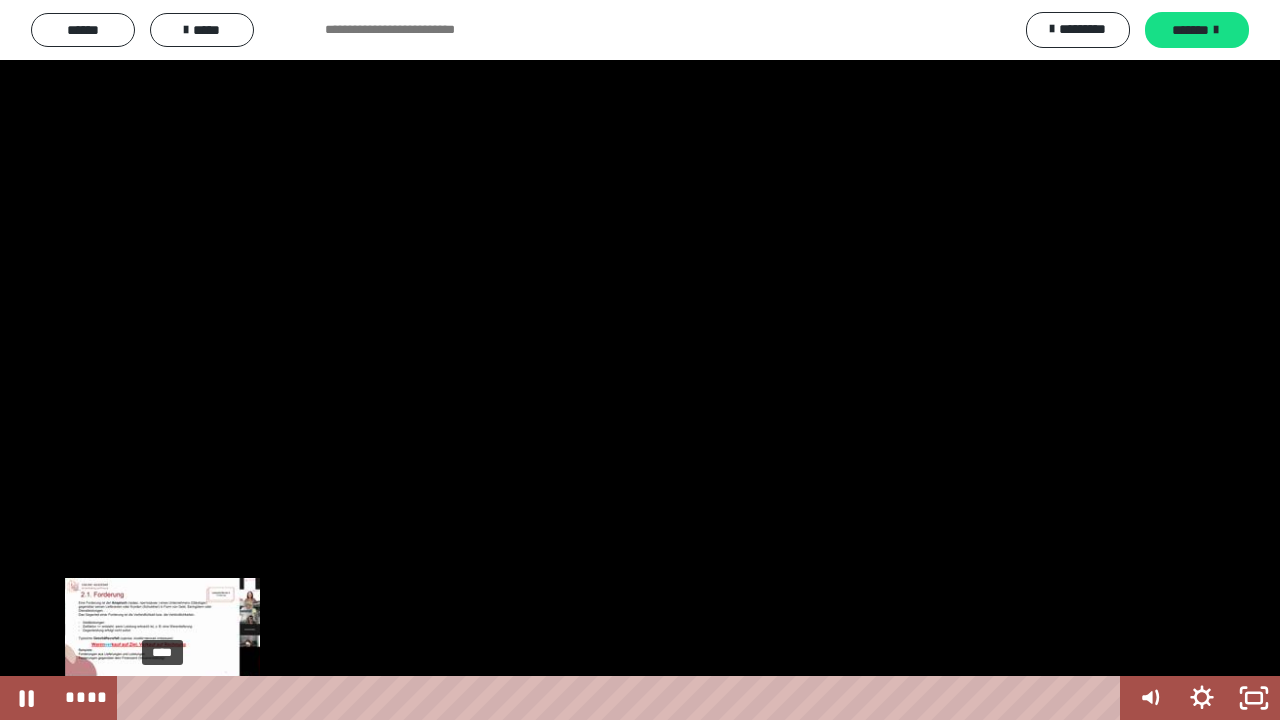 click on "****" at bounding box center (622, 698) 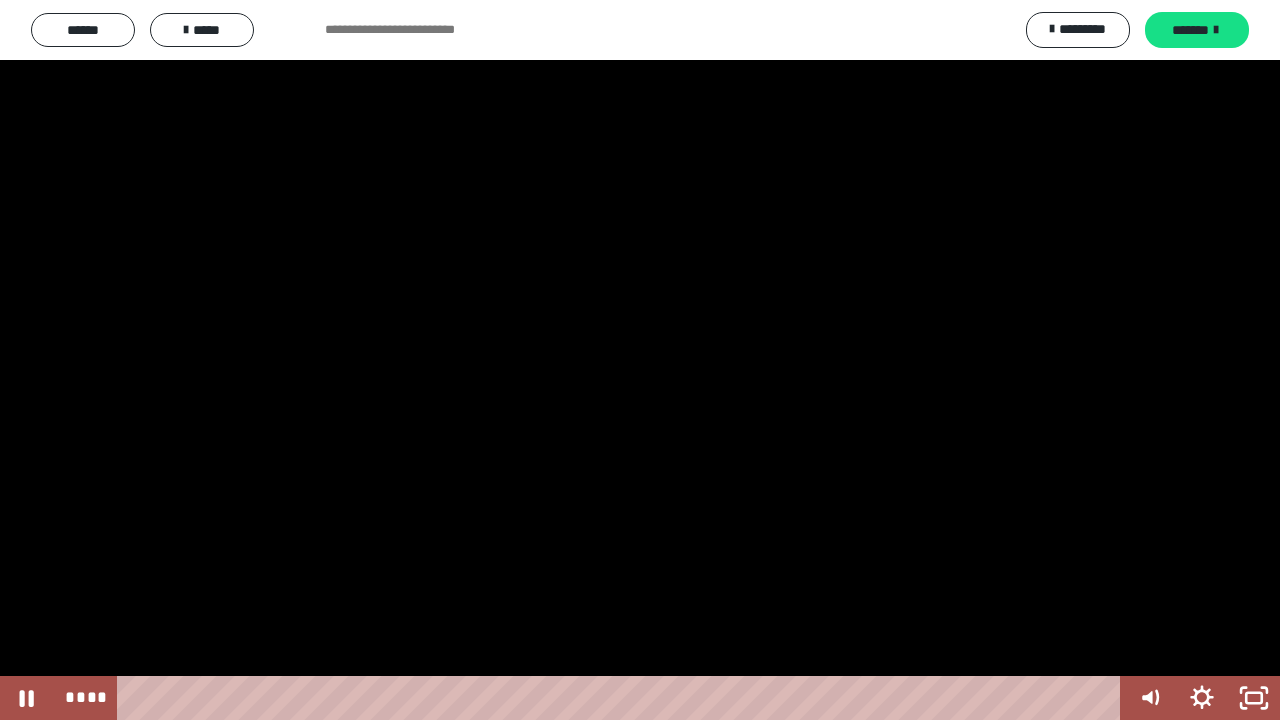 click at bounding box center (640, 360) 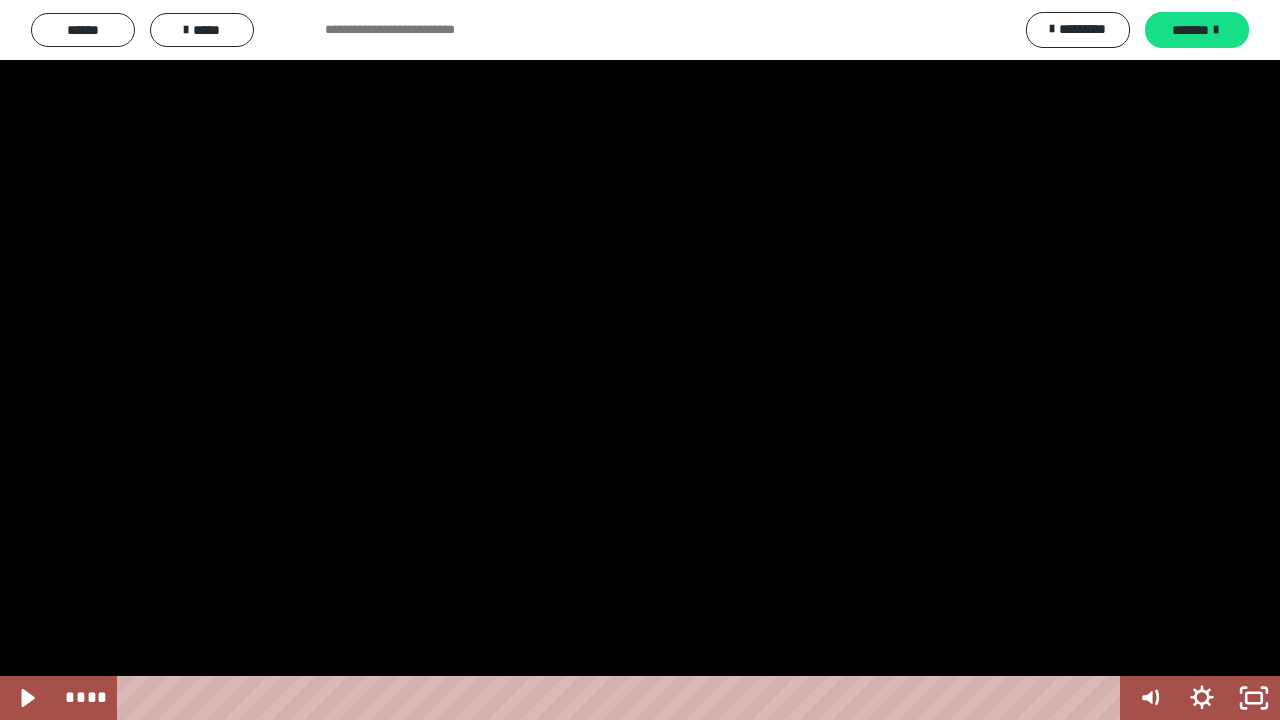 click at bounding box center (640, 360) 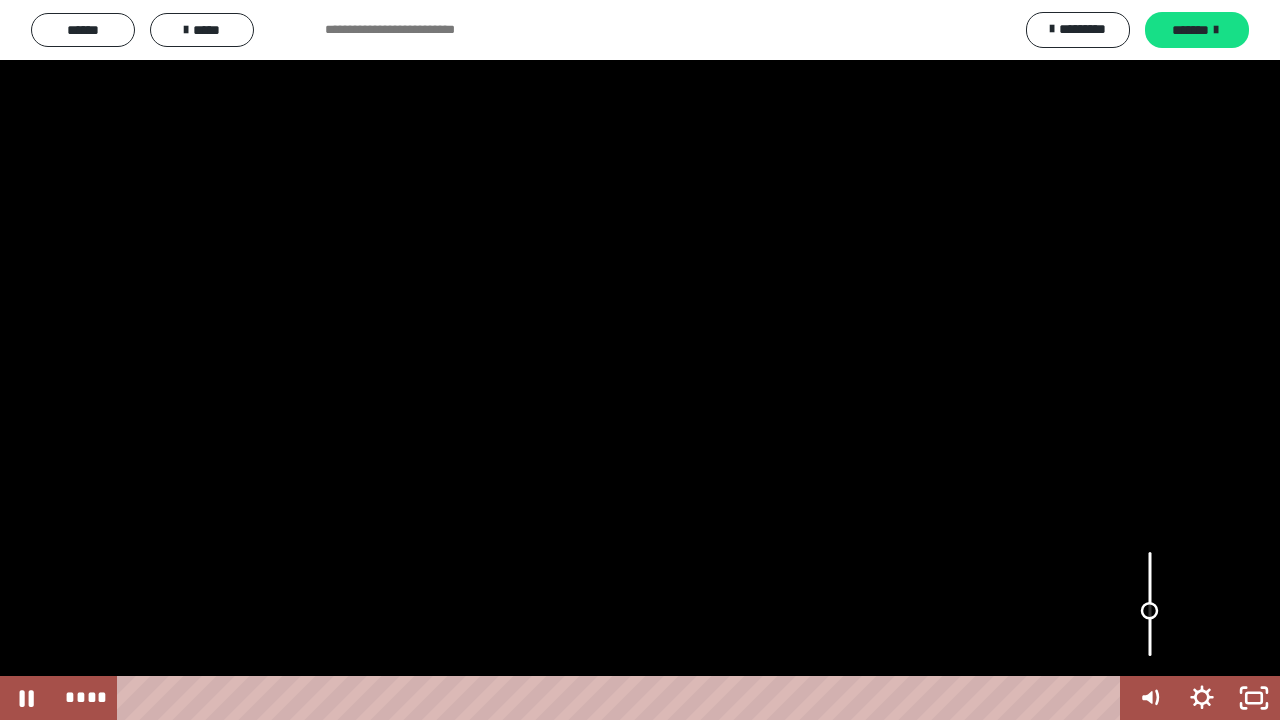 click at bounding box center [1150, 611] 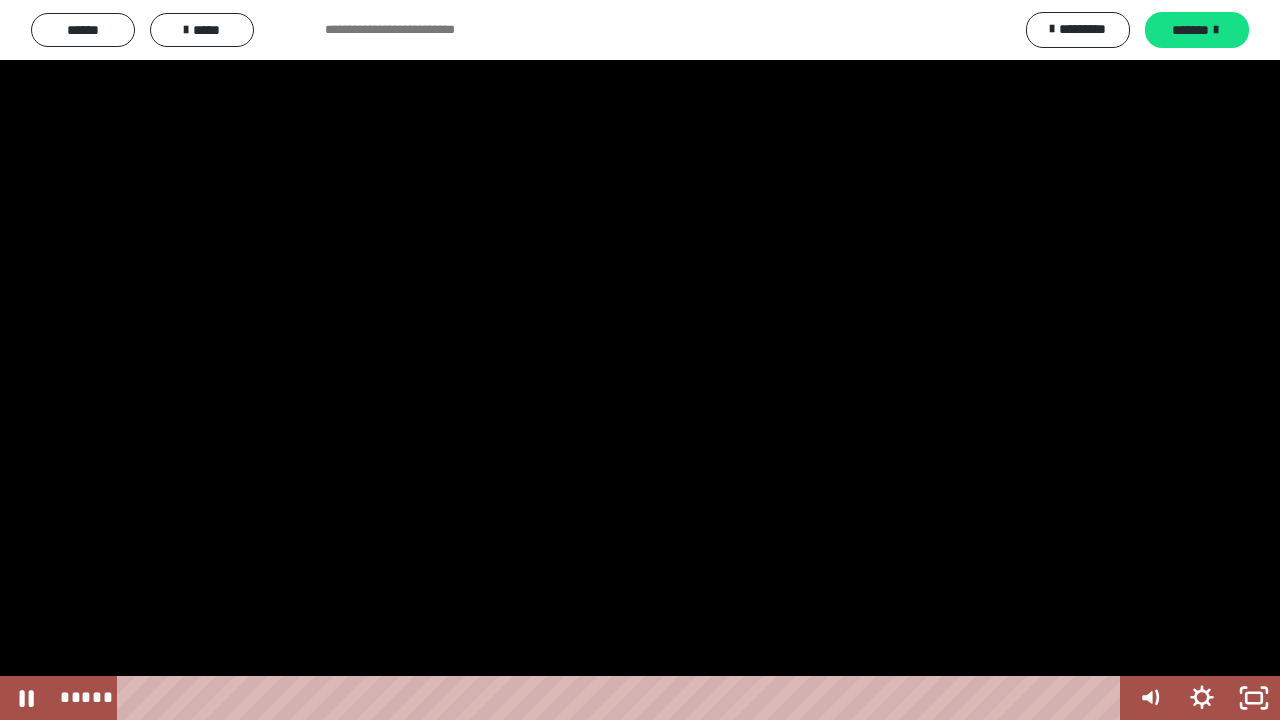 click at bounding box center (640, 360) 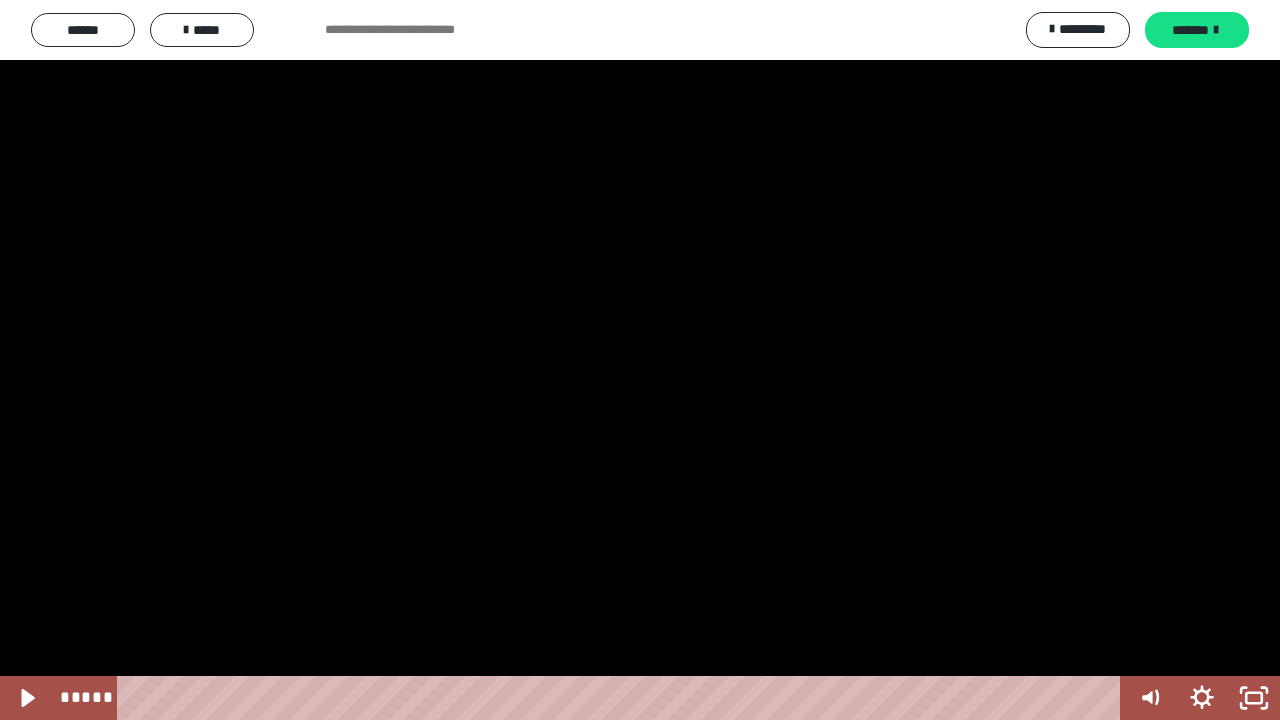 click at bounding box center [640, 360] 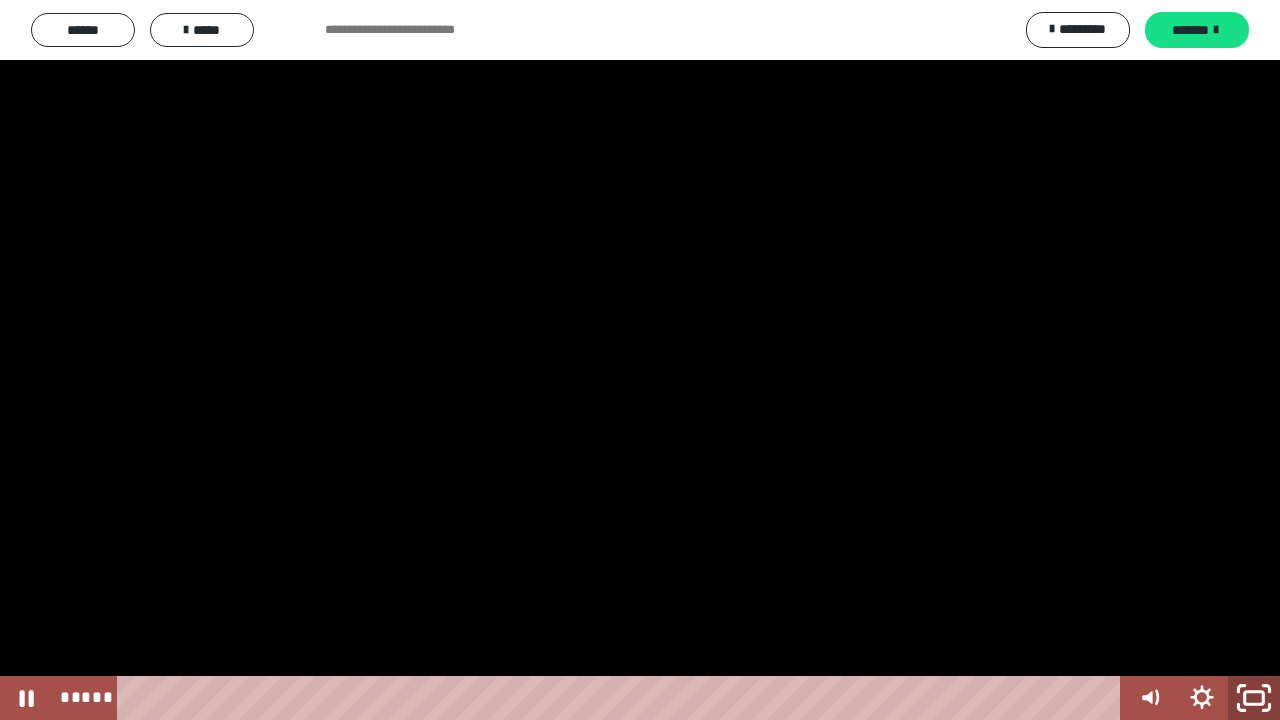 click 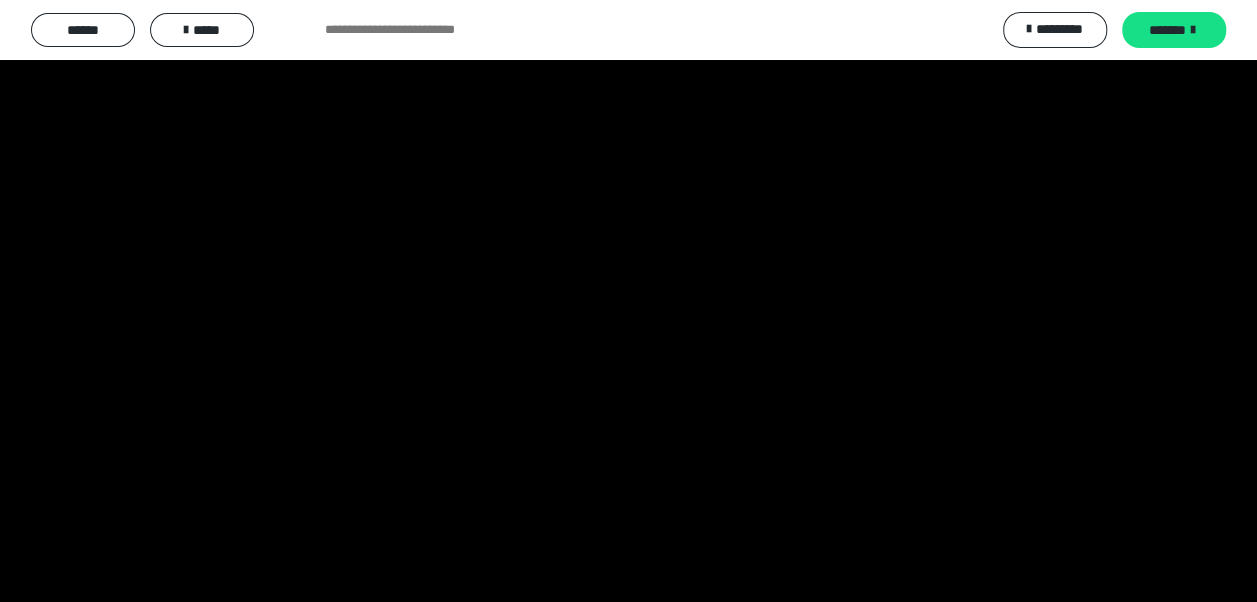 scroll, scrollTop: 3392, scrollLeft: 0, axis: vertical 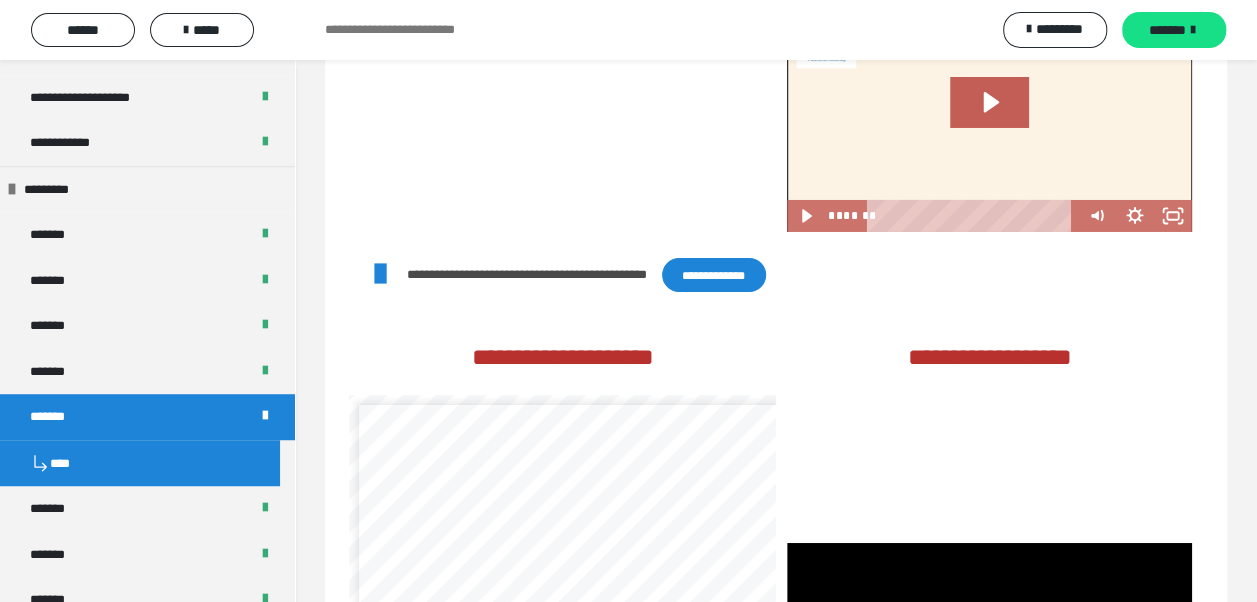 click on "**********" at bounding box center [714, 274] 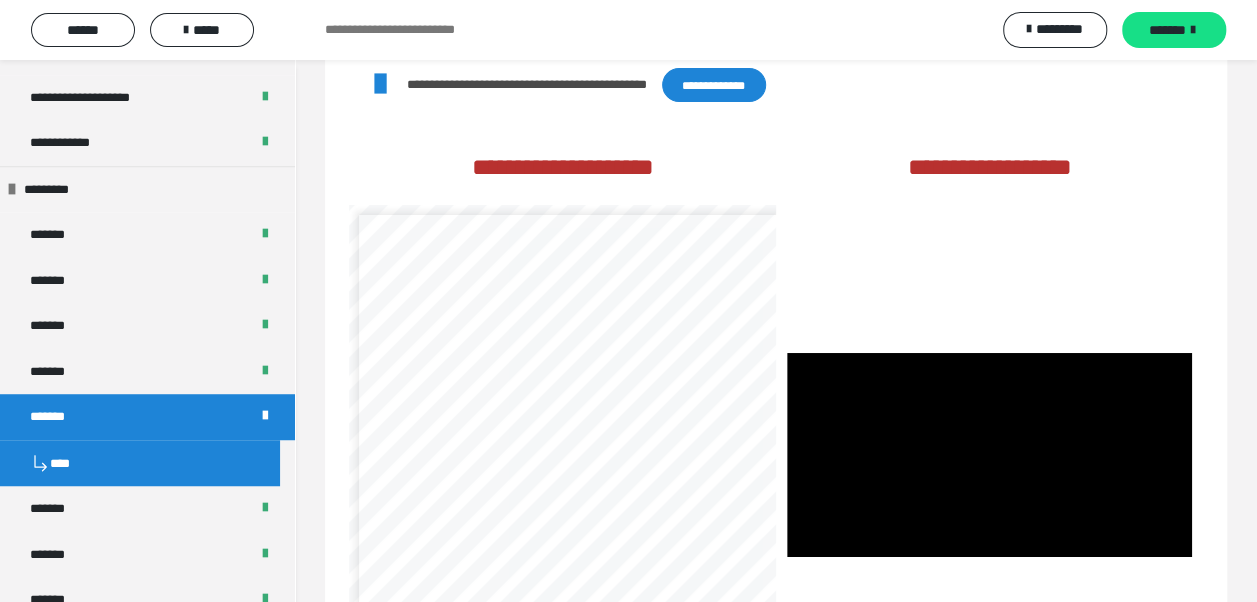 scroll, scrollTop: 3792, scrollLeft: 0, axis: vertical 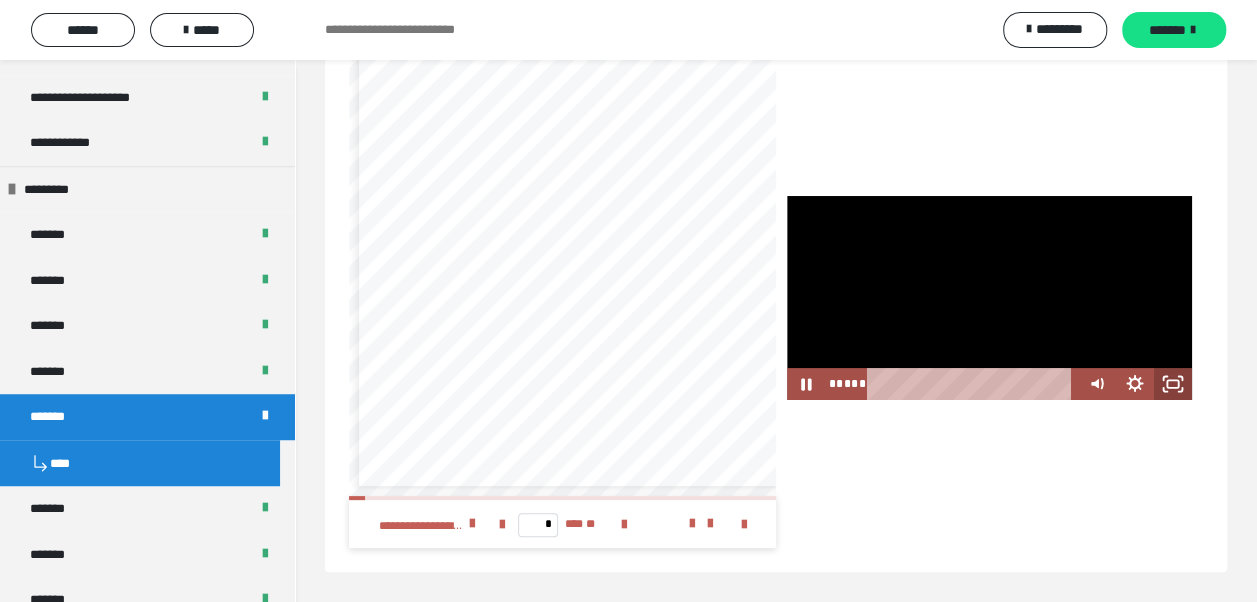 click 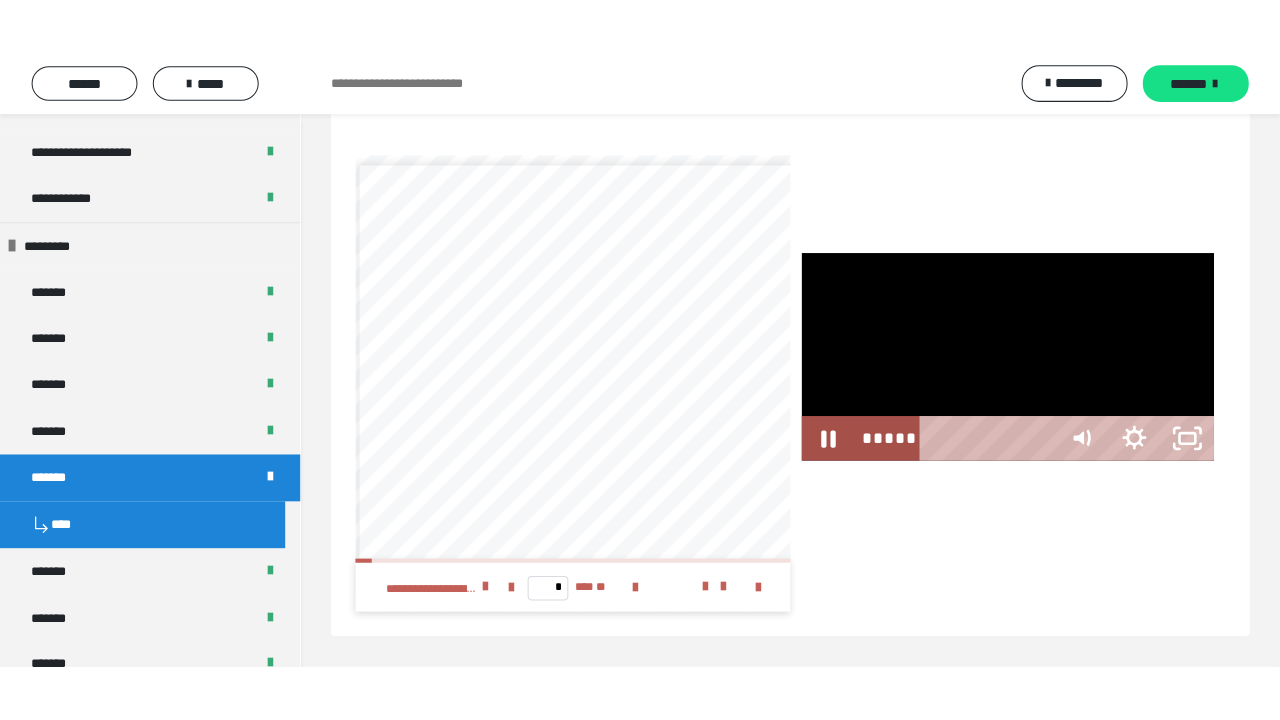 scroll, scrollTop: 3712, scrollLeft: 0, axis: vertical 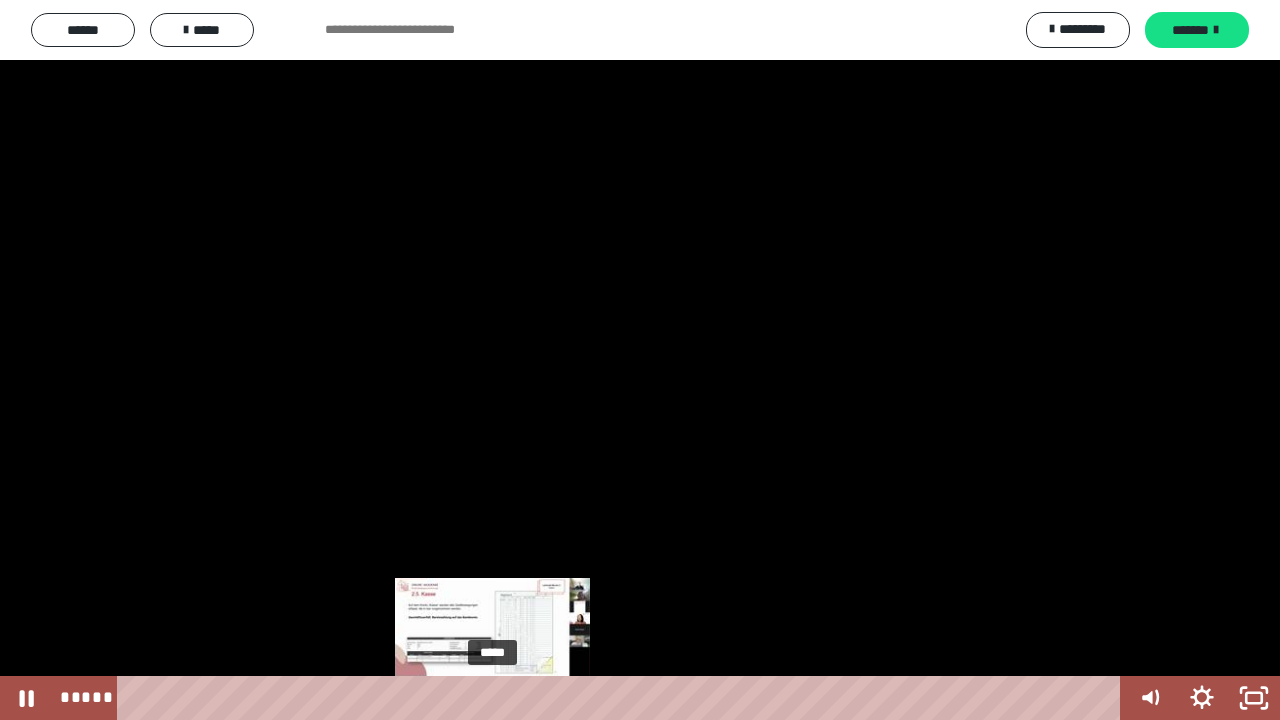 click on "*****" at bounding box center [622, 698] 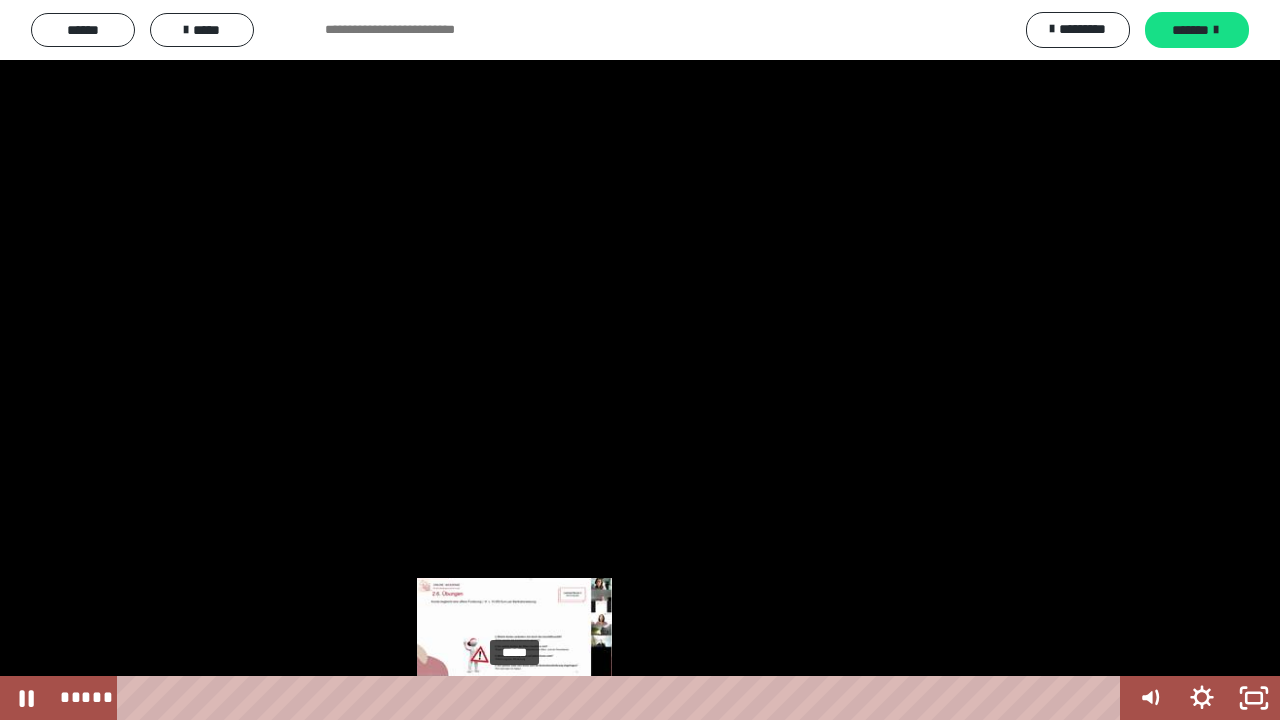click on "*****" at bounding box center (622, 698) 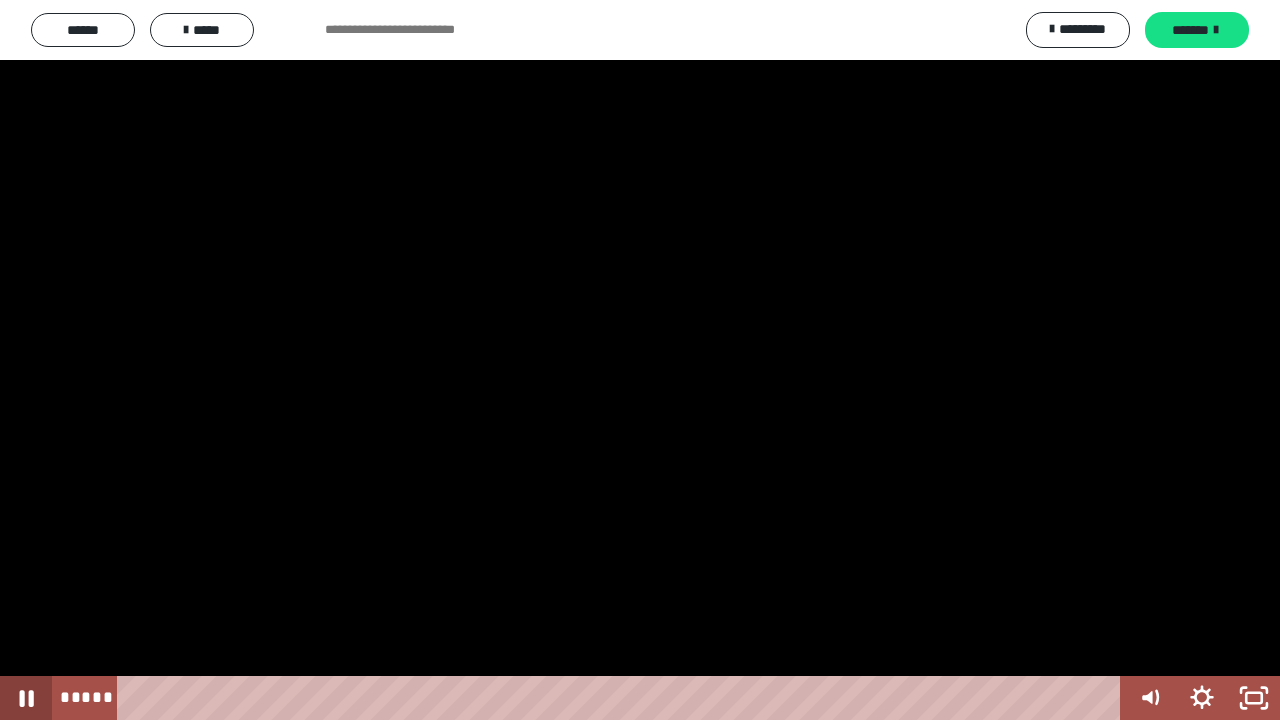 click 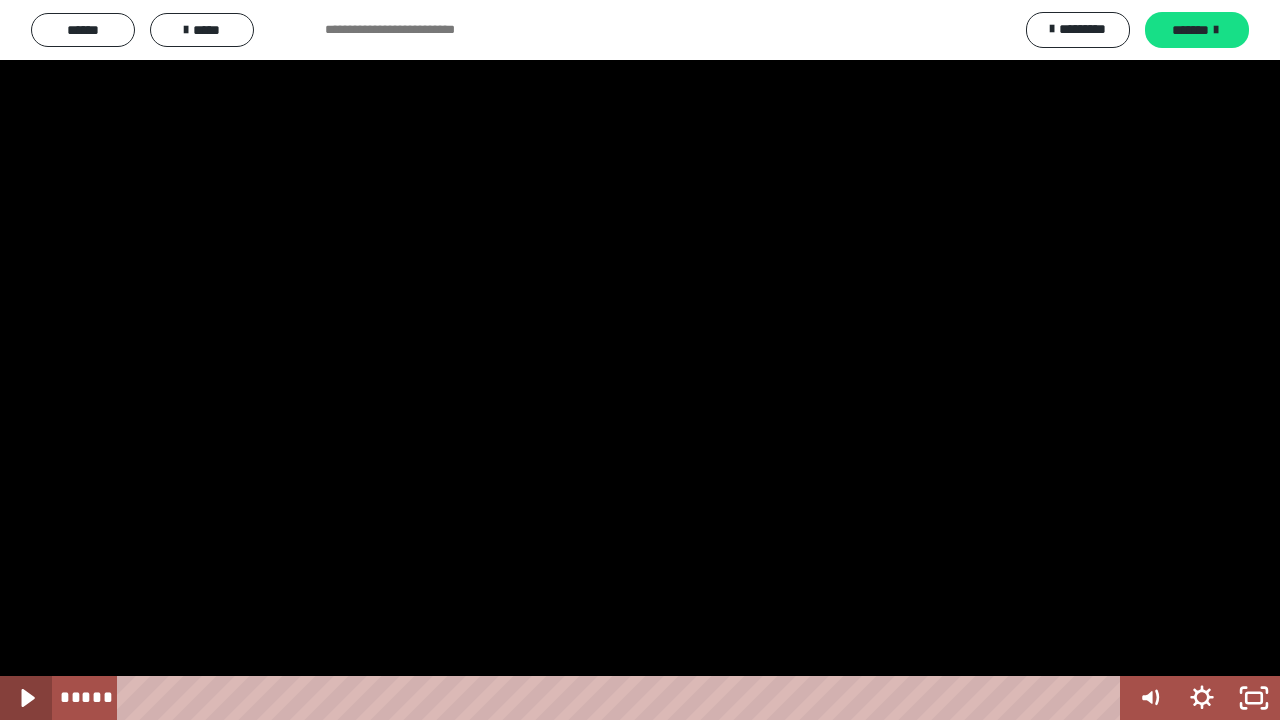 click 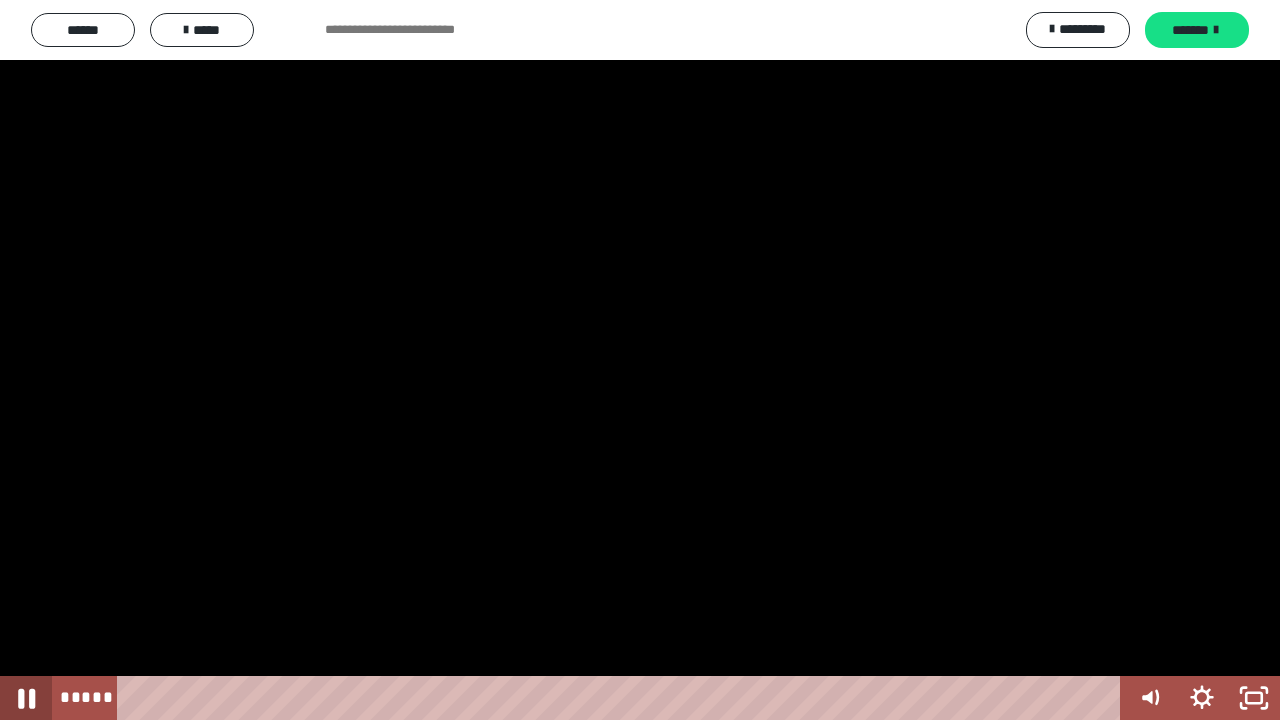 click 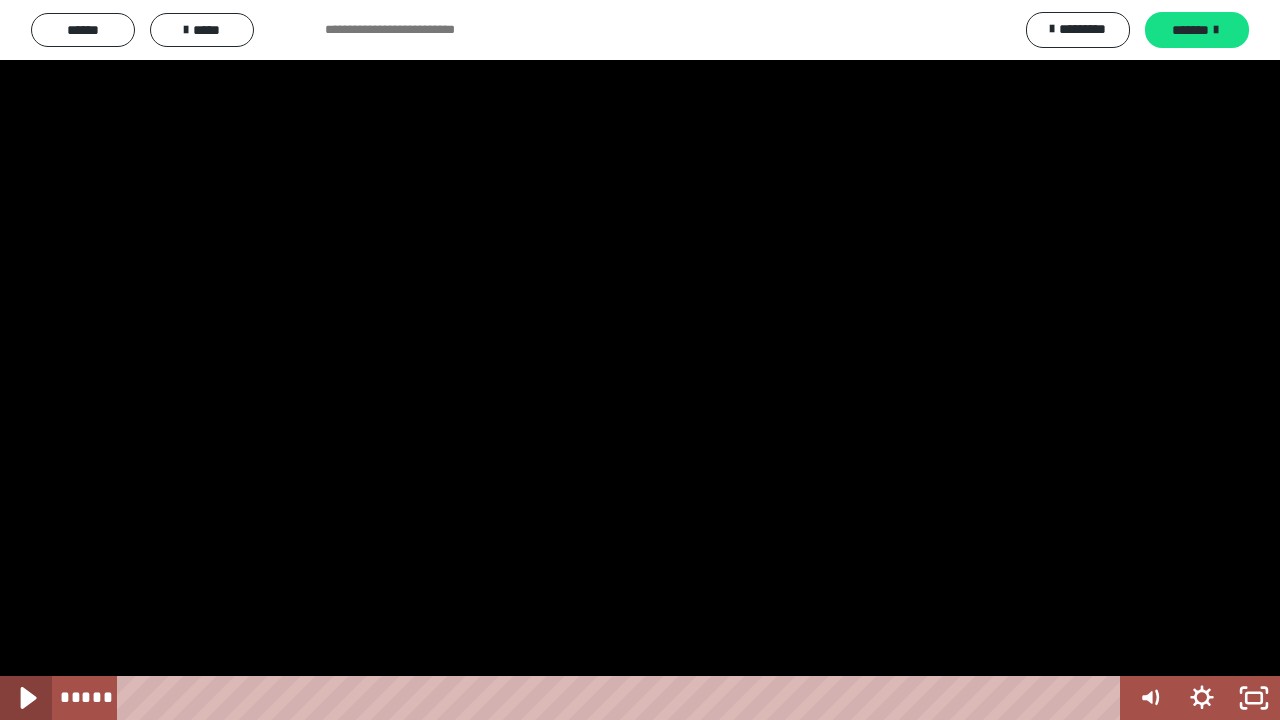 click 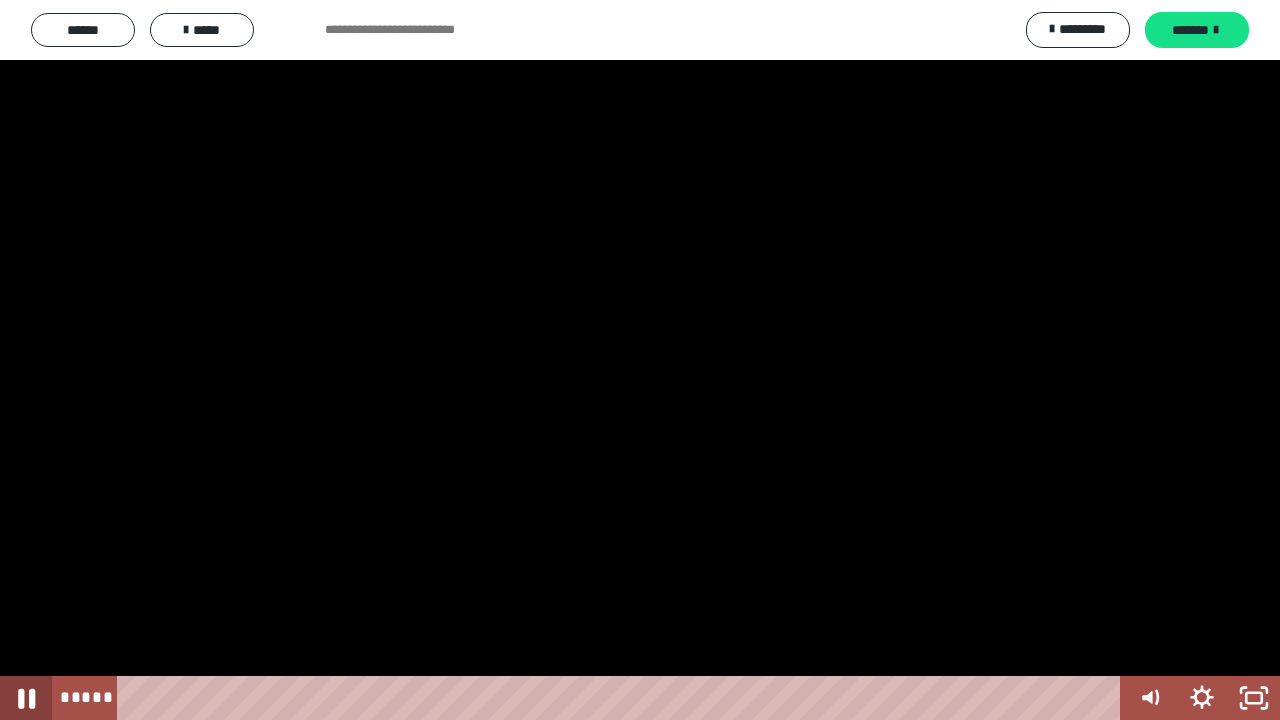 click 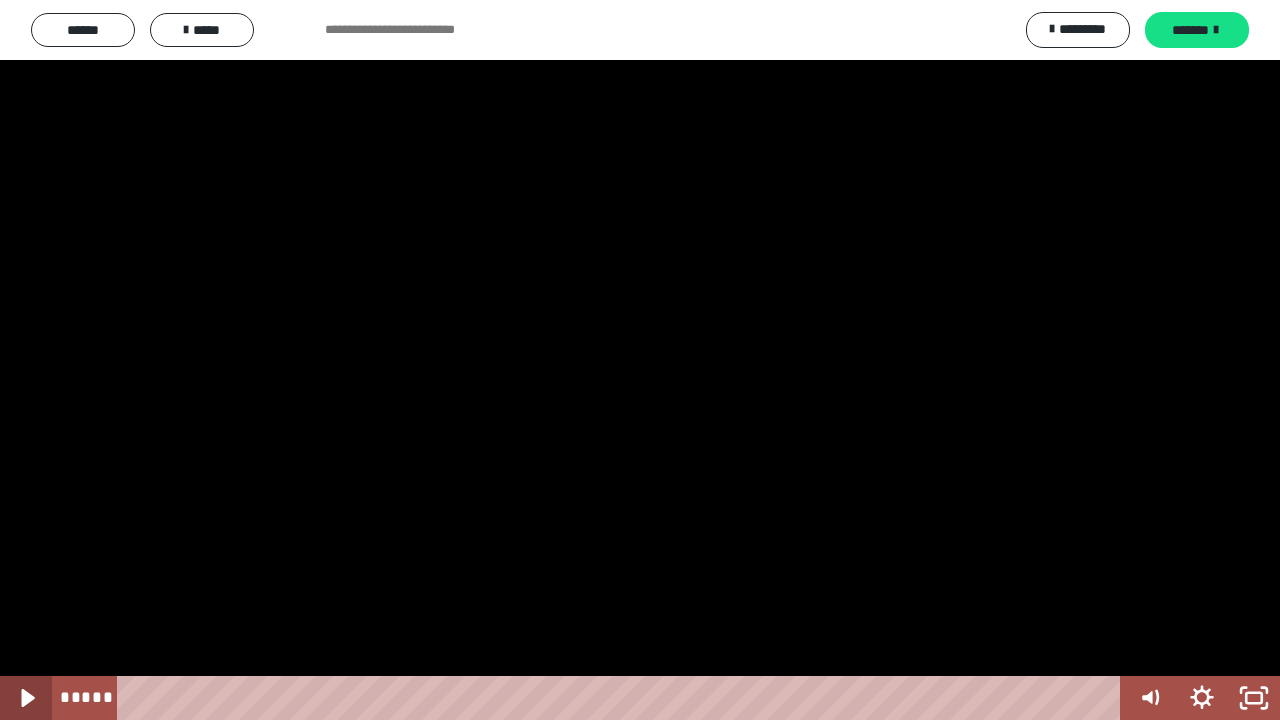 click 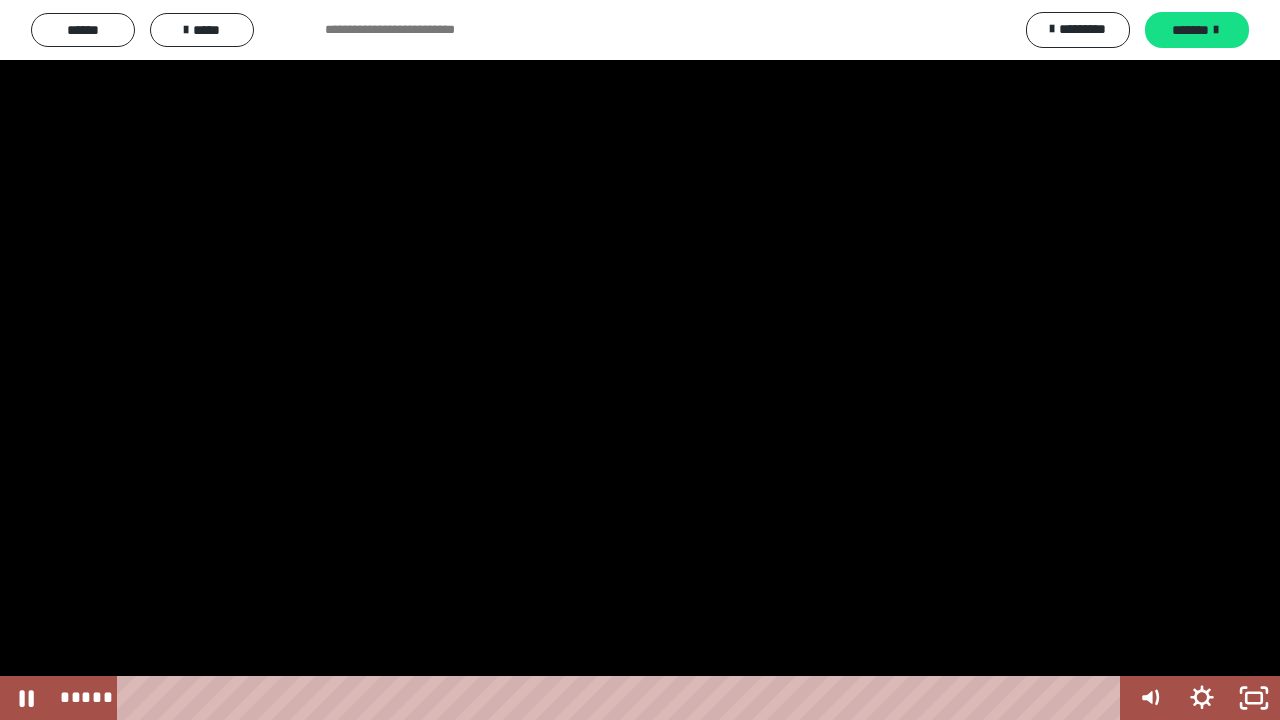click at bounding box center [640, 360] 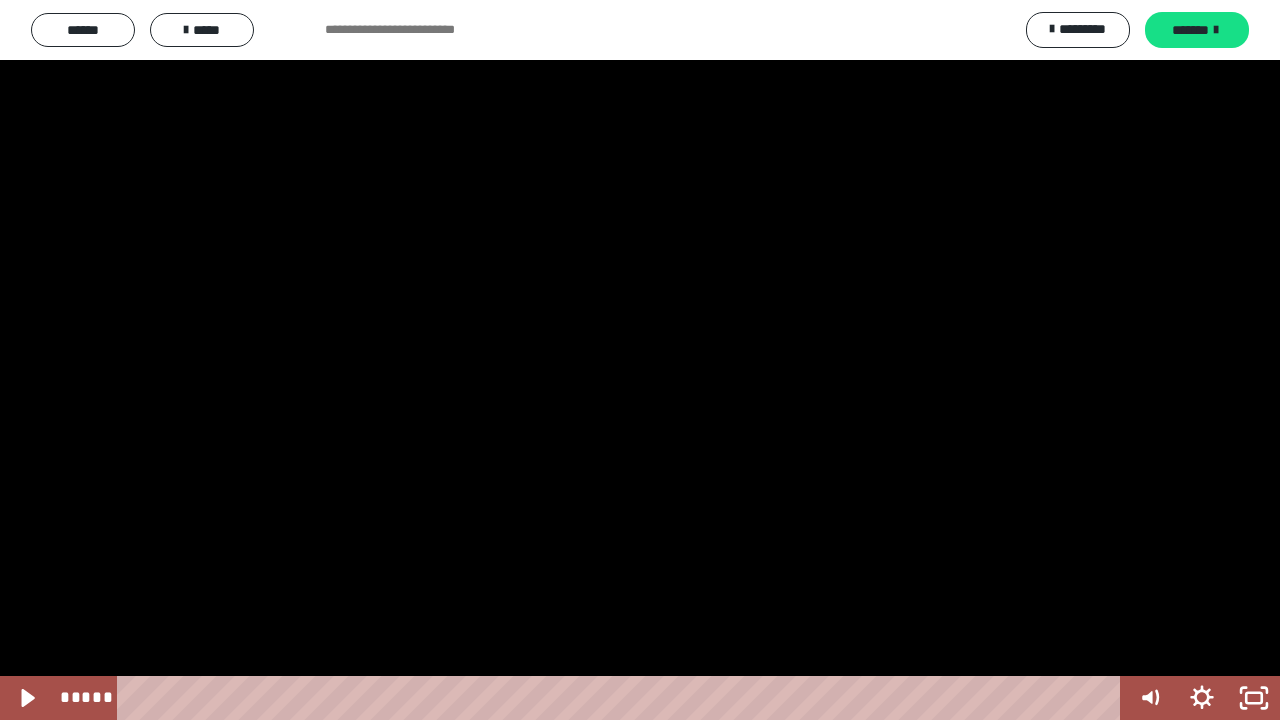 click at bounding box center [640, 360] 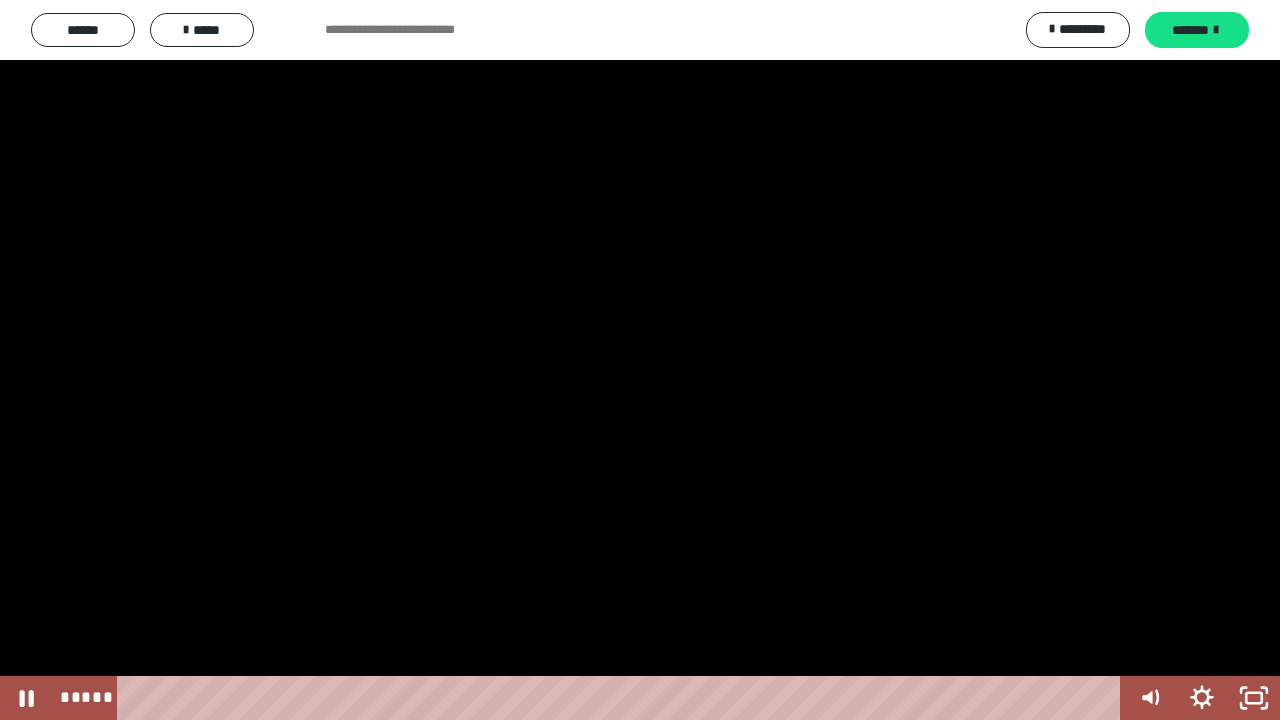 click at bounding box center (640, 360) 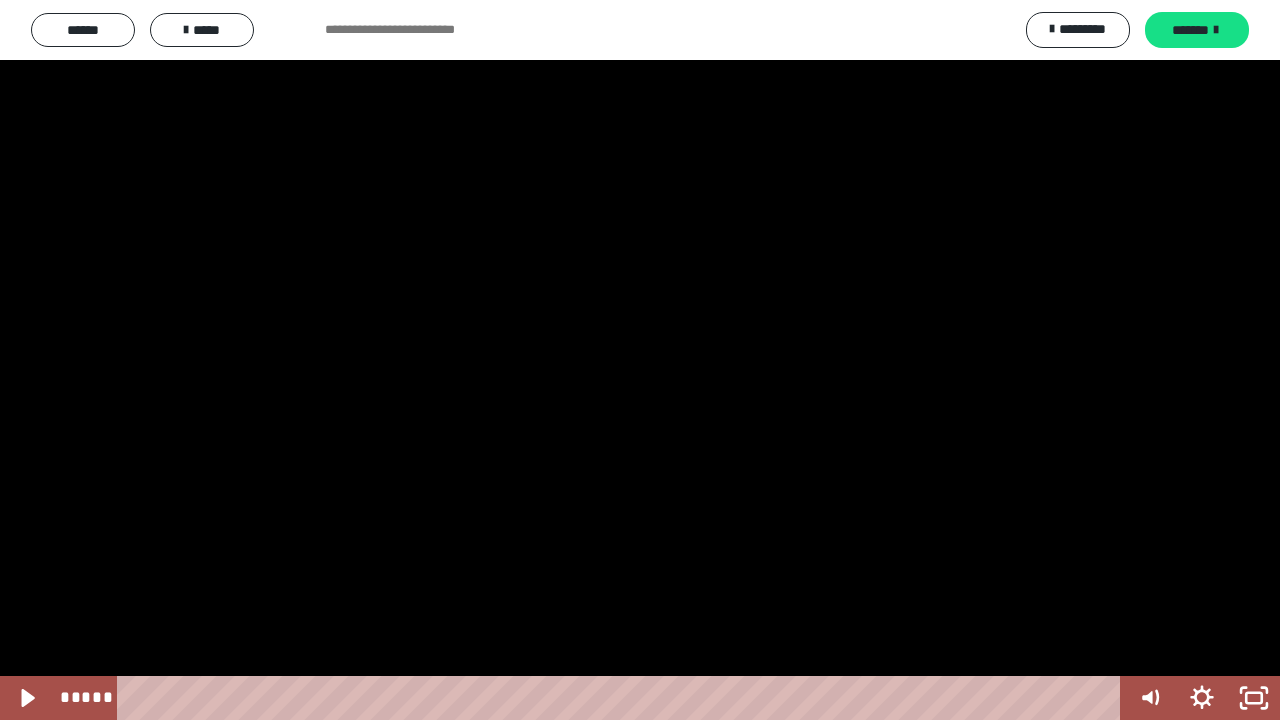 click at bounding box center (640, 360) 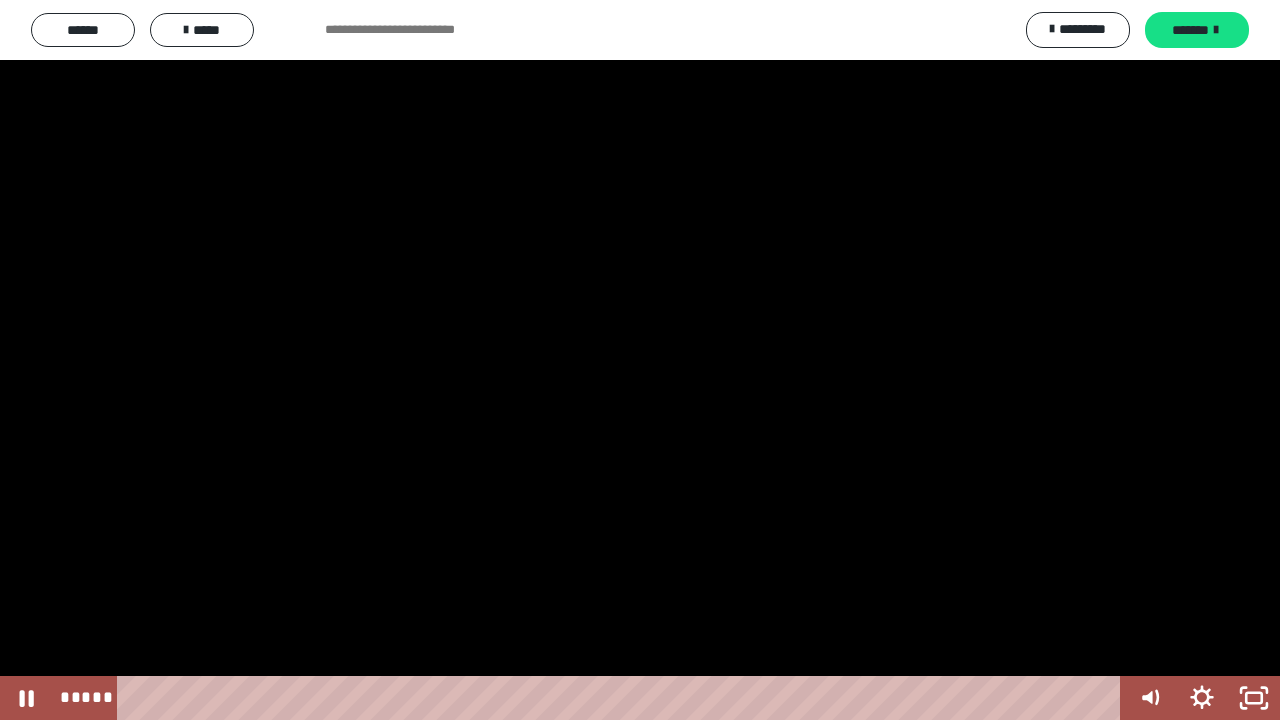 click at bounding box center [640, 360] 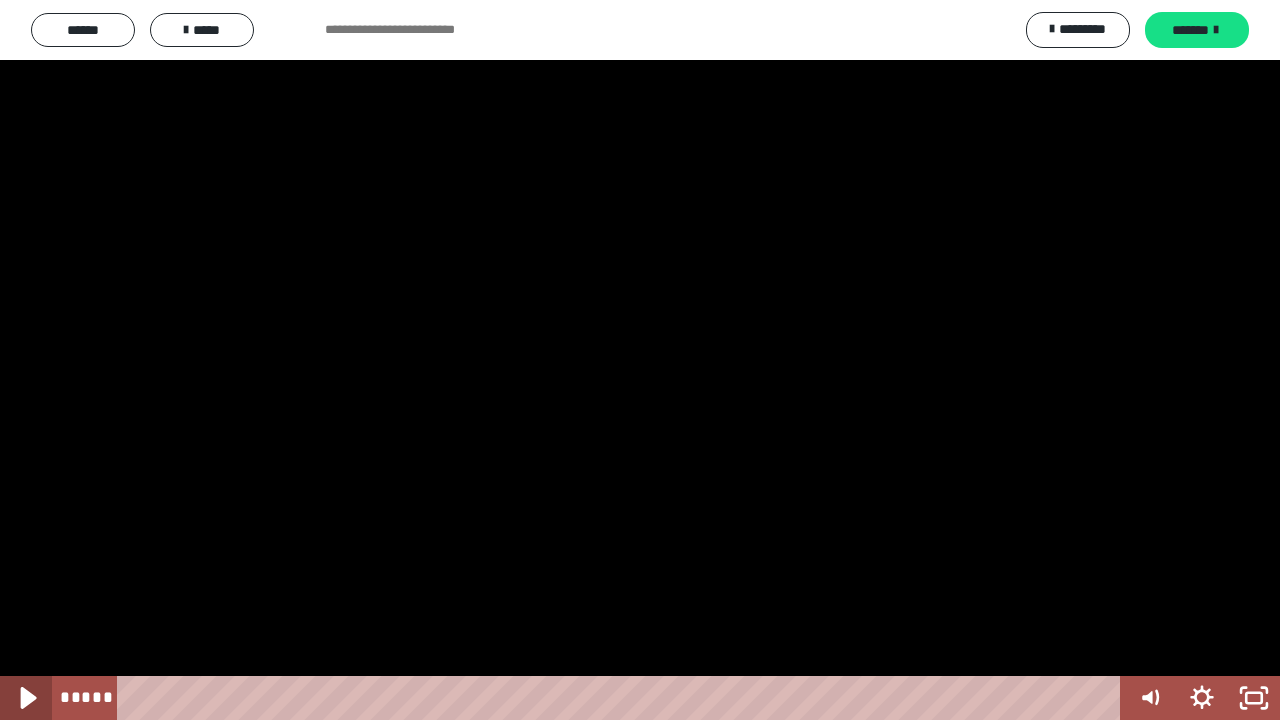 click 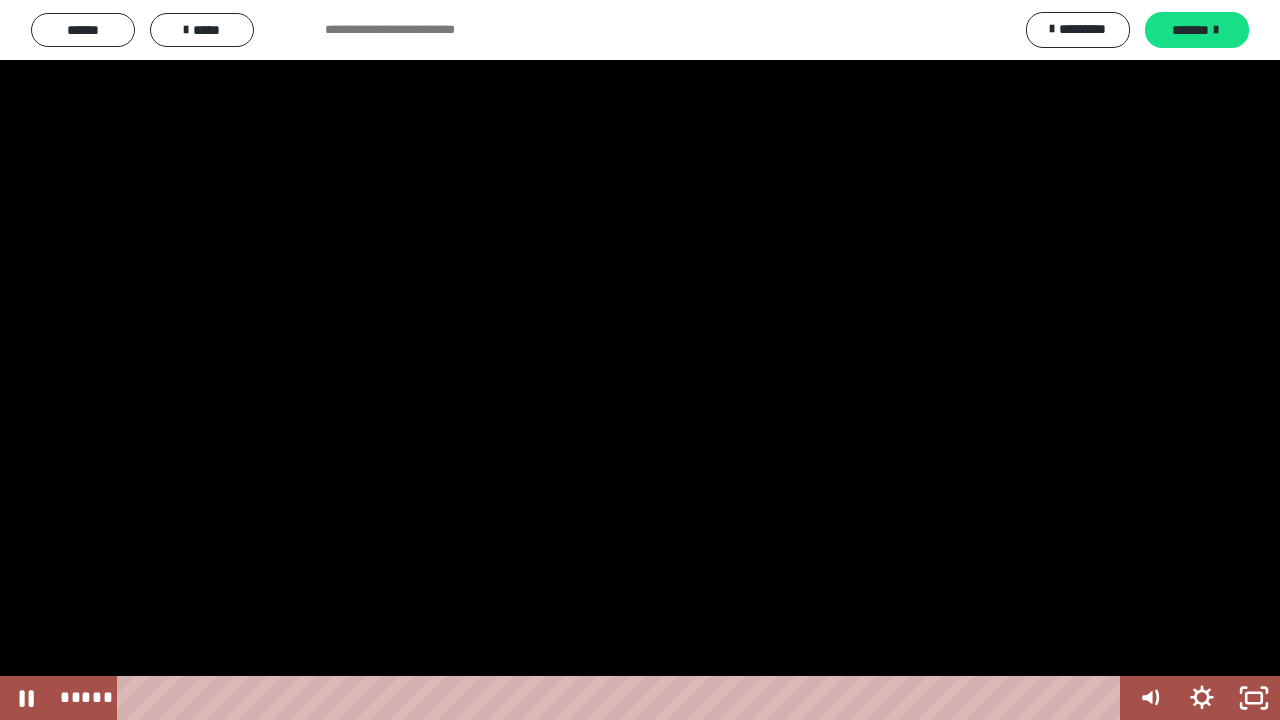 click at bounding box center (640, 360) 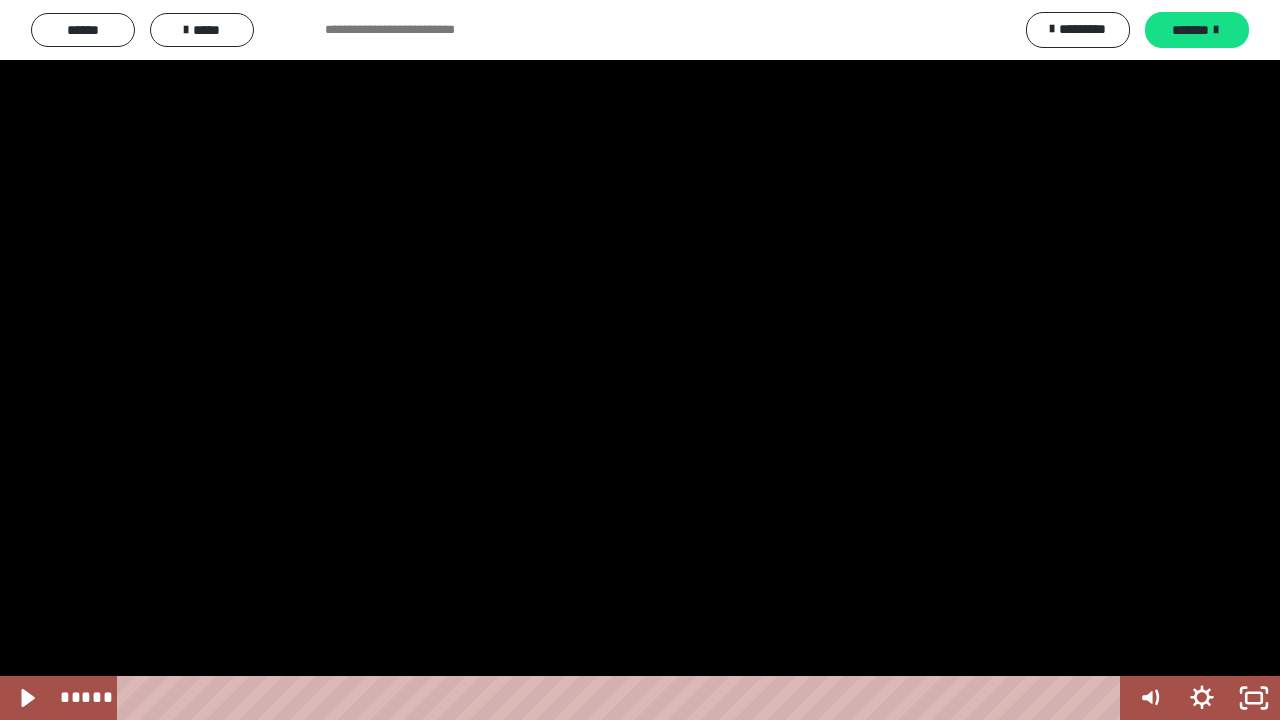 click at bounding box center [640, 360] 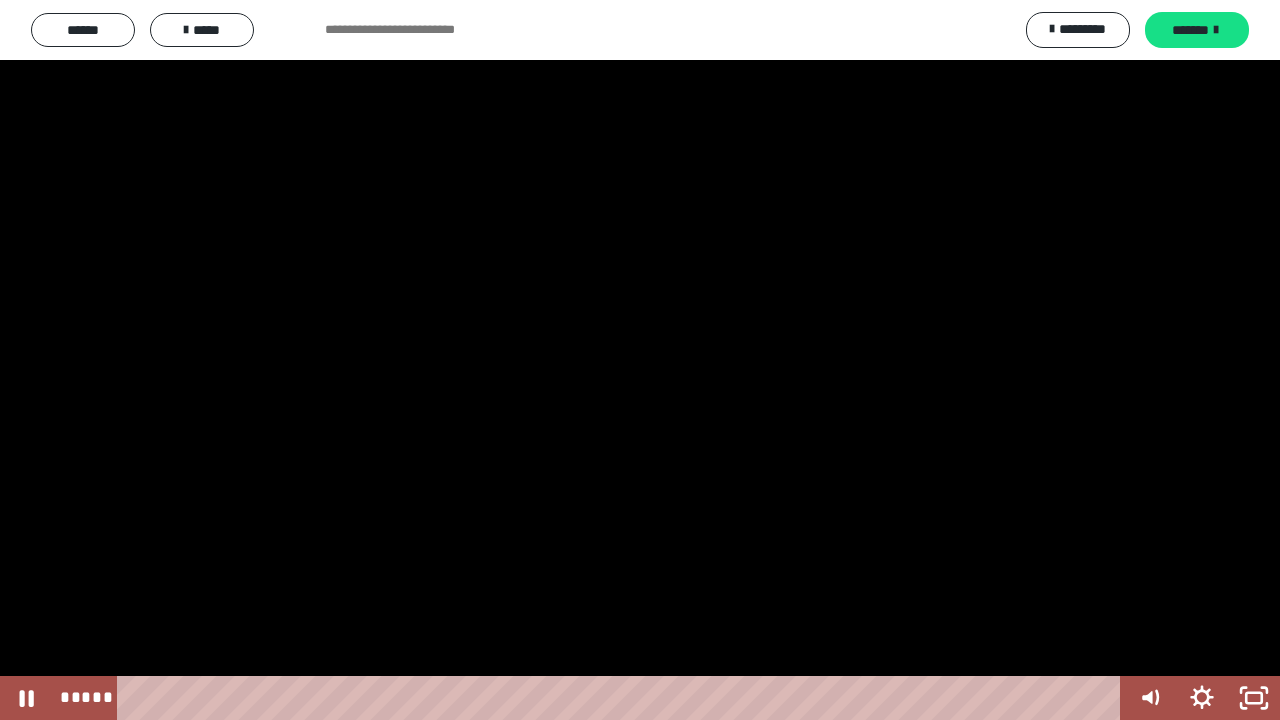 click at bounding box center (640, 360) 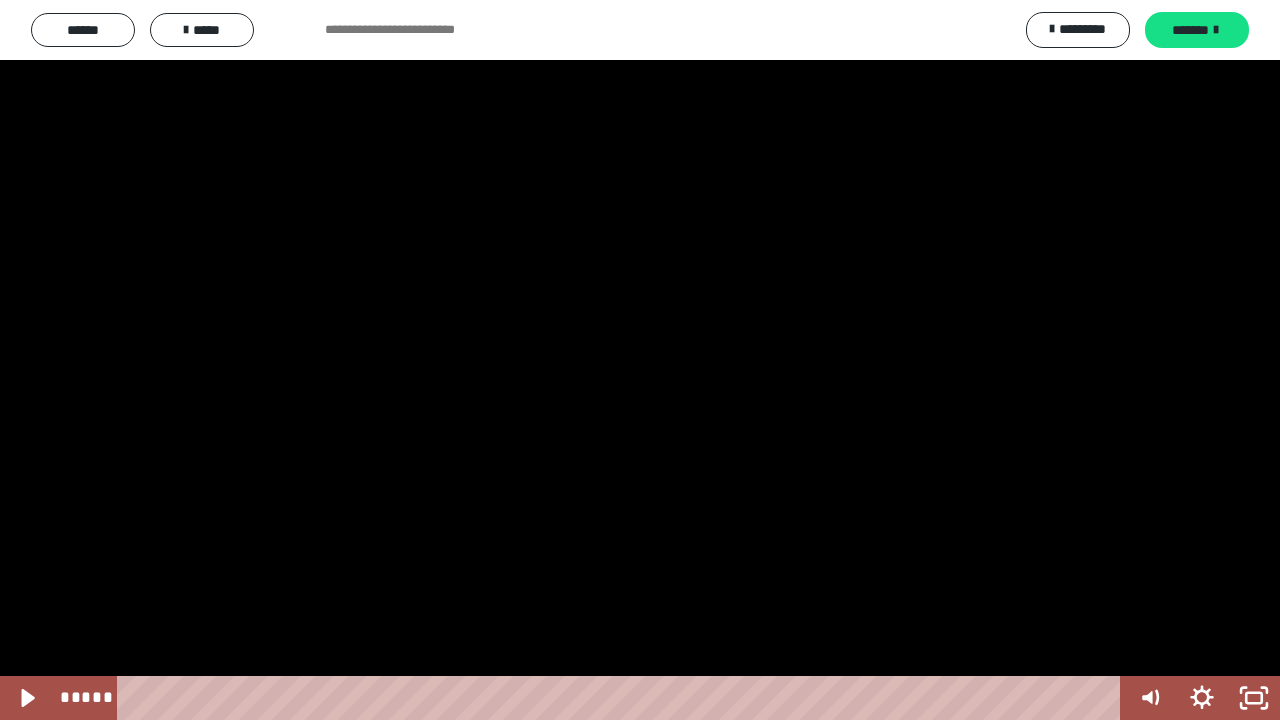 click at bounding box center [640, 360] 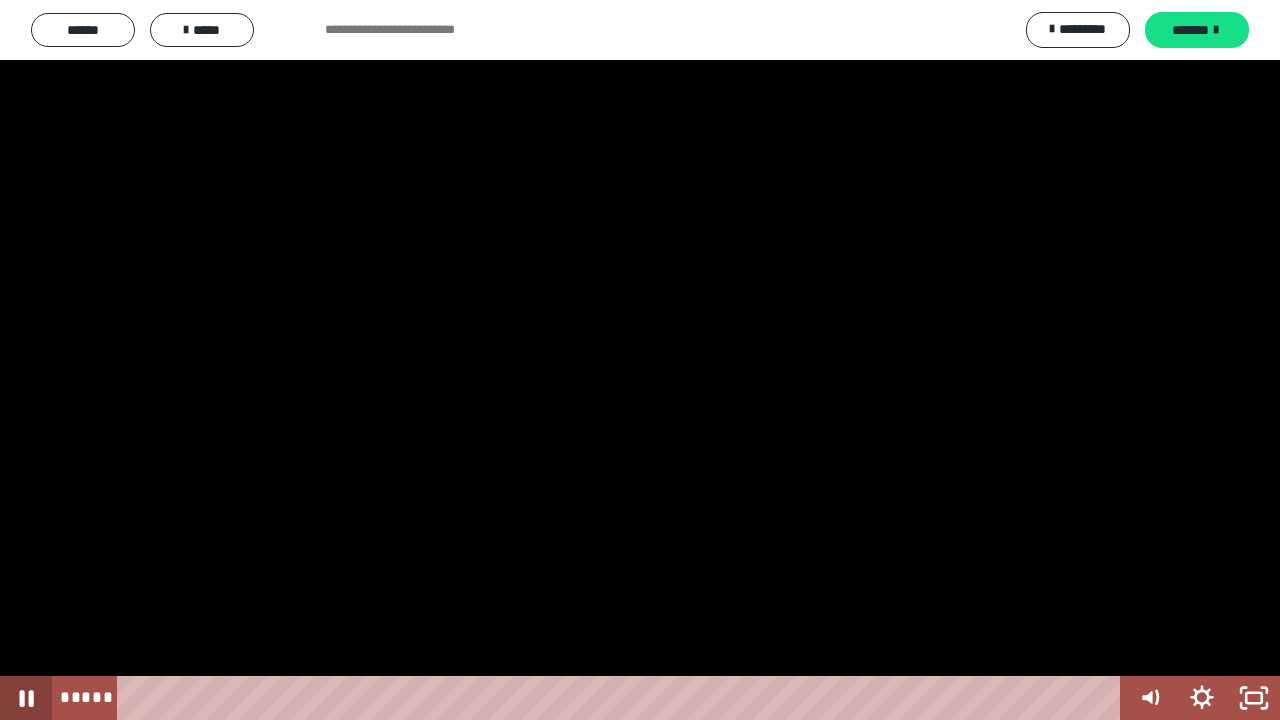 click 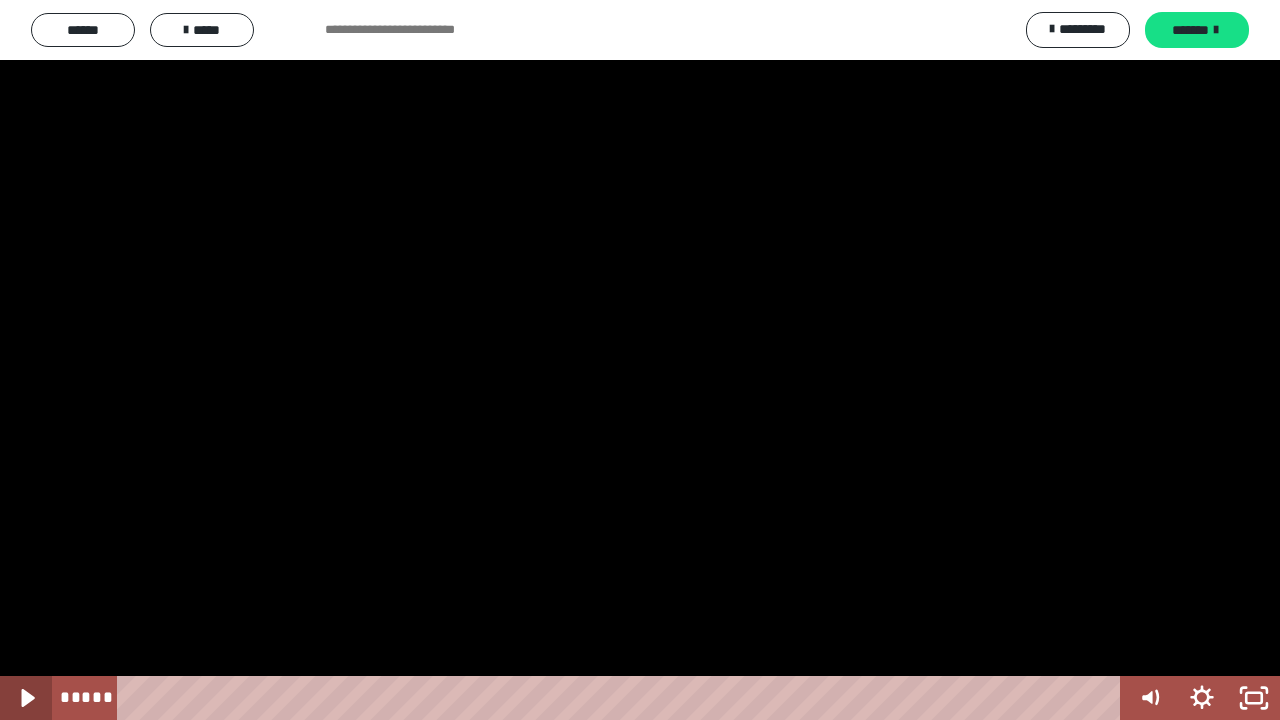 click 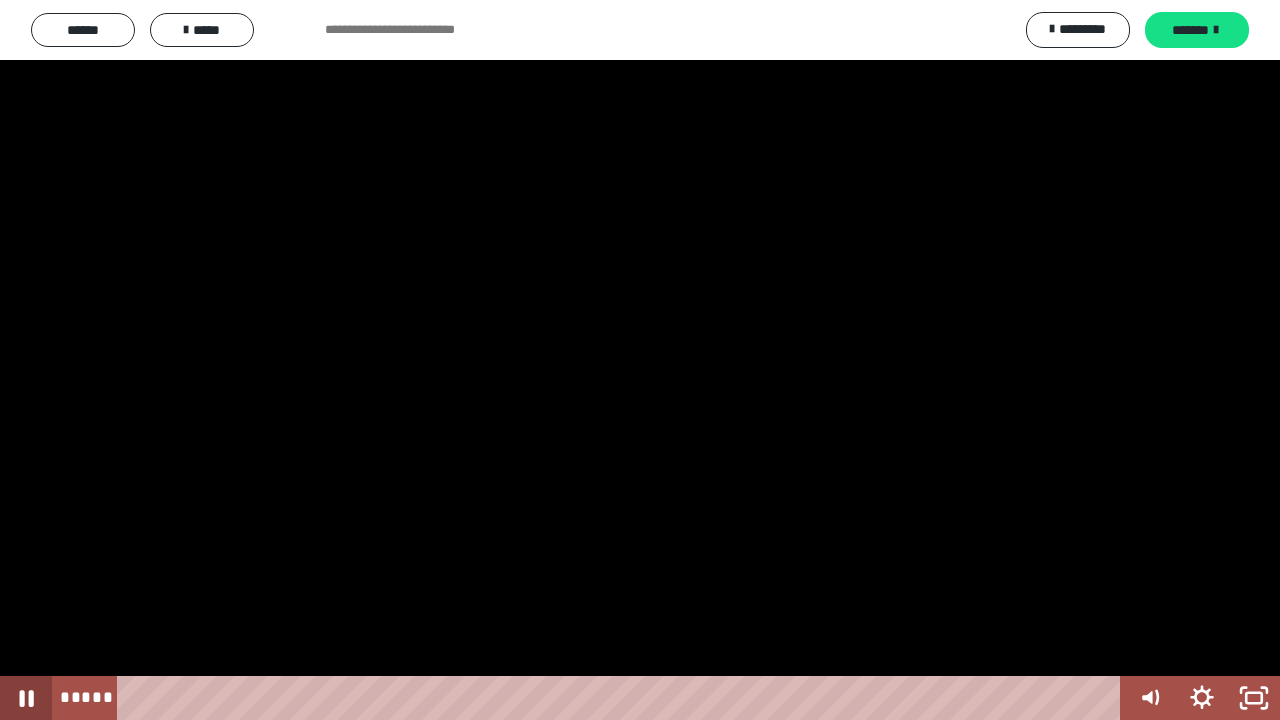 click 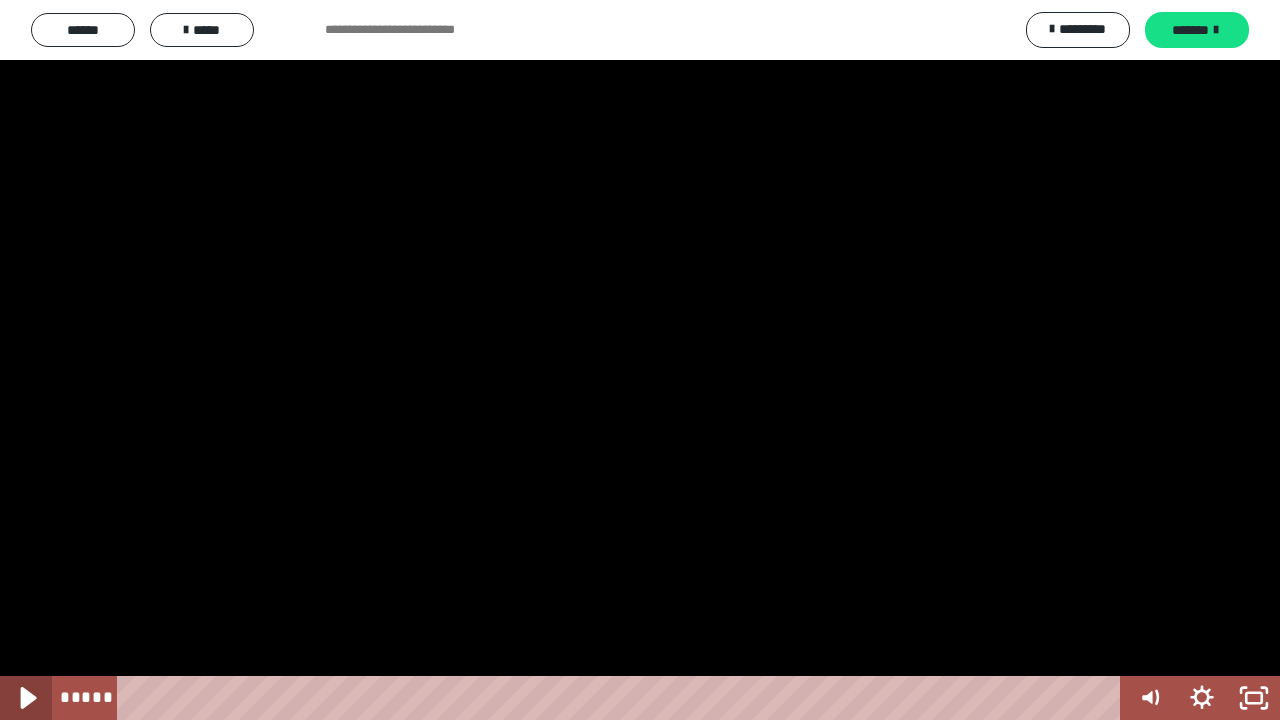click 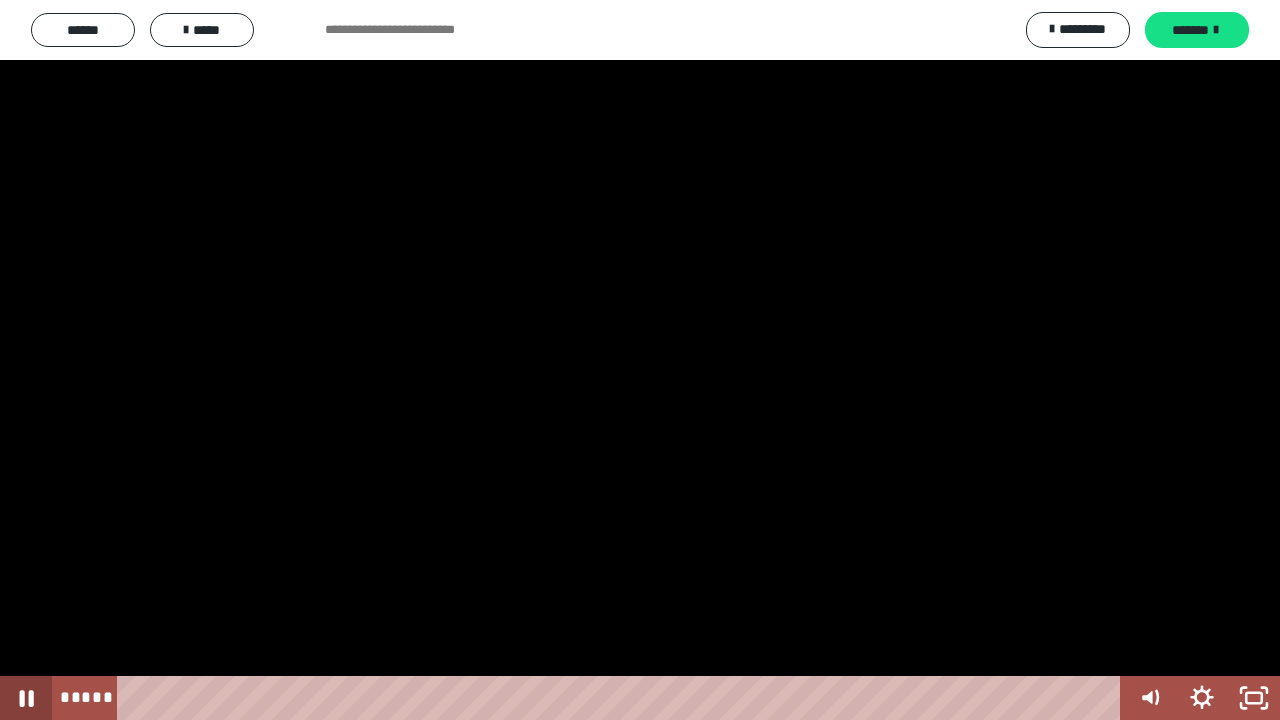 click 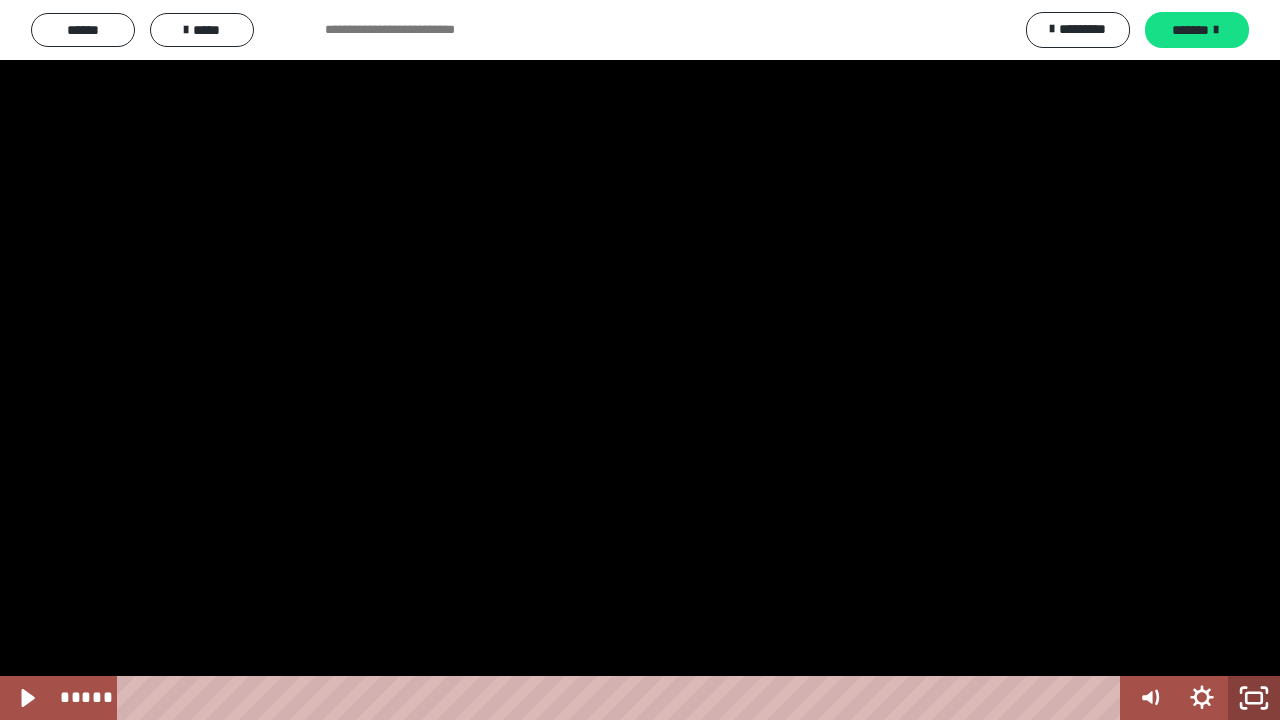 click 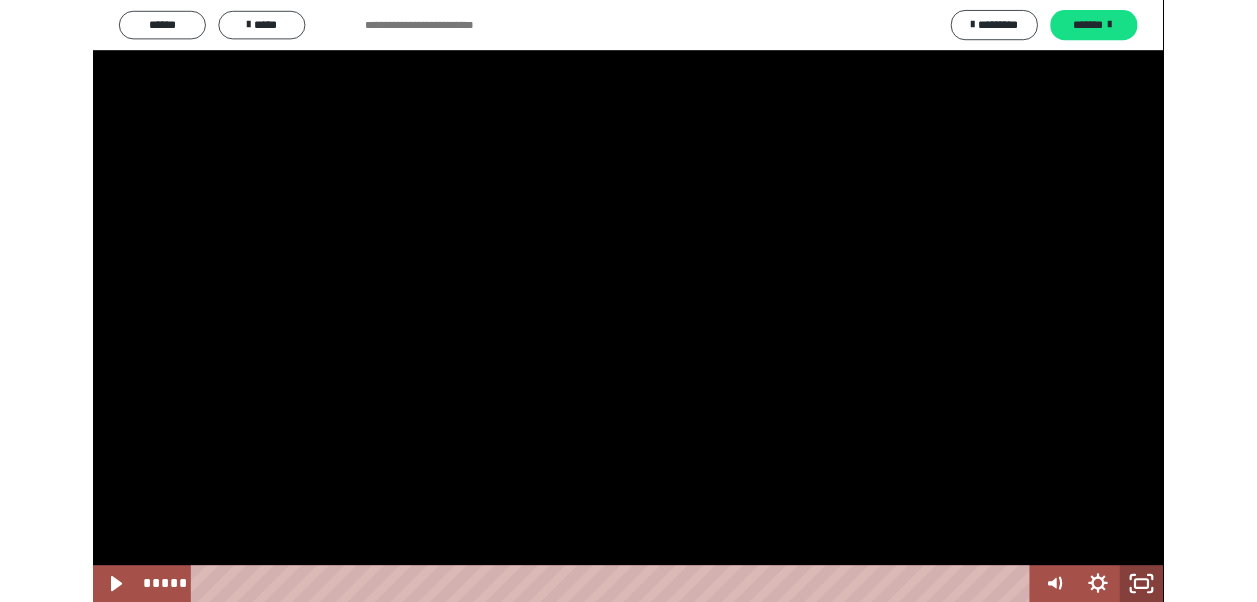 scroll, scrollTop: 3678, scrollLeft: 0, axis: vertical 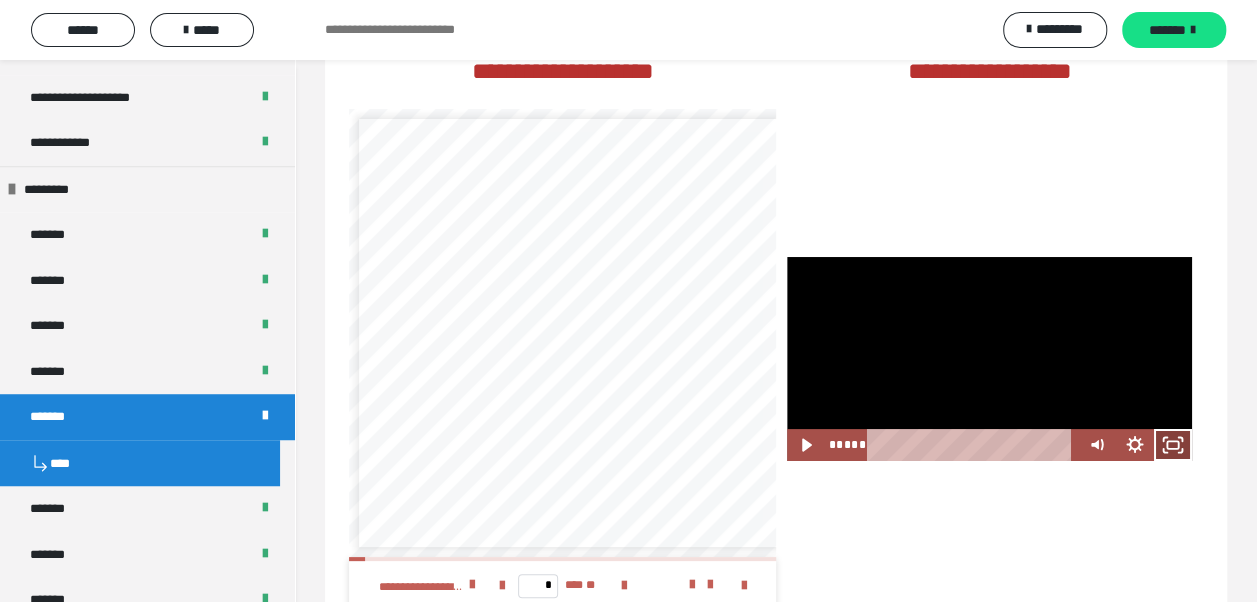 click 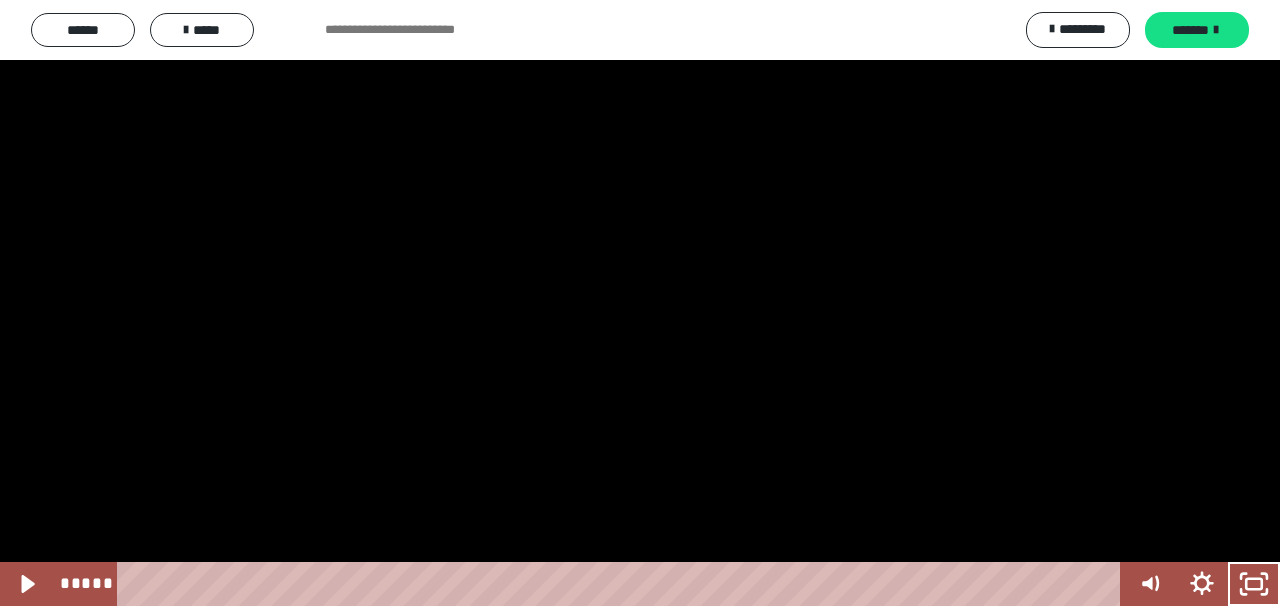 click at bounding box center (640, 303) 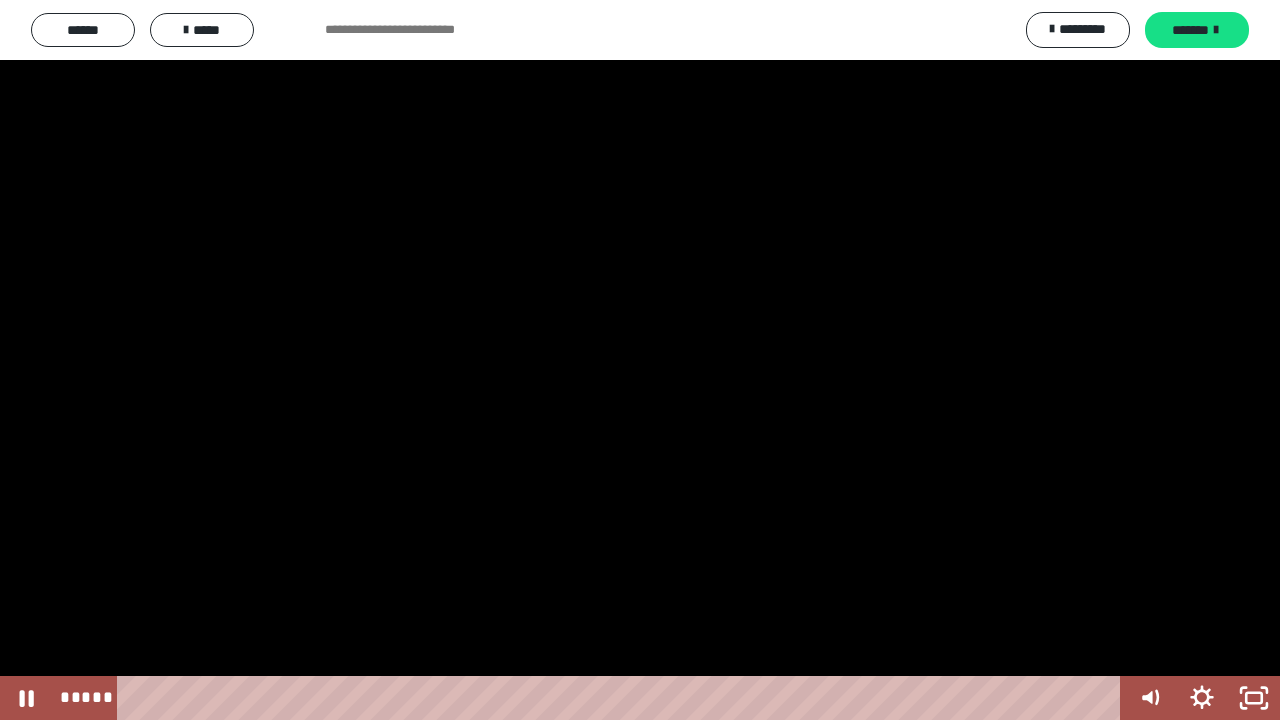 click at bounding box center (640, 360) 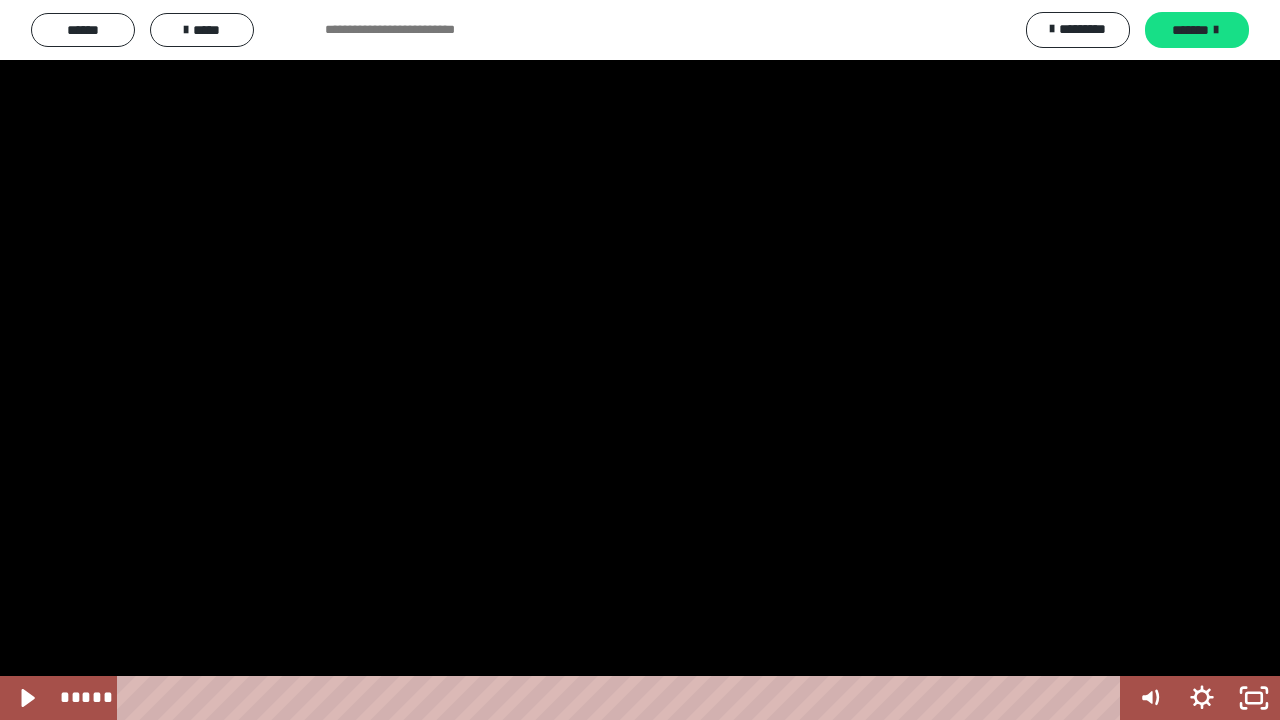 click at bounding box center [640, 360] 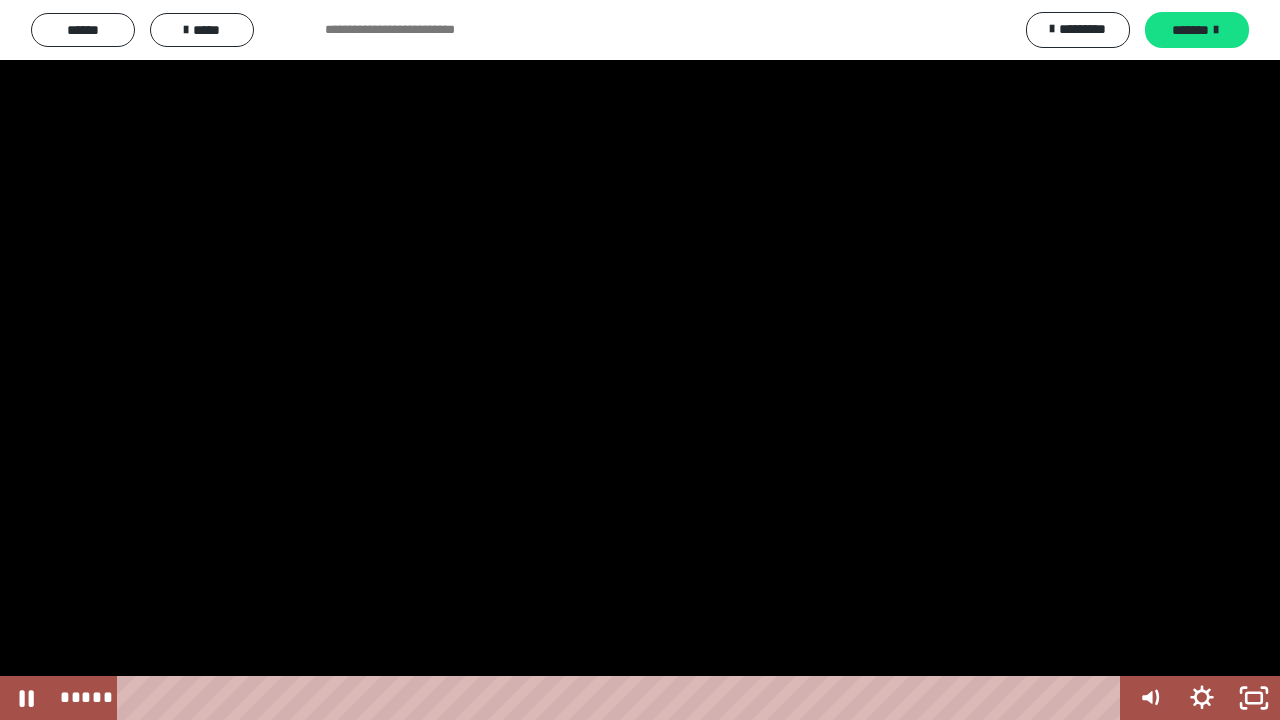 click at bounding box center (640, 360) 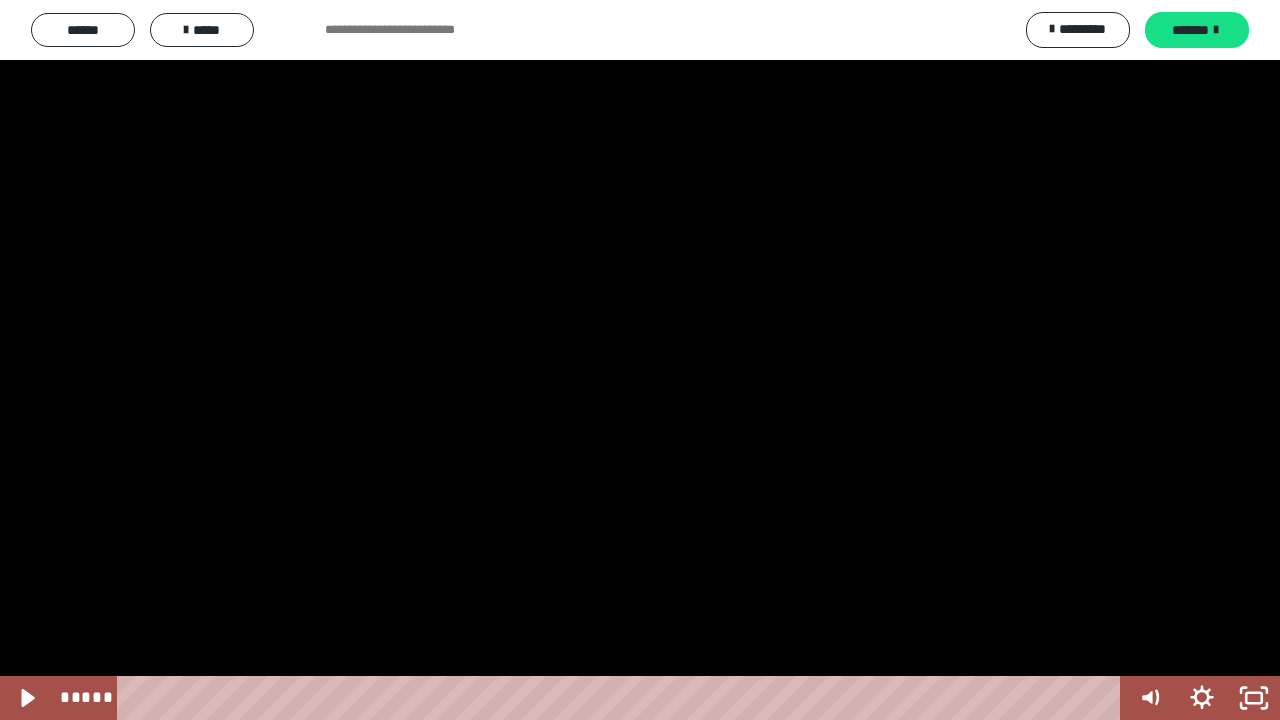 click at bounding box center [640, 360] 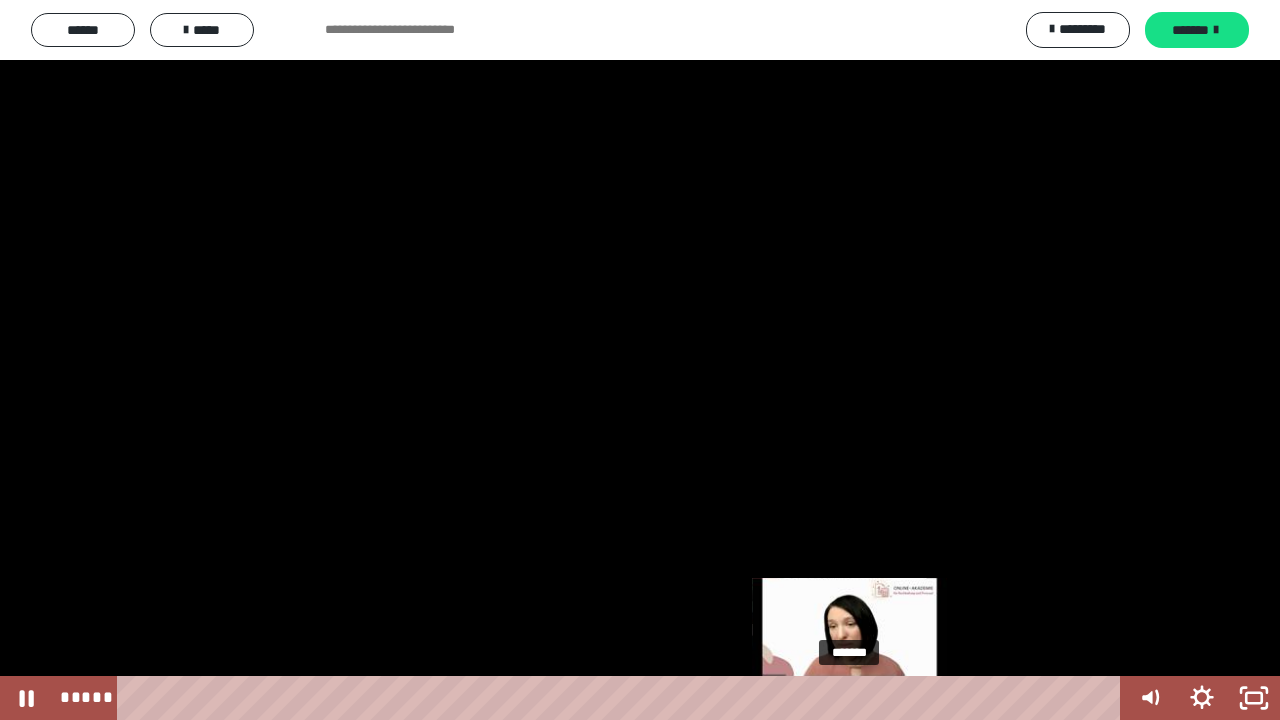 click on "*******" at bounding box center [622, 698] 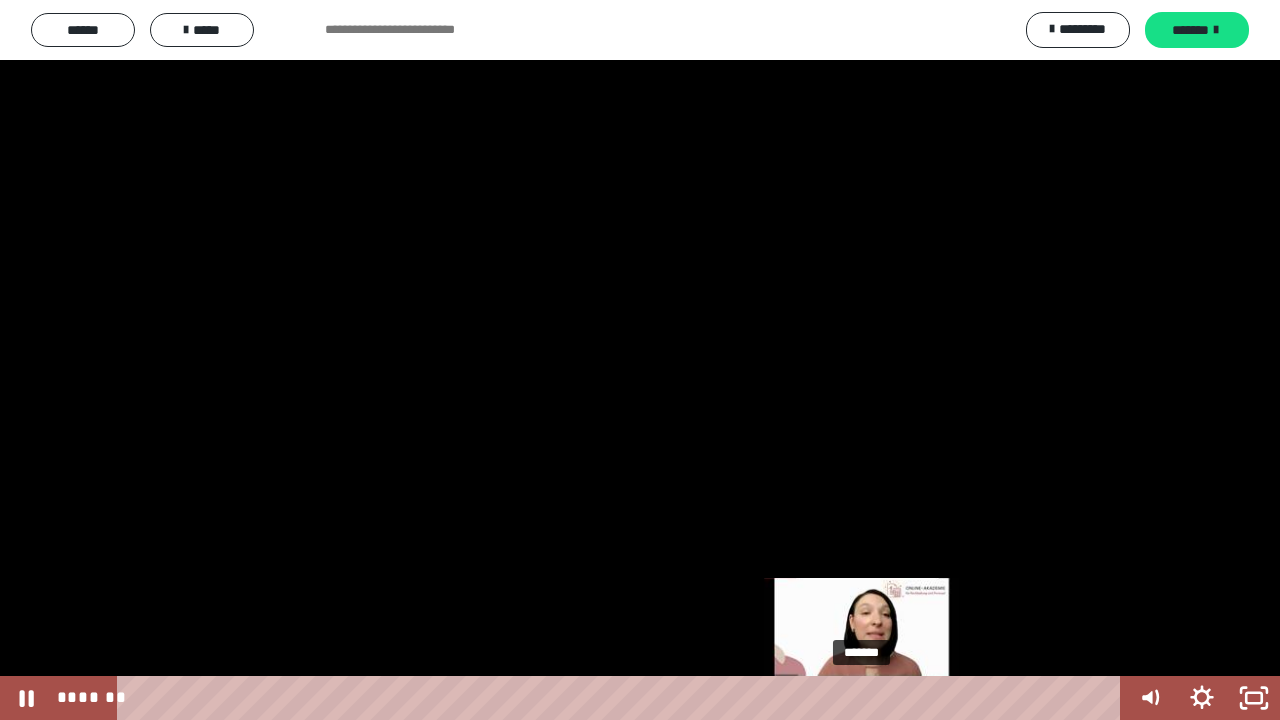 click on "*******" at bounding box center [622, 698] 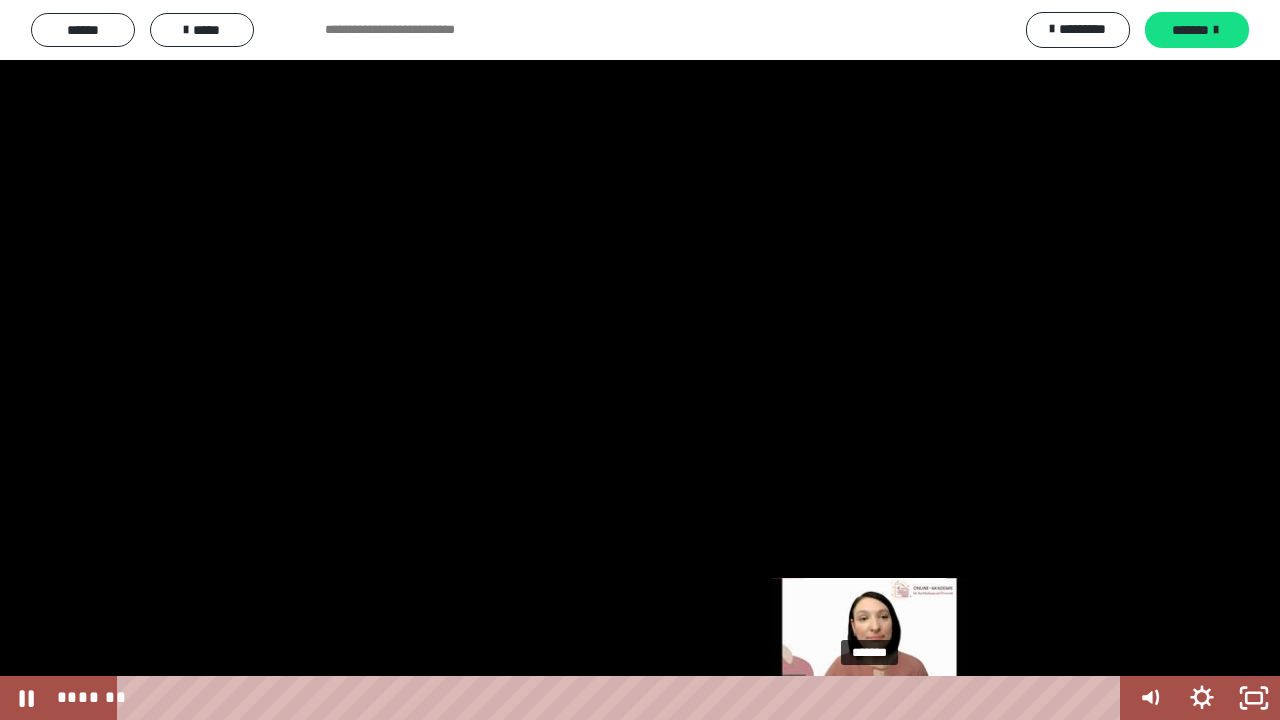 click on "*******" at bounding box center (622, 698) 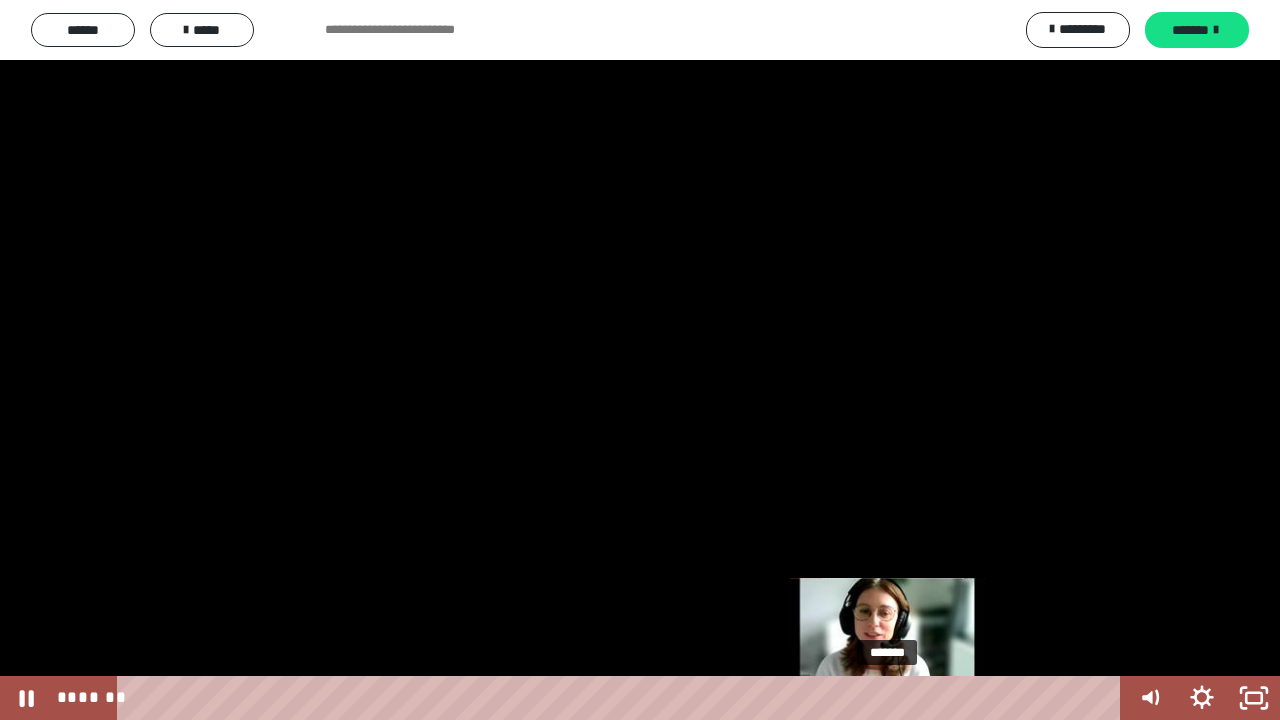 click on "*******" at bounding box center (622, 698) 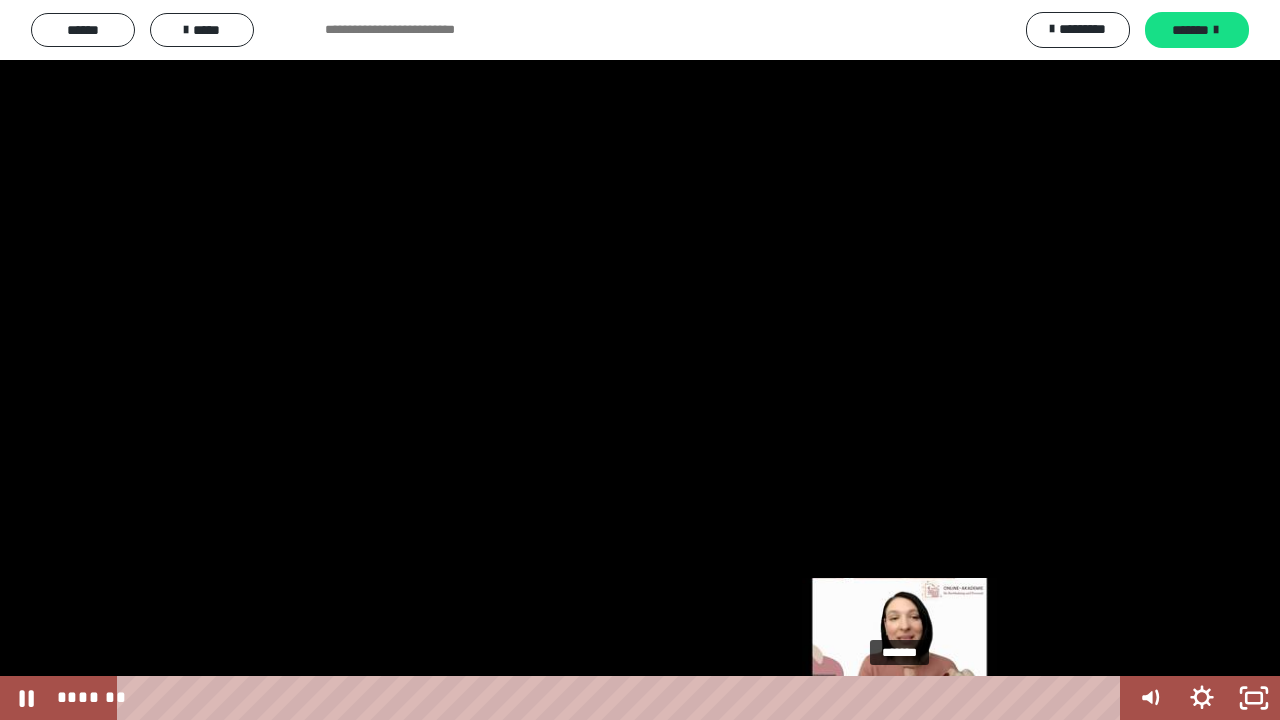 click on "*******" at bounding box center (622, 698) 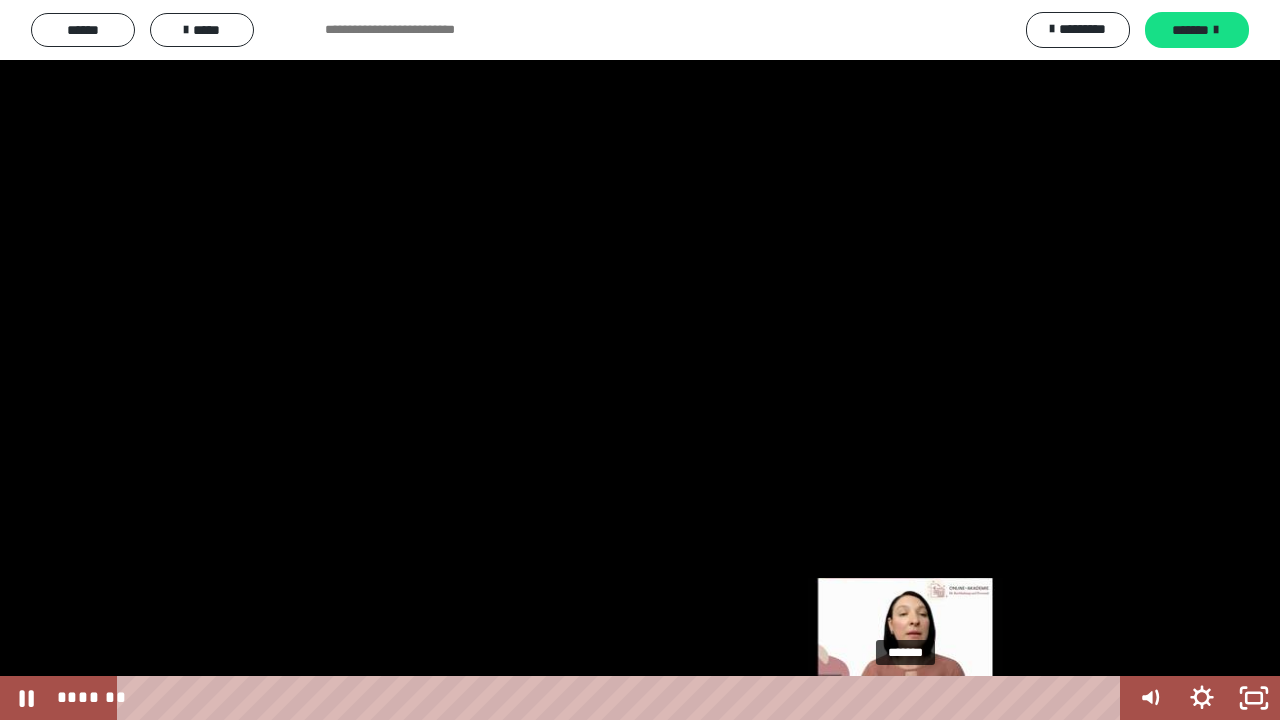 click on "*******" at bounding box center (622, 698) 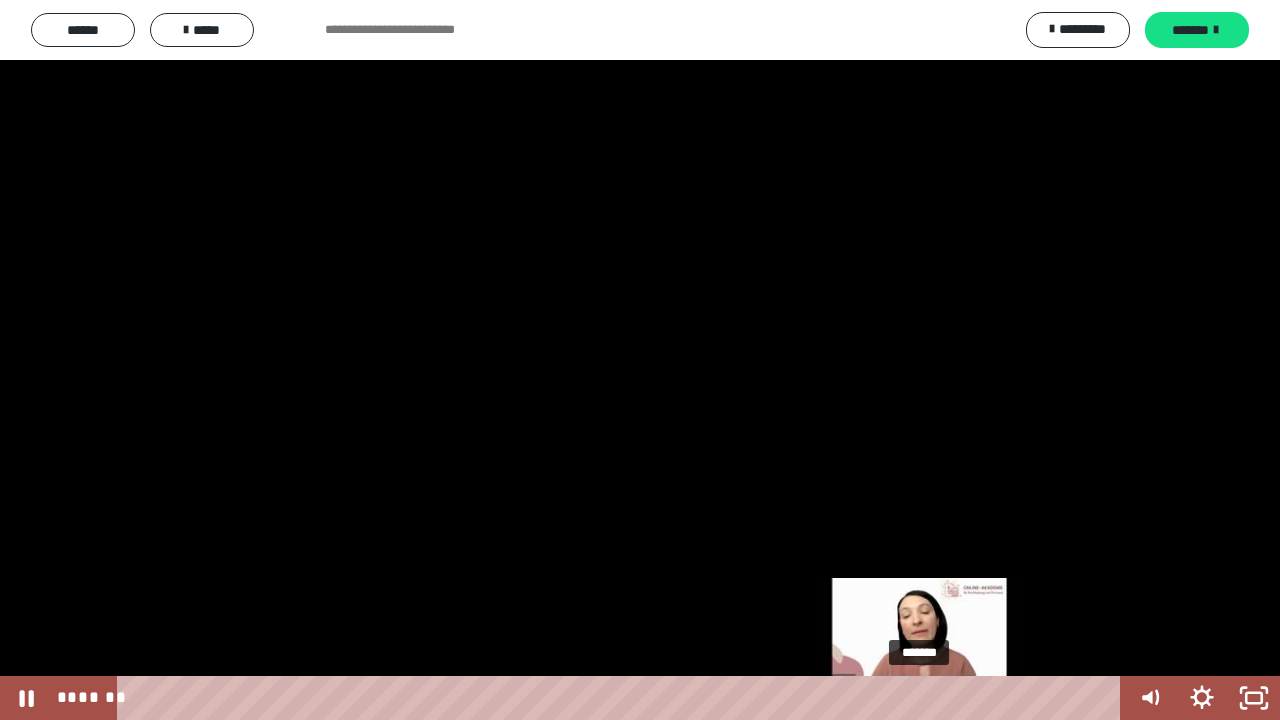 click on "*******" at bounding box center [622, 698] 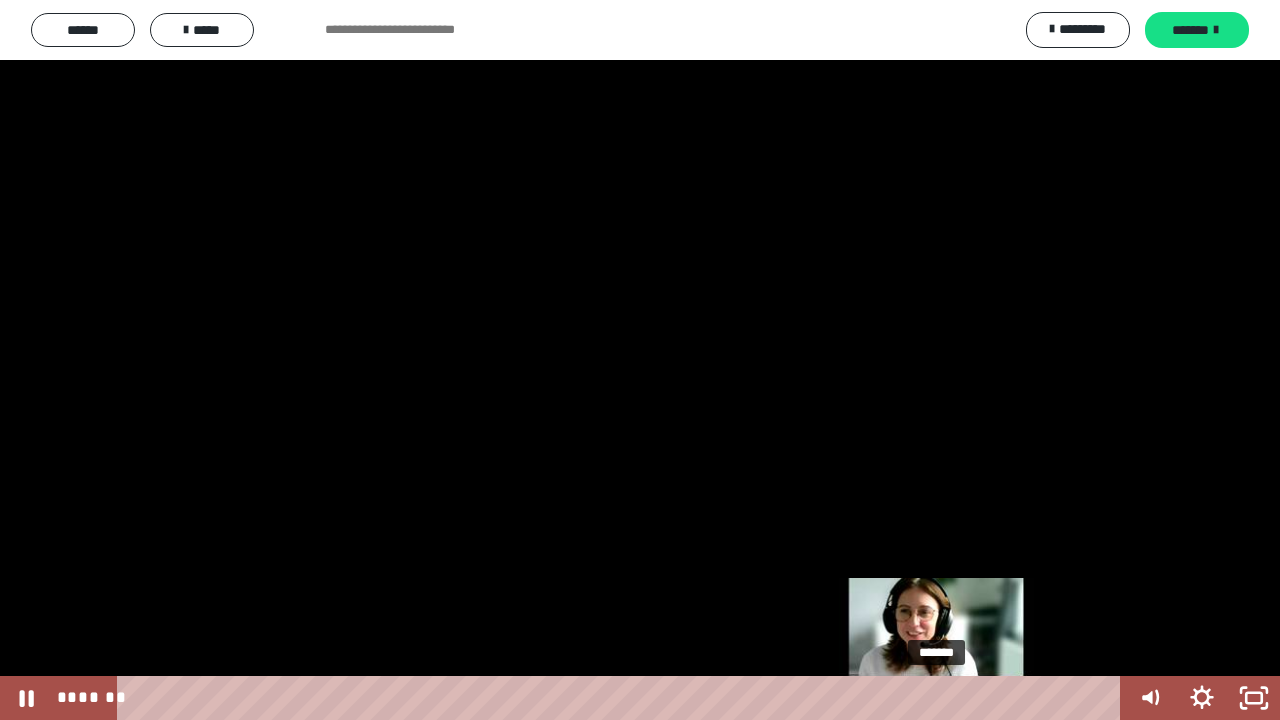 click on "*******" at bounding box center (622, 698) 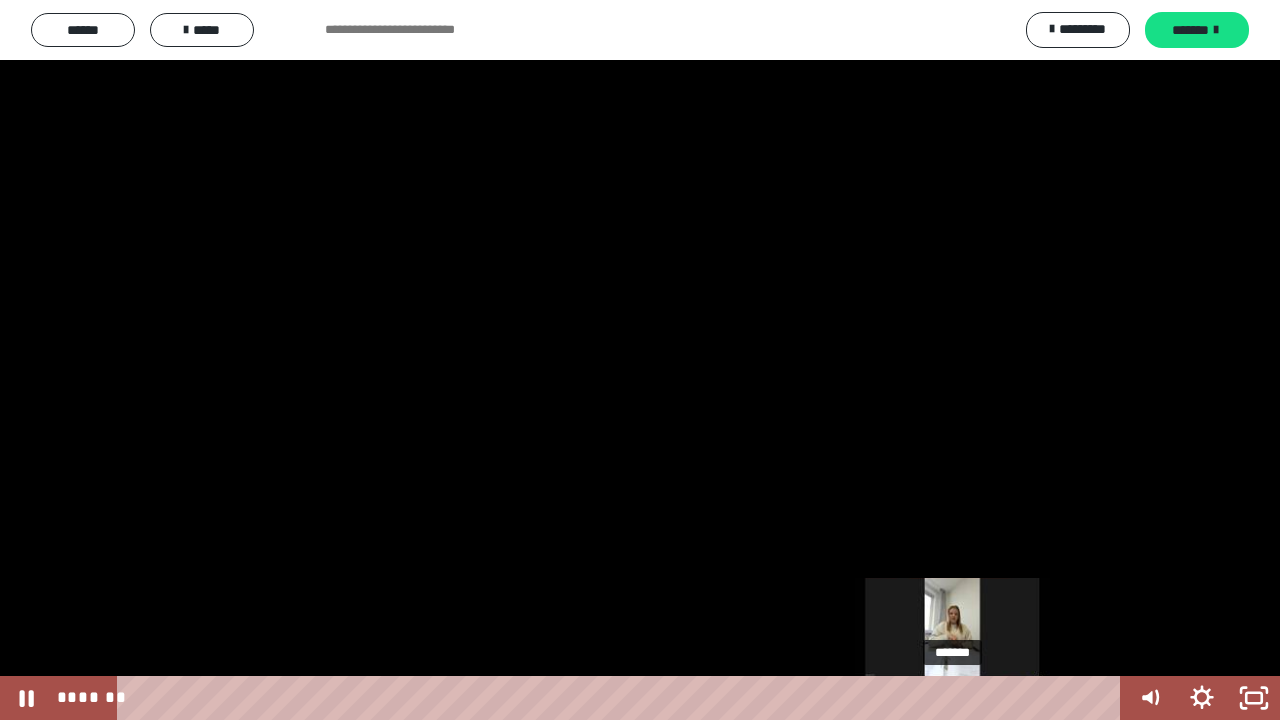 click on "*******" at bounding box center [622, 698] 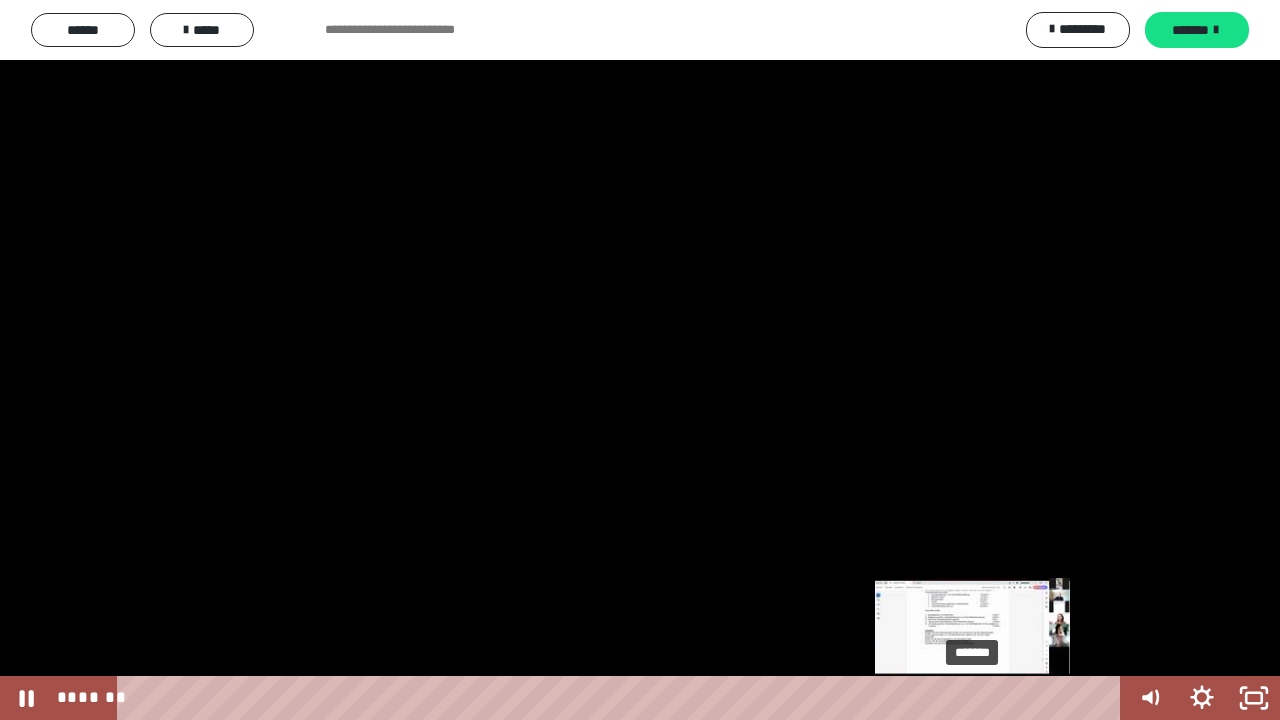 click on "*******" at bounding box center [622, 698] 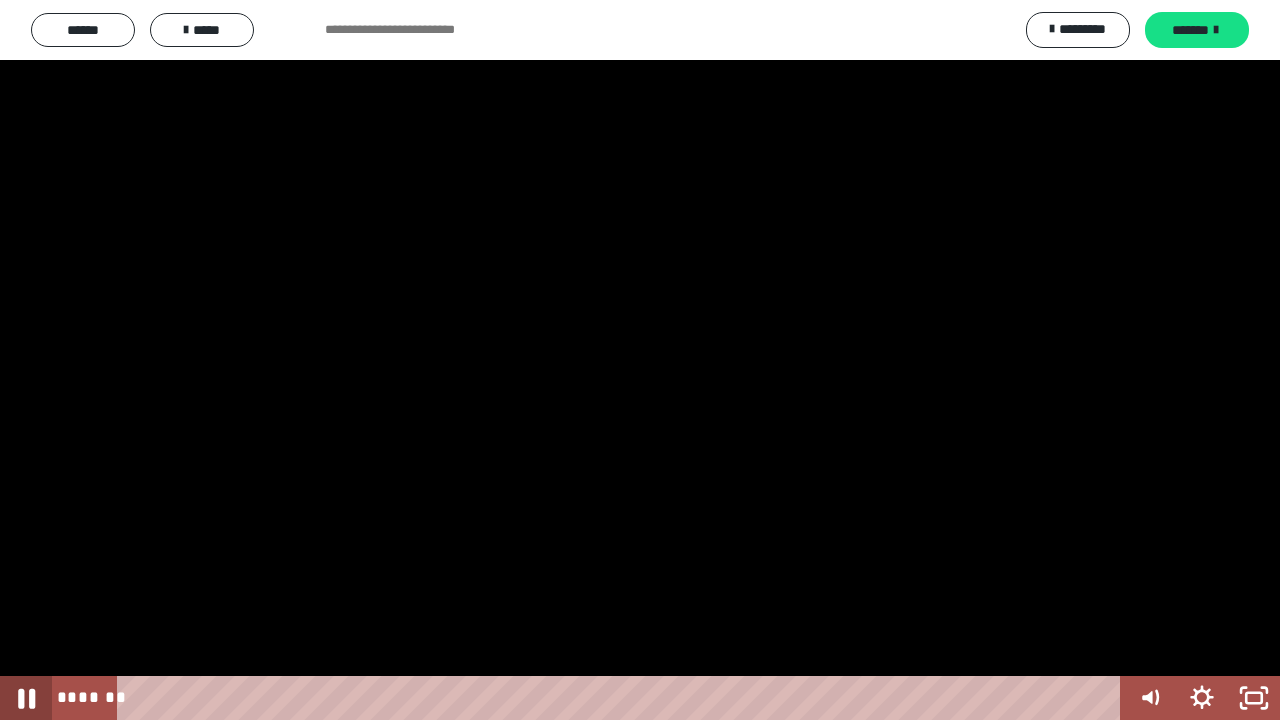 click 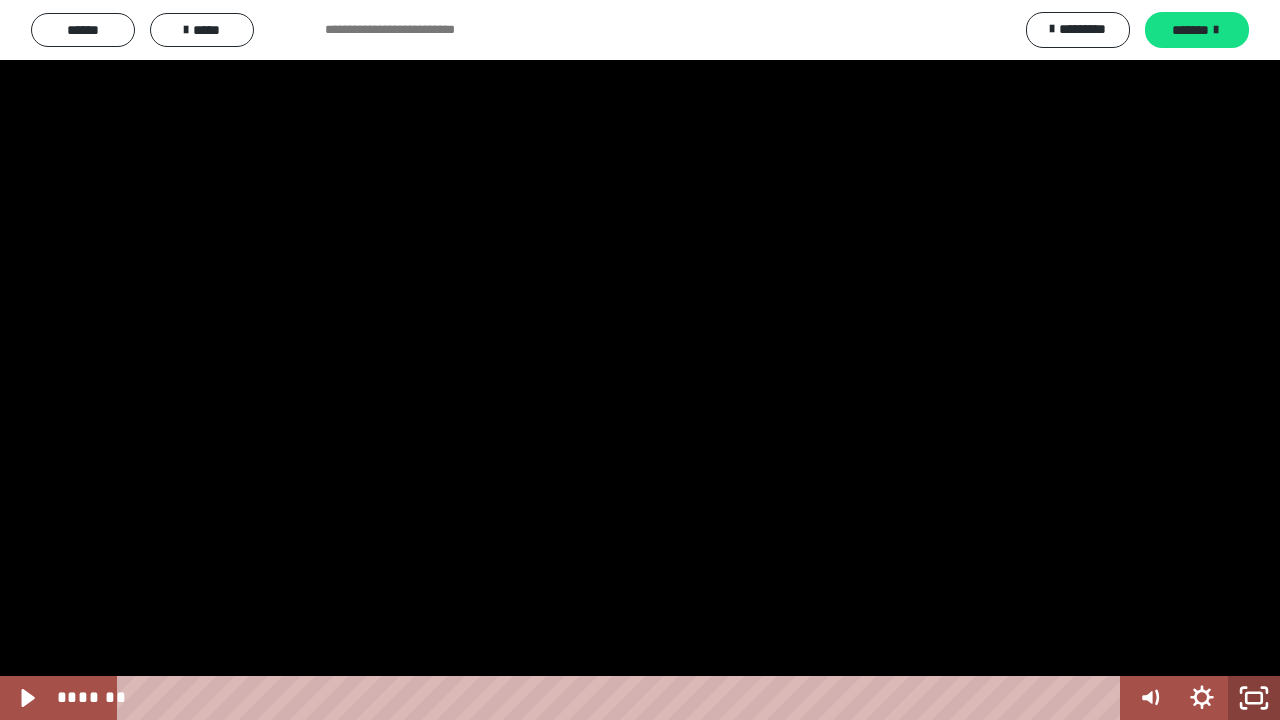 click 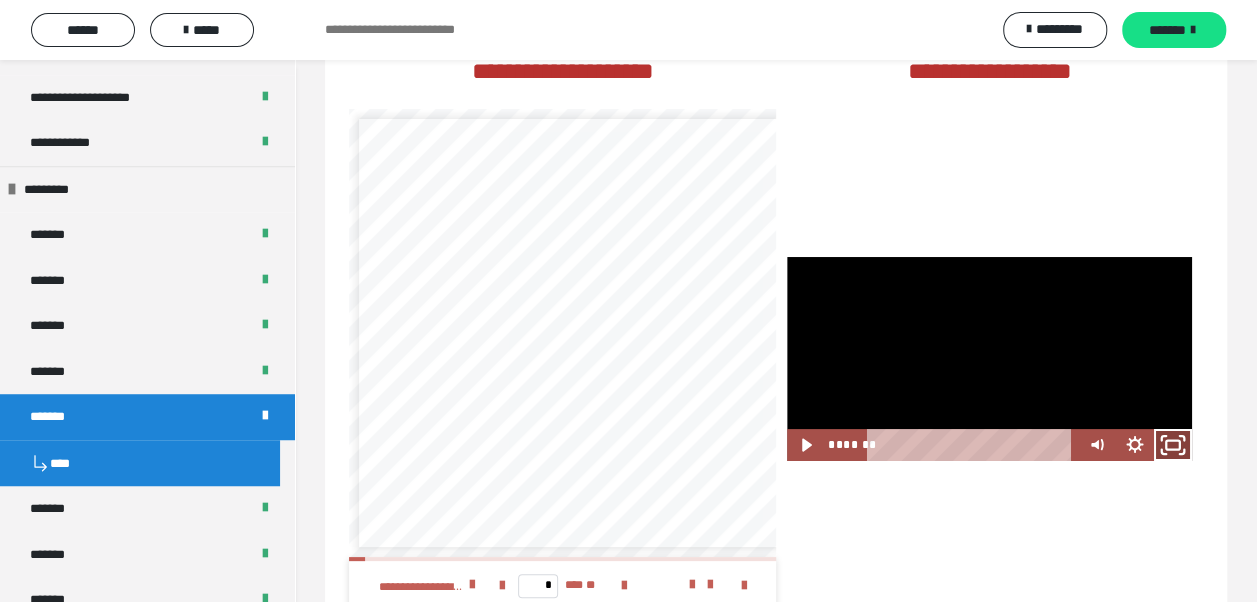 click 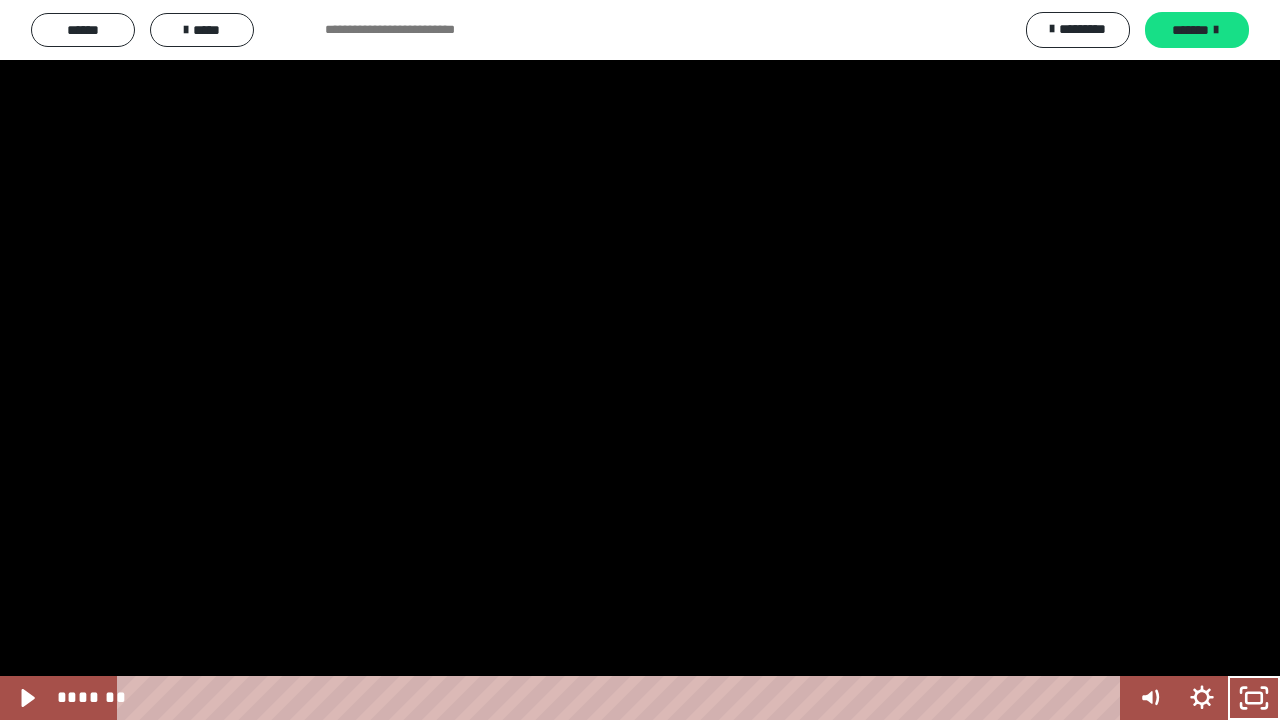 click at bounding box center [640, 360] 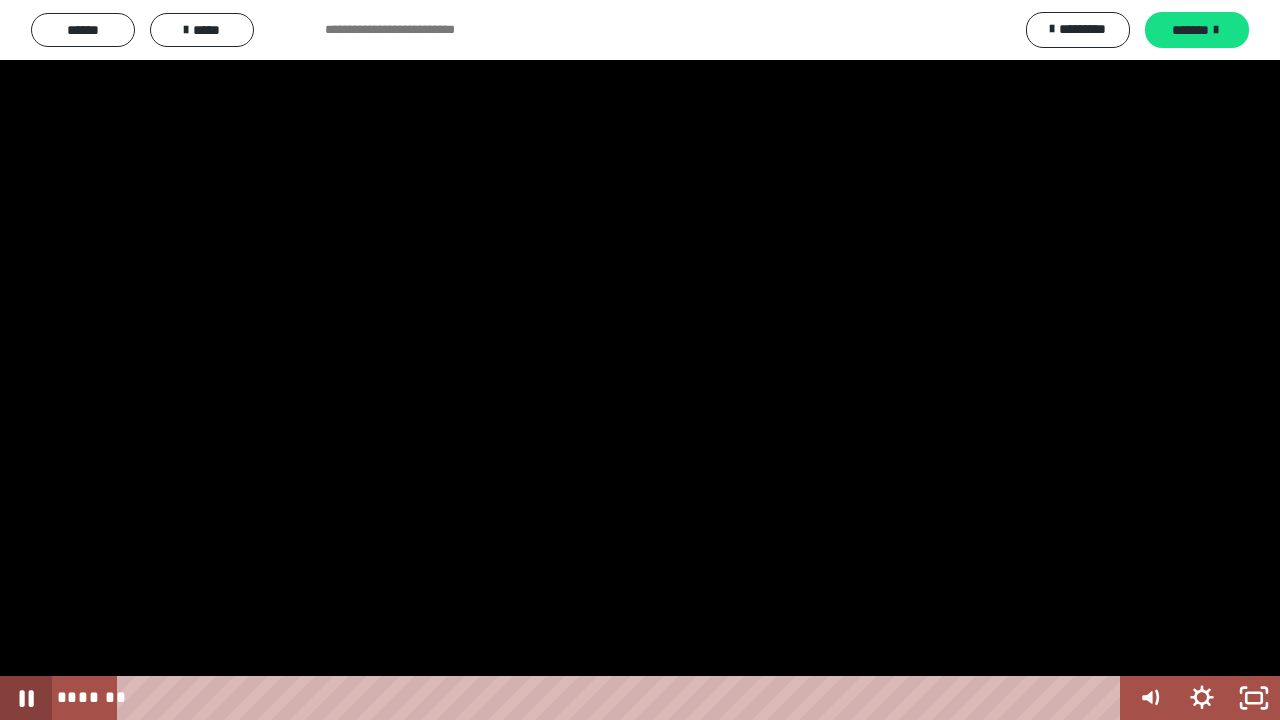 click 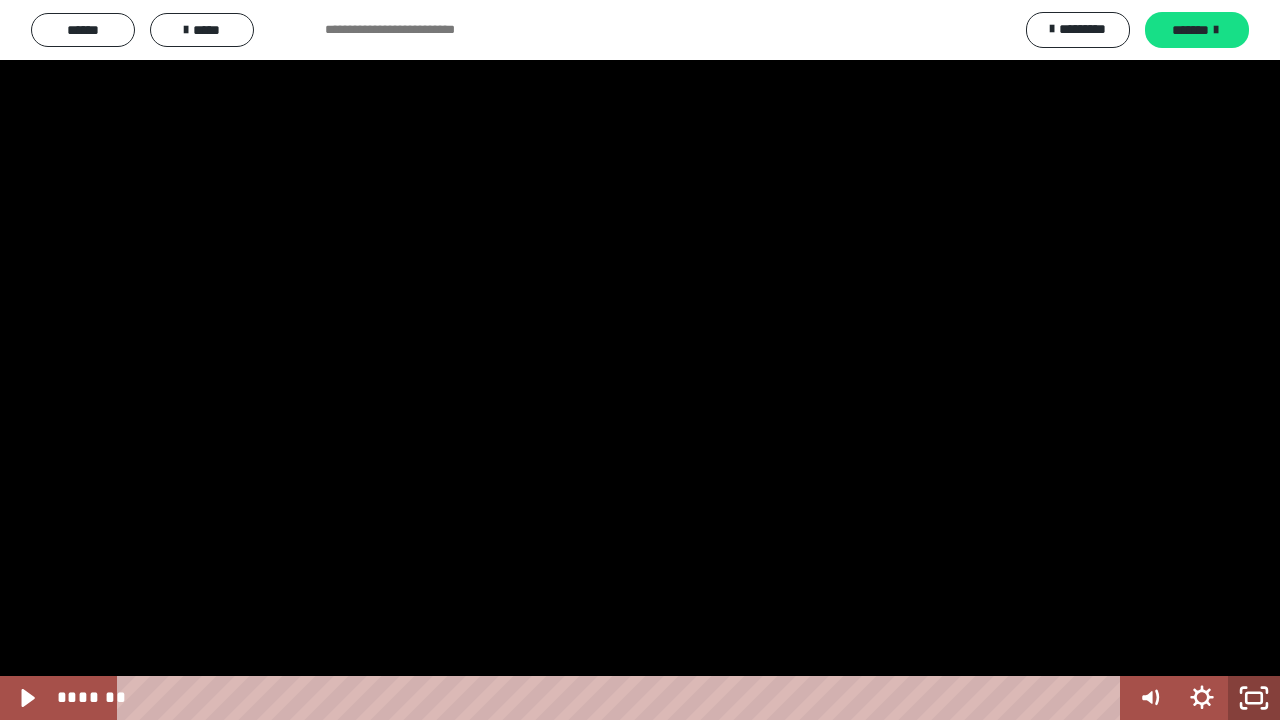 click 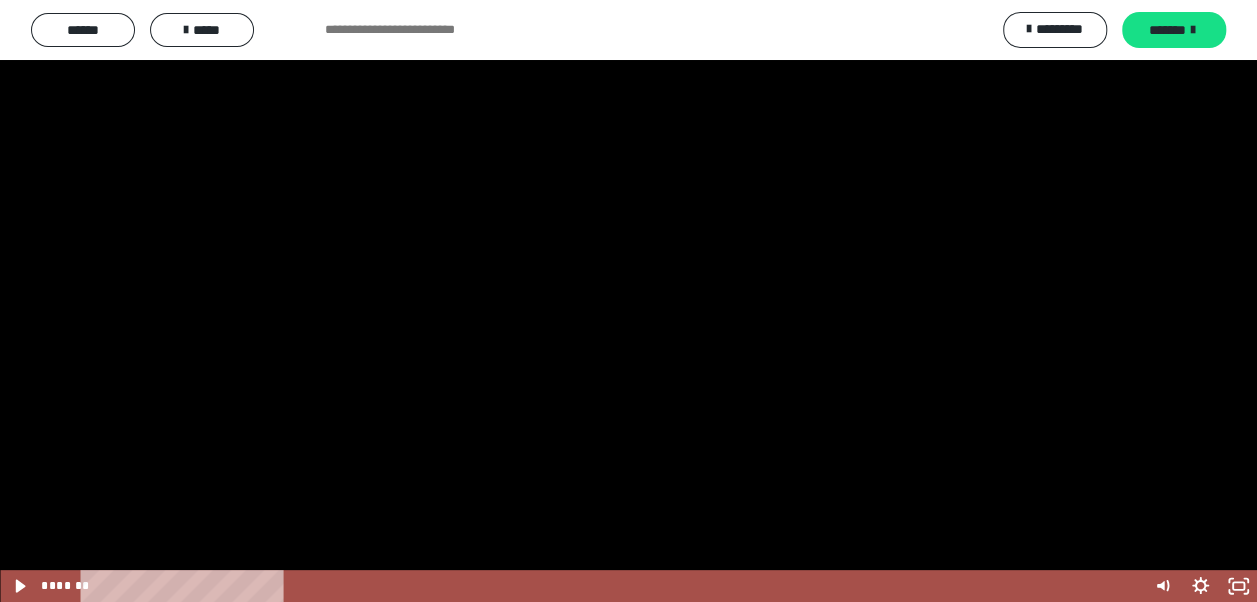 scroll, scrollTop: 3792, scrollLeft: 0, axis: vertical 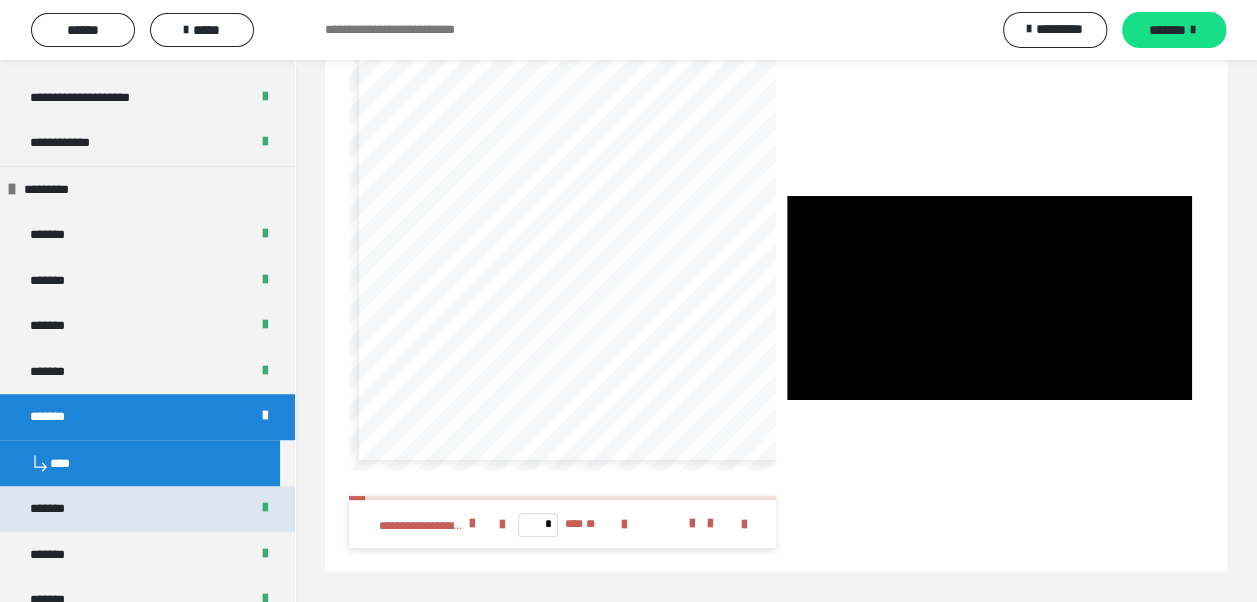 click on "*******" at bounding box center (147, 509) 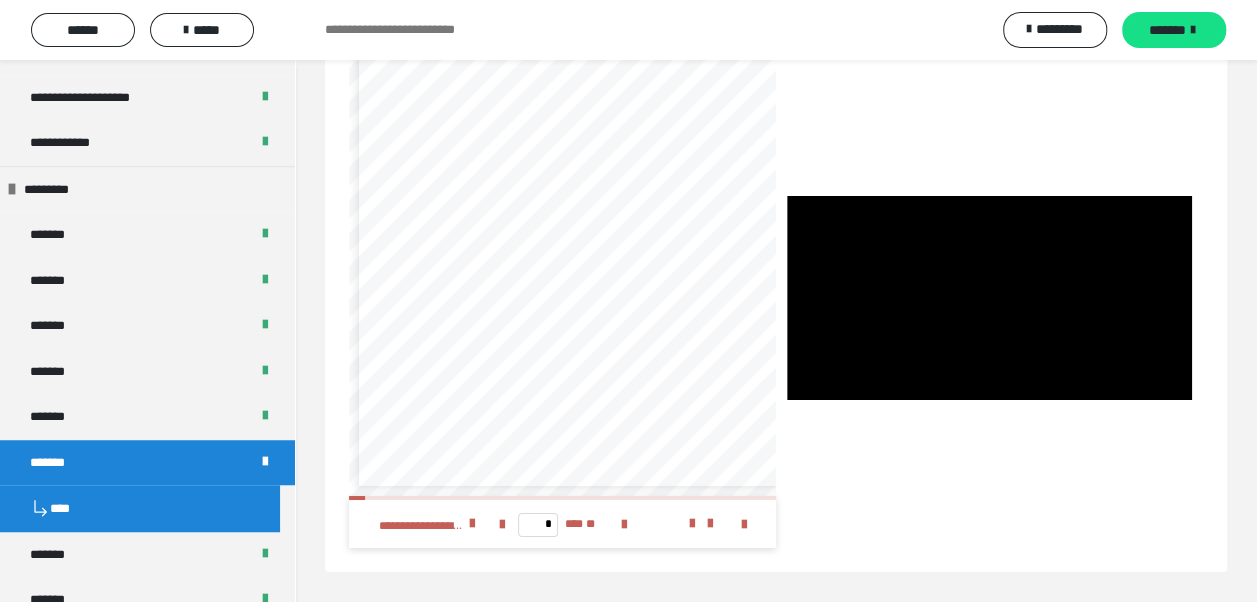 scroll, scrollTop: 3363, scrollLeft: 0, axis: vertical 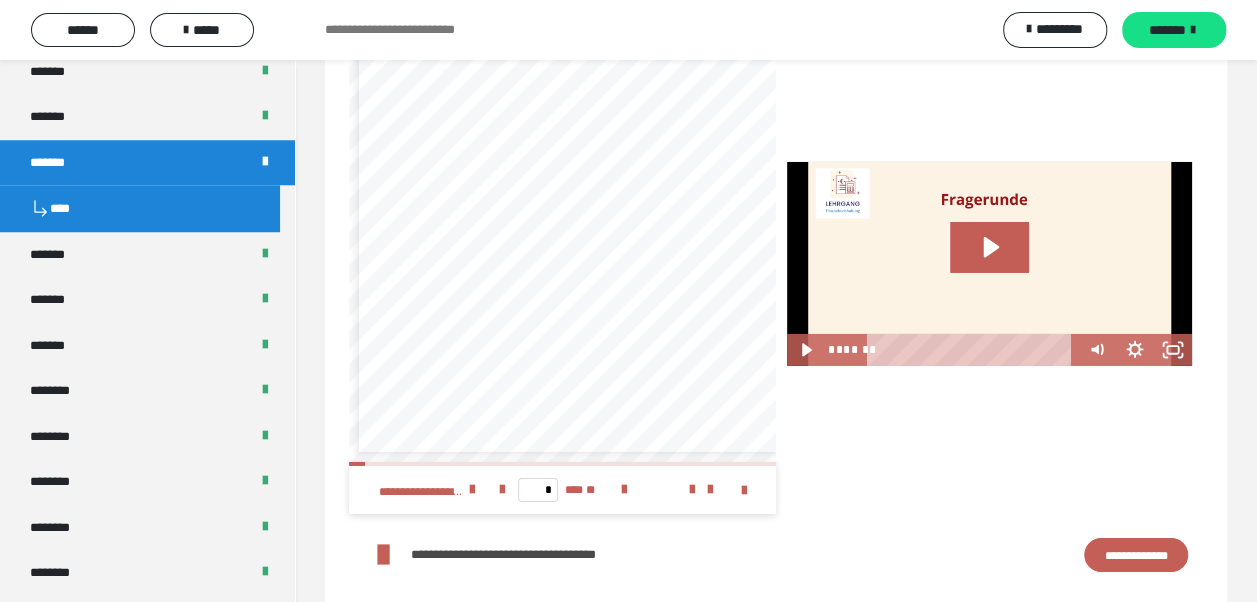 click on "* *** **" at bounding box center (562, 490) 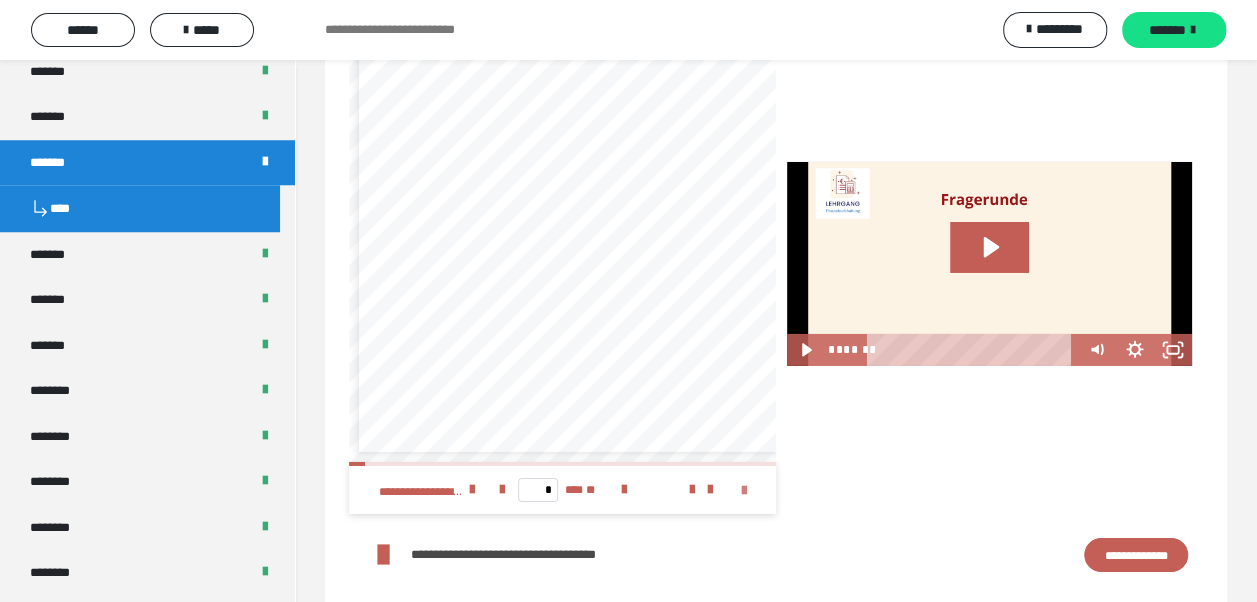 click at bounding box center [744, 491] 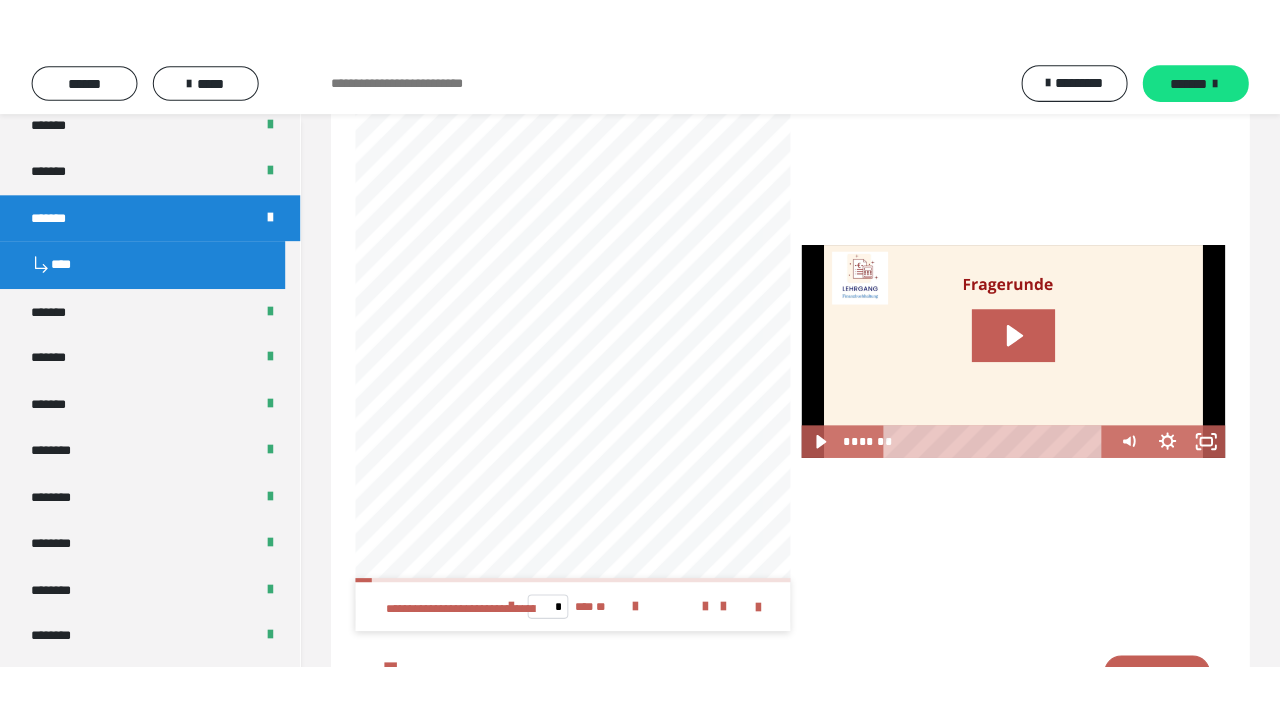 scroll, scrollTop: 3052, scrollLeft: 0, axis: vertical 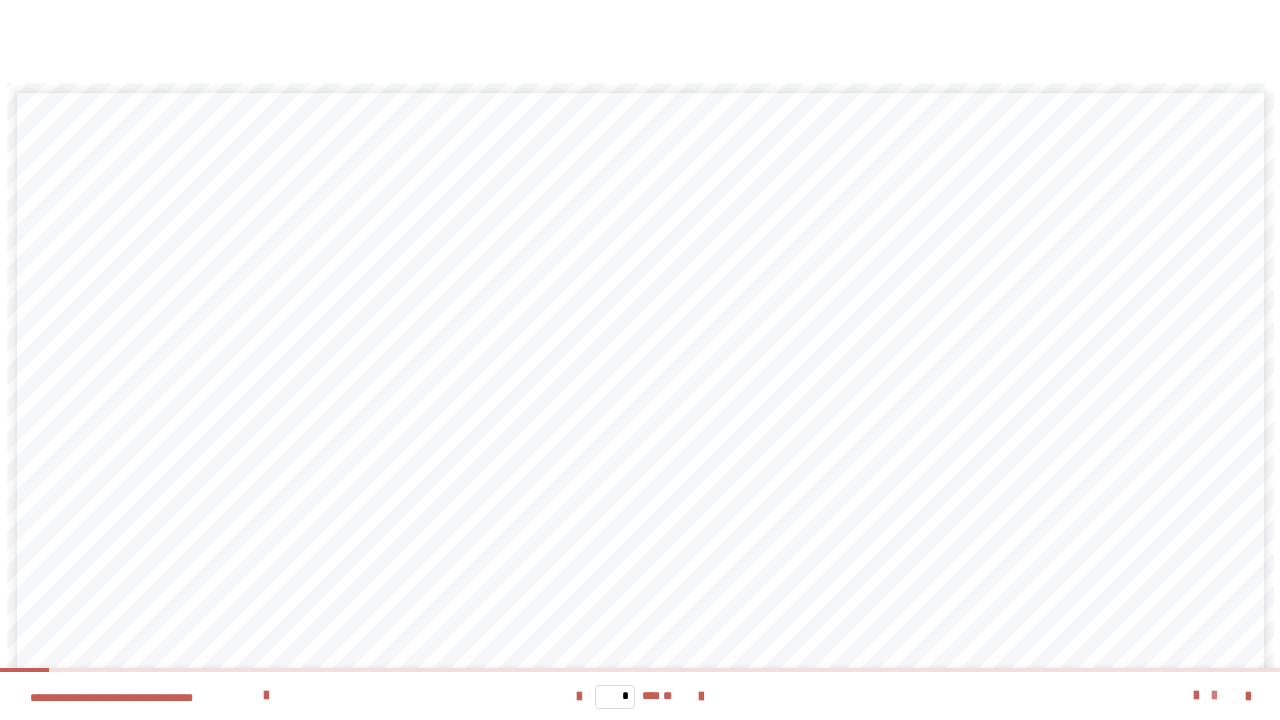click at bounding box center (1214, 696) 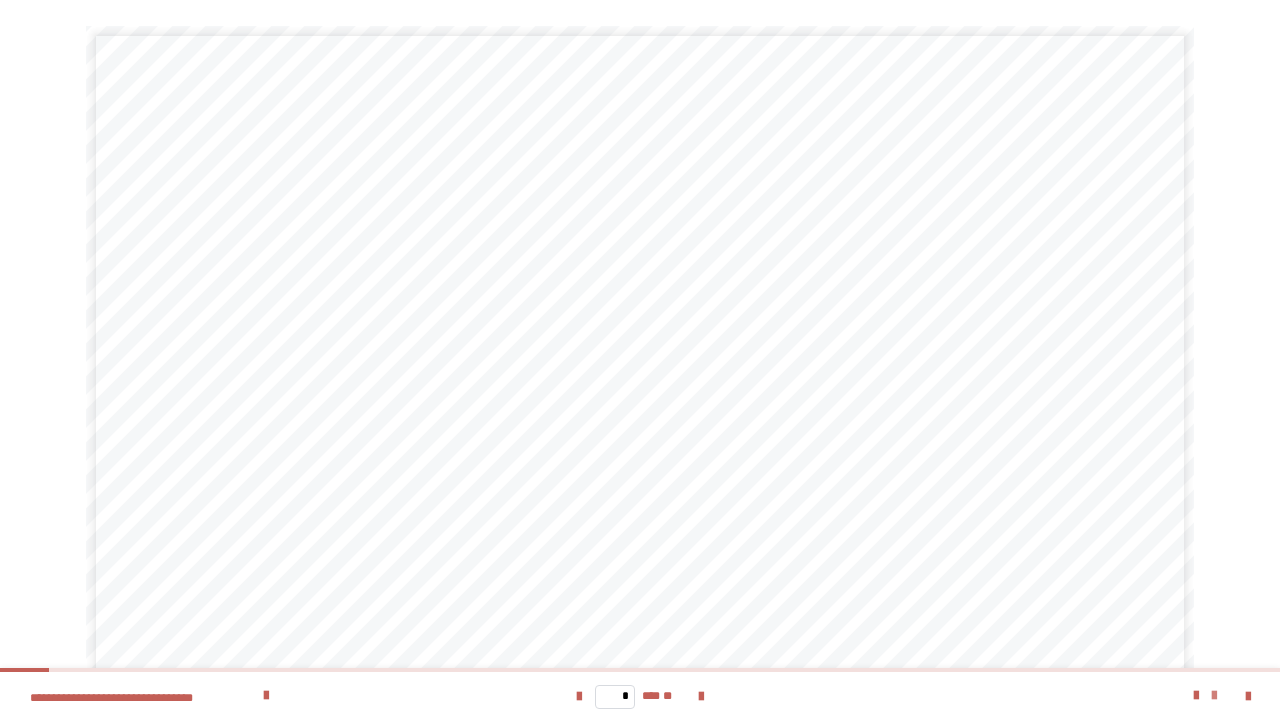 click at bounding box center (1214, 696) 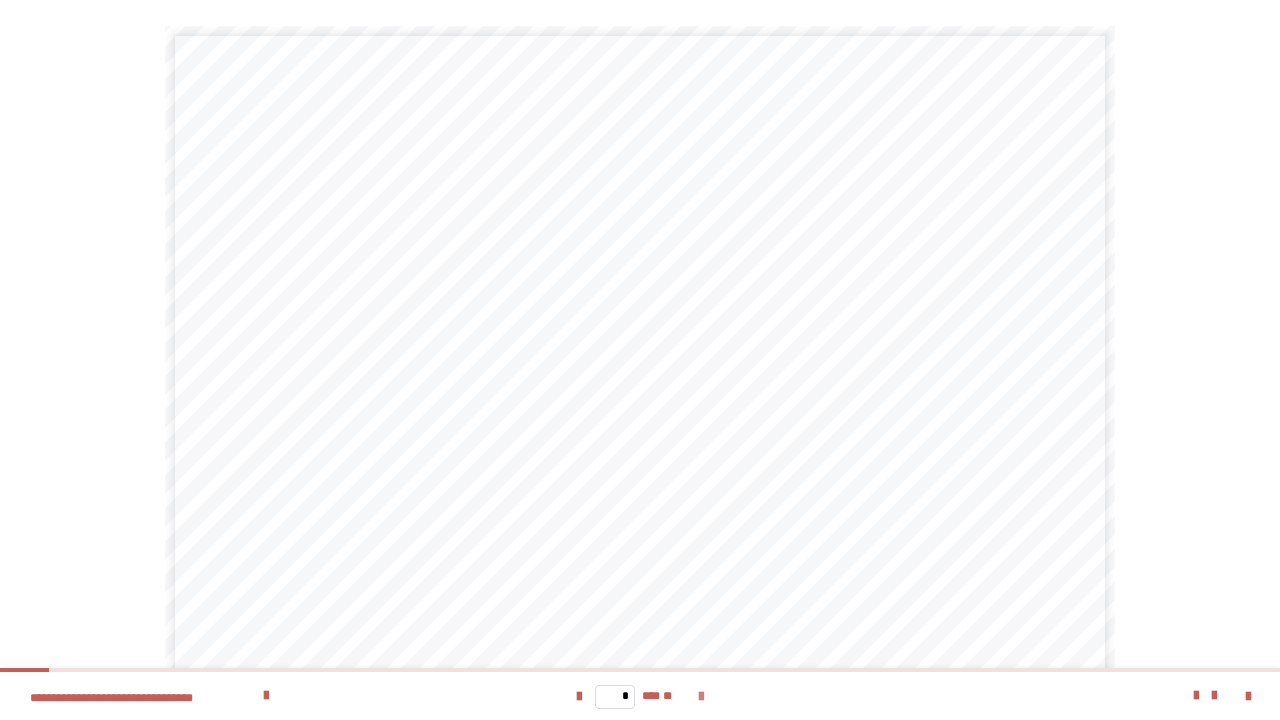 click at bounding box center (701, 697) 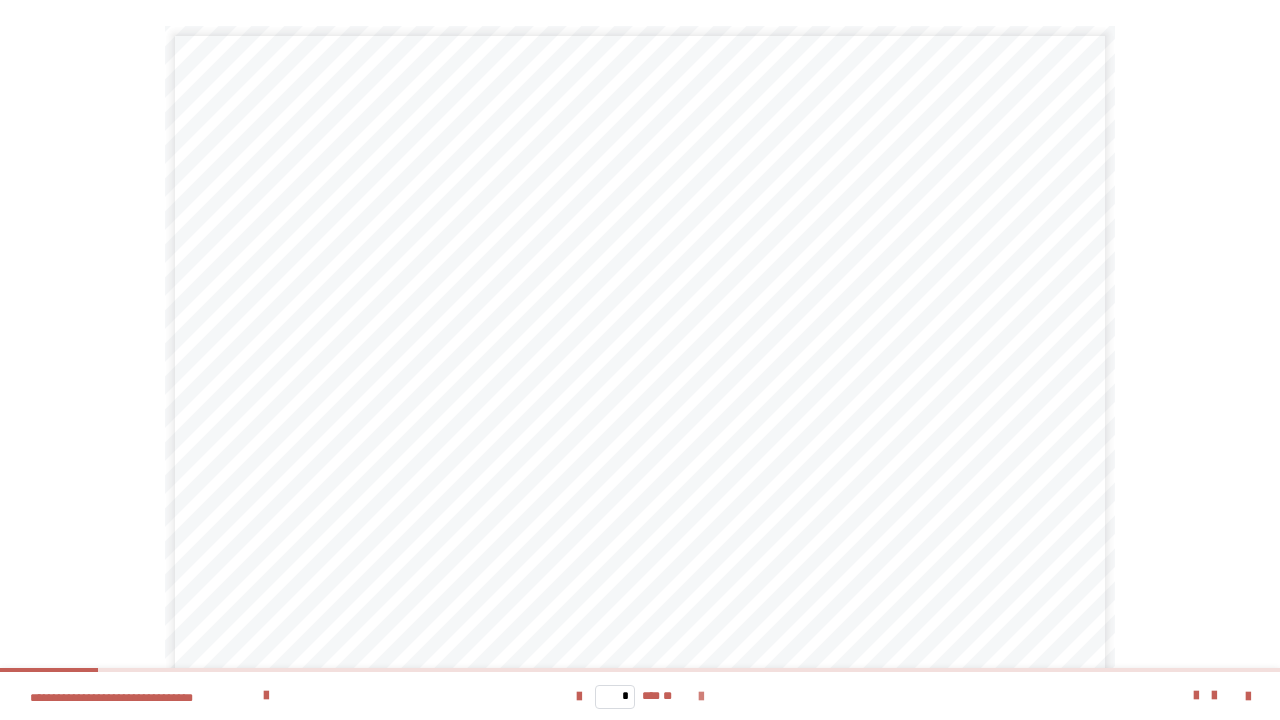 click at bounding box center [701, 697] 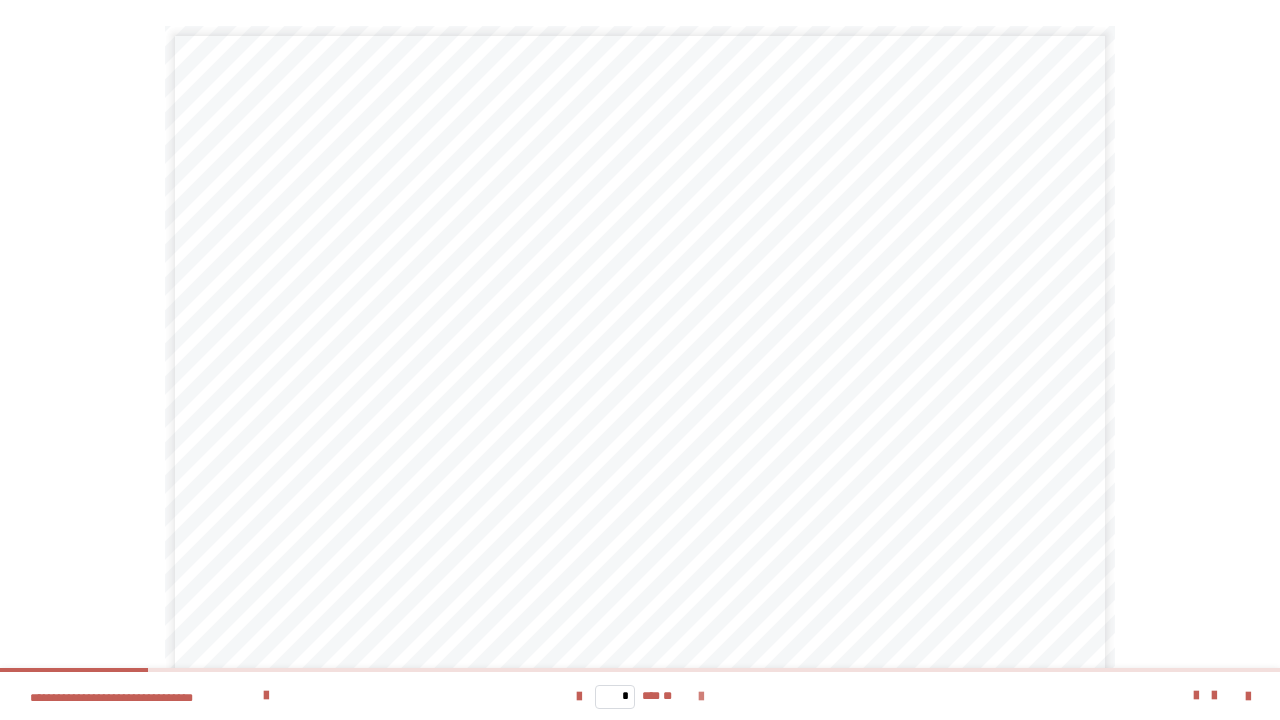 click at bounding box center (701, 697) 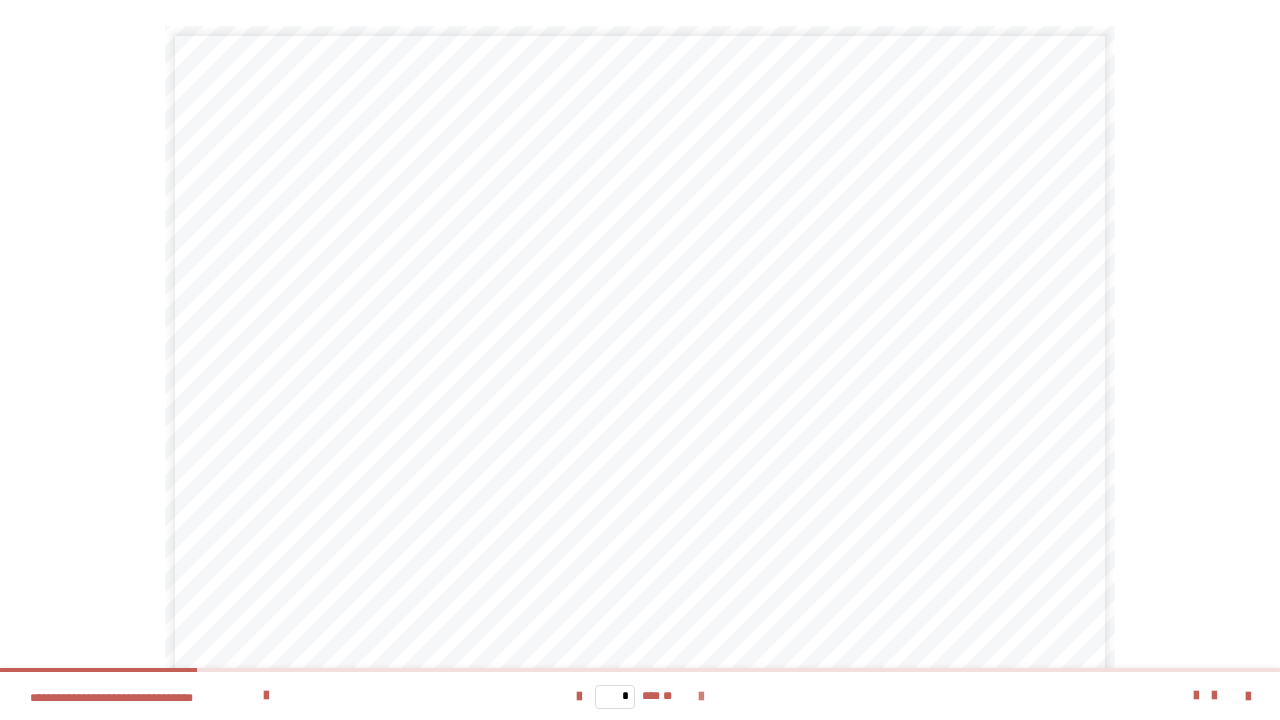 click at bounding box center (701, 697) 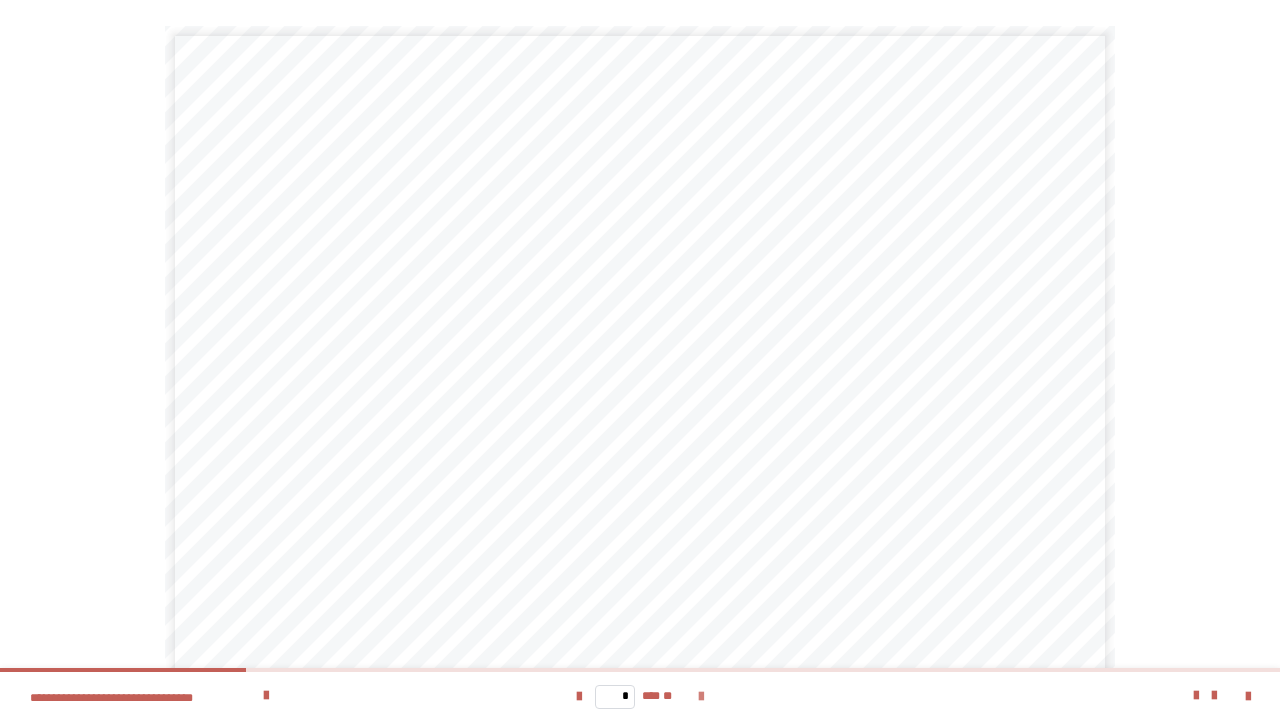 click at bounding box center (701, 697) 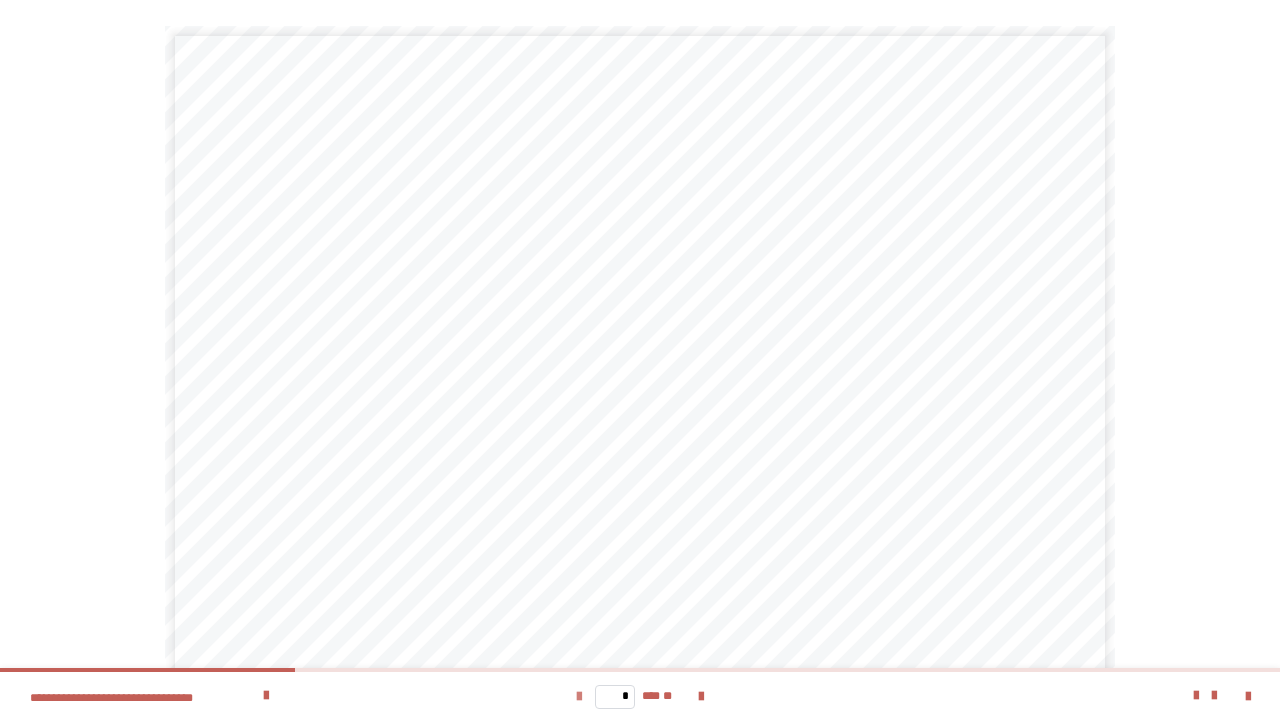 click at bounding box center (579, 697) 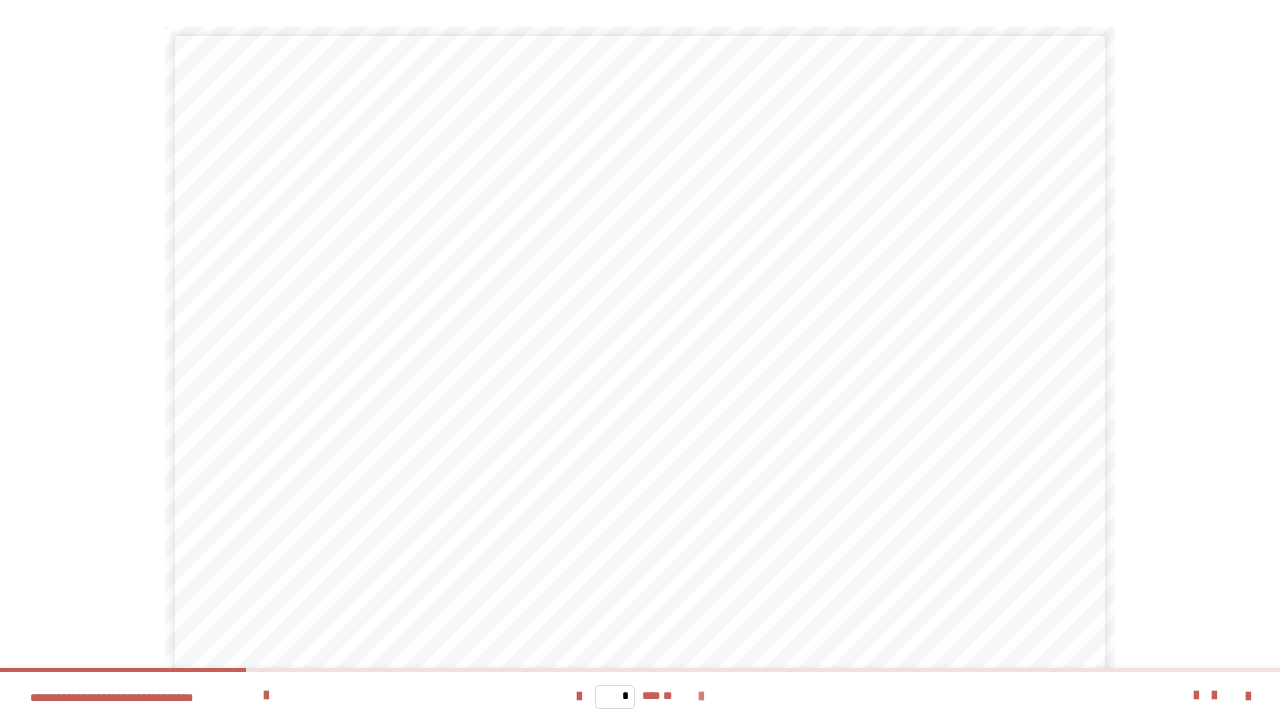 click at bounding box center (701, 697) 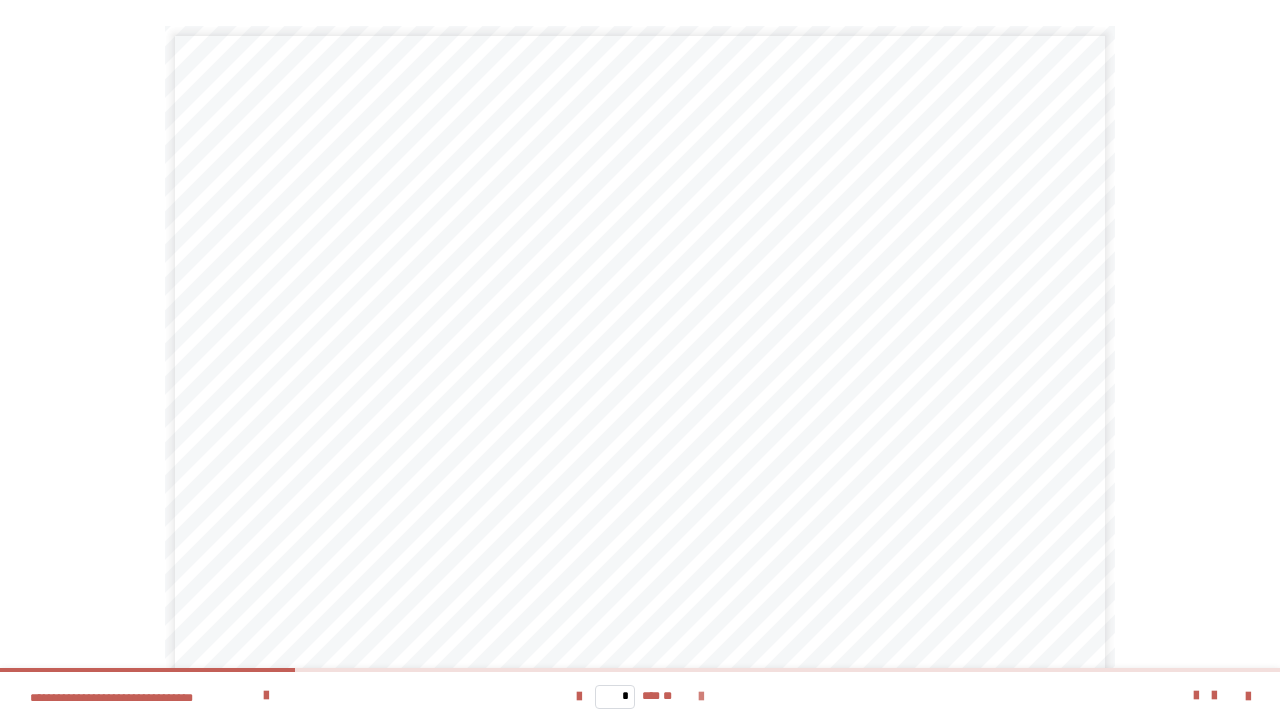 click at bounding box center (701, 697) 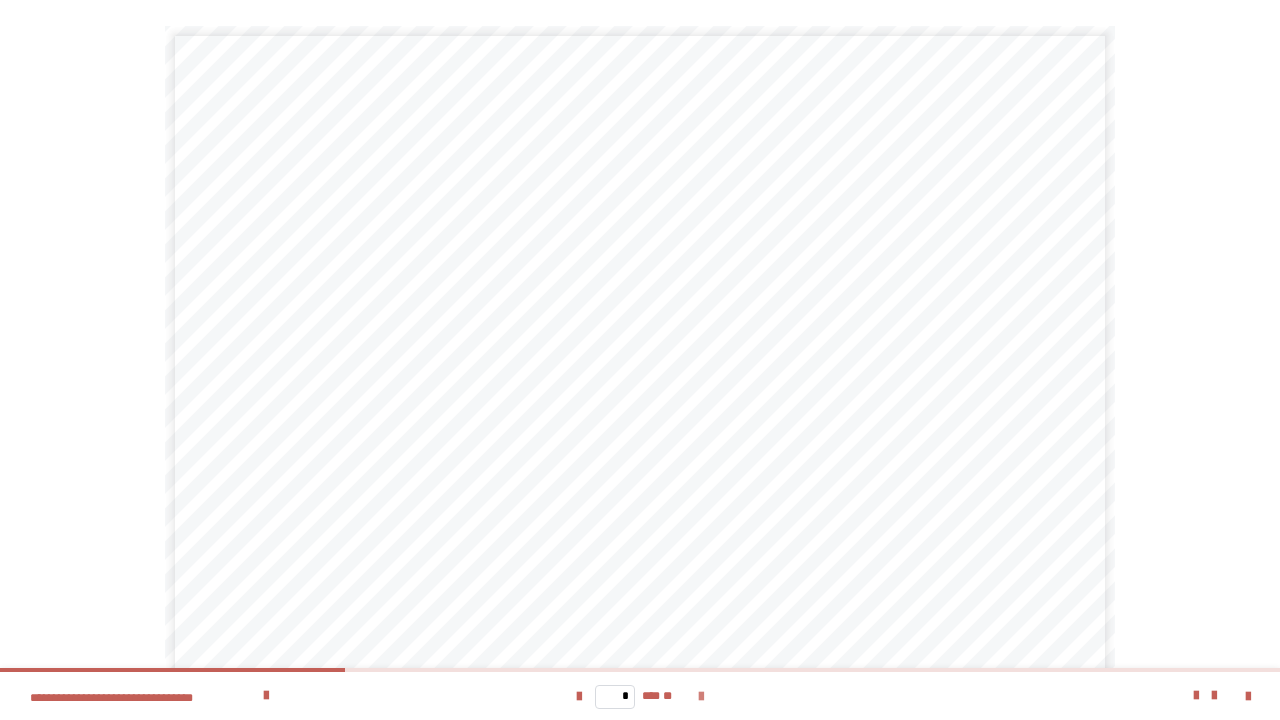 click at bounding box center (701, 697) 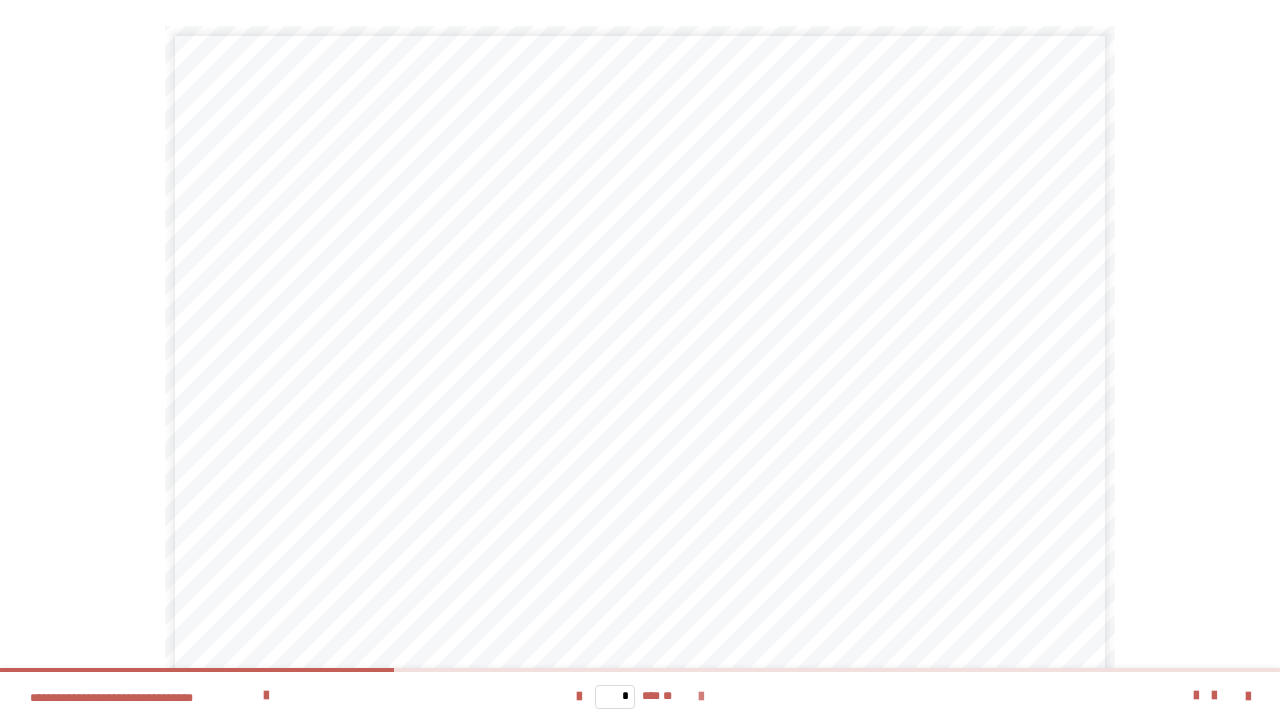 click at bounding box center [701, 697] 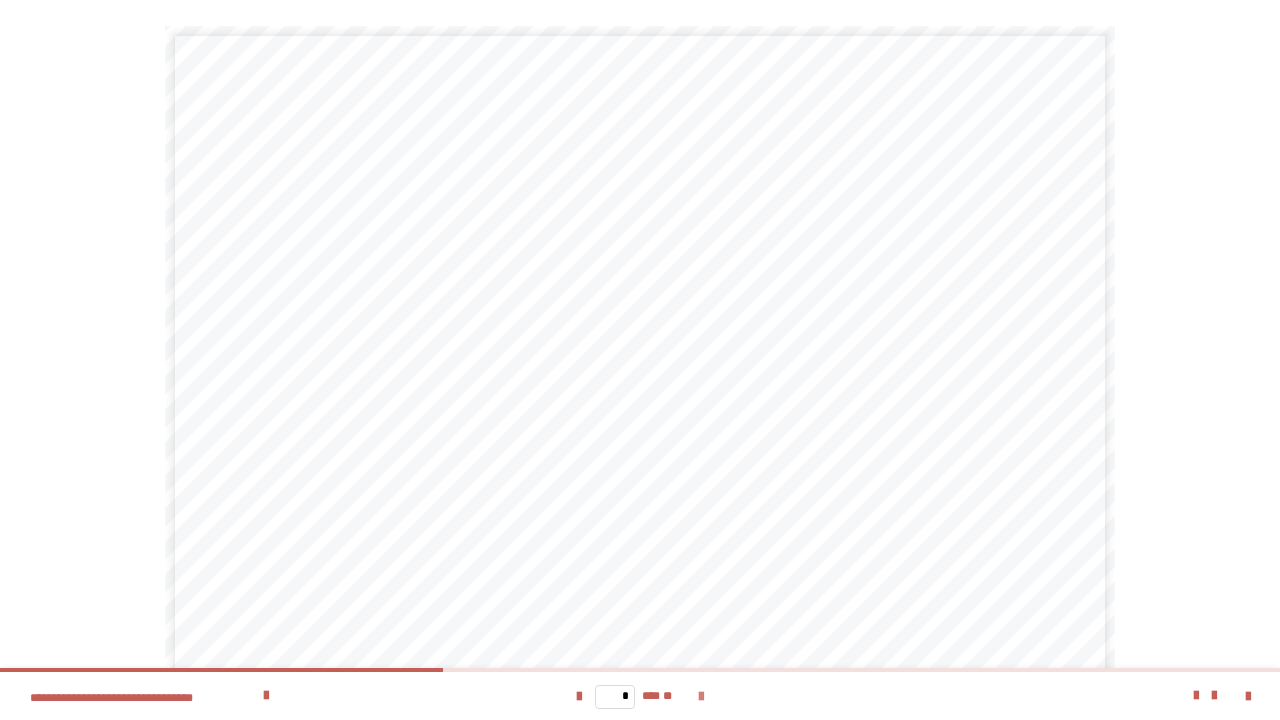 click at bounding box center (701, 697) 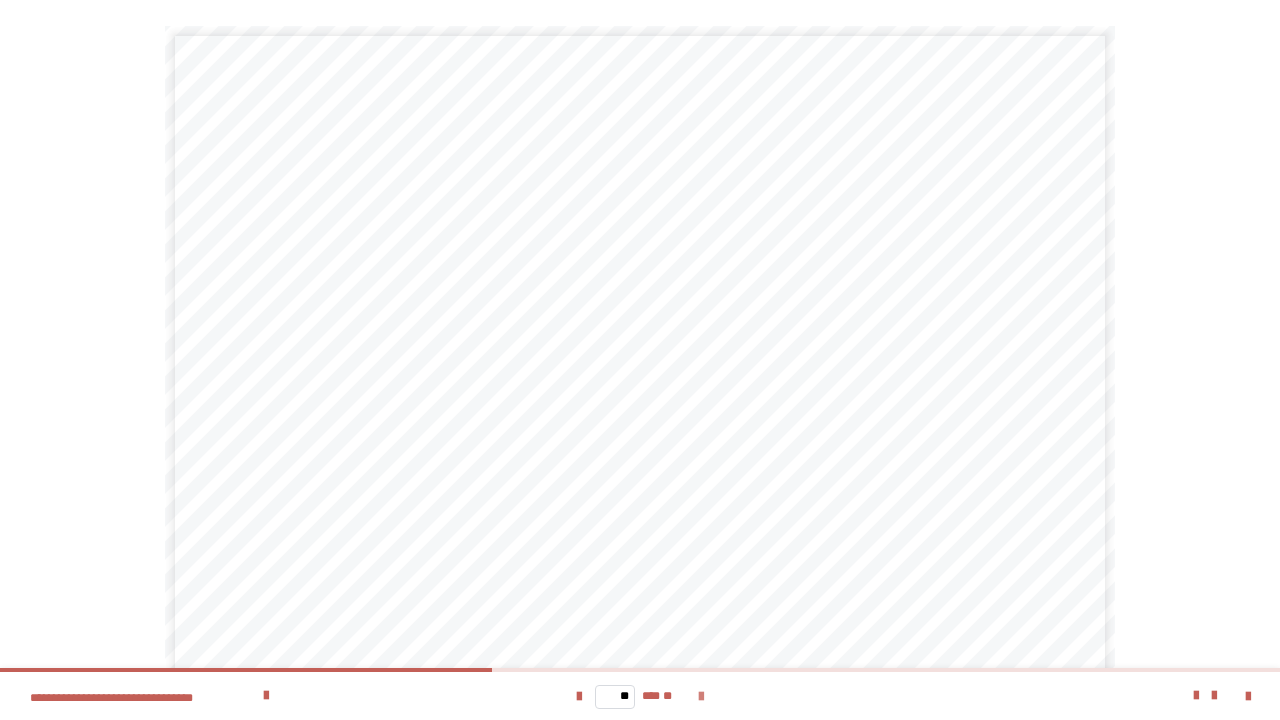 click at bounding box center (701, 697) 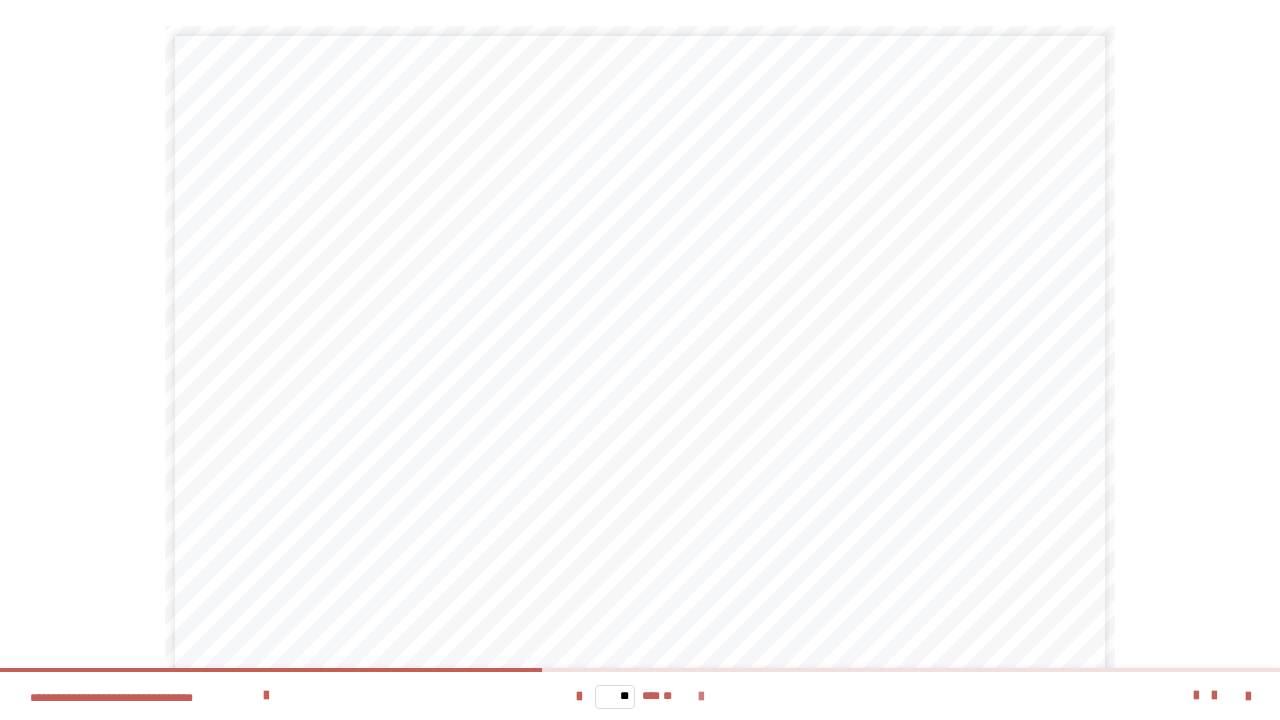 click at bounding box center (701, 697) 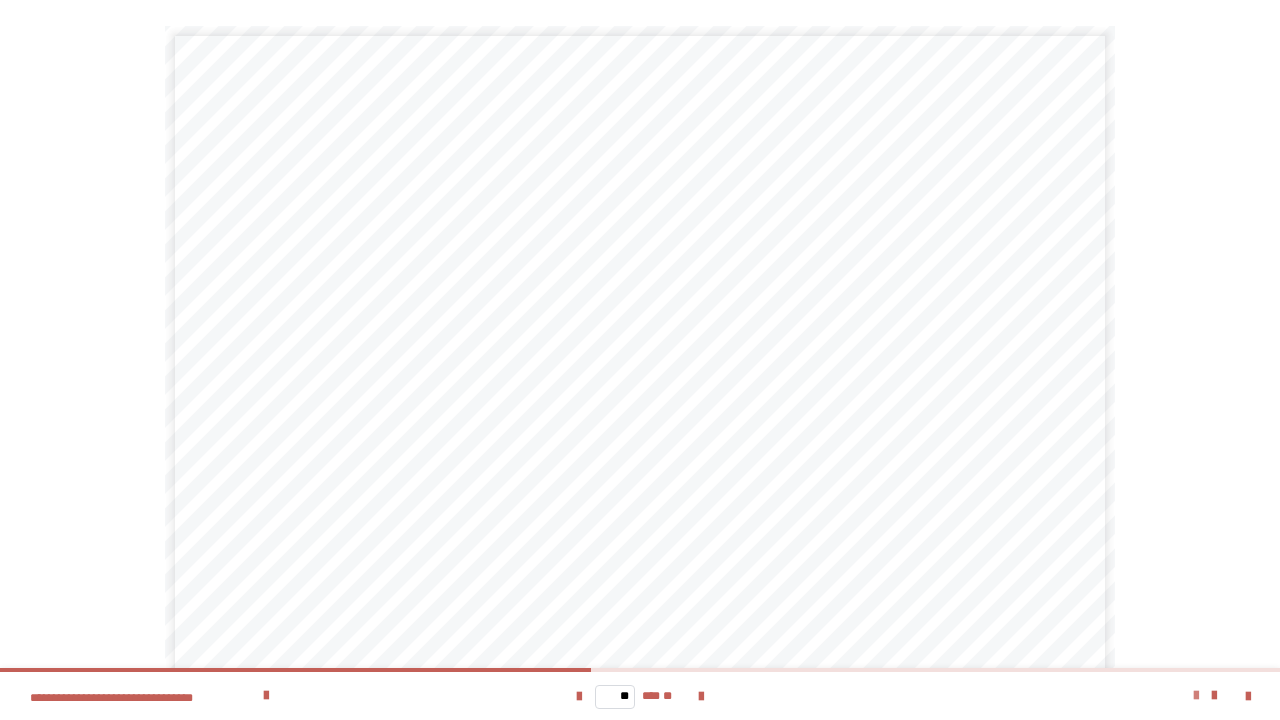 click at bounding box center [1196, 696] 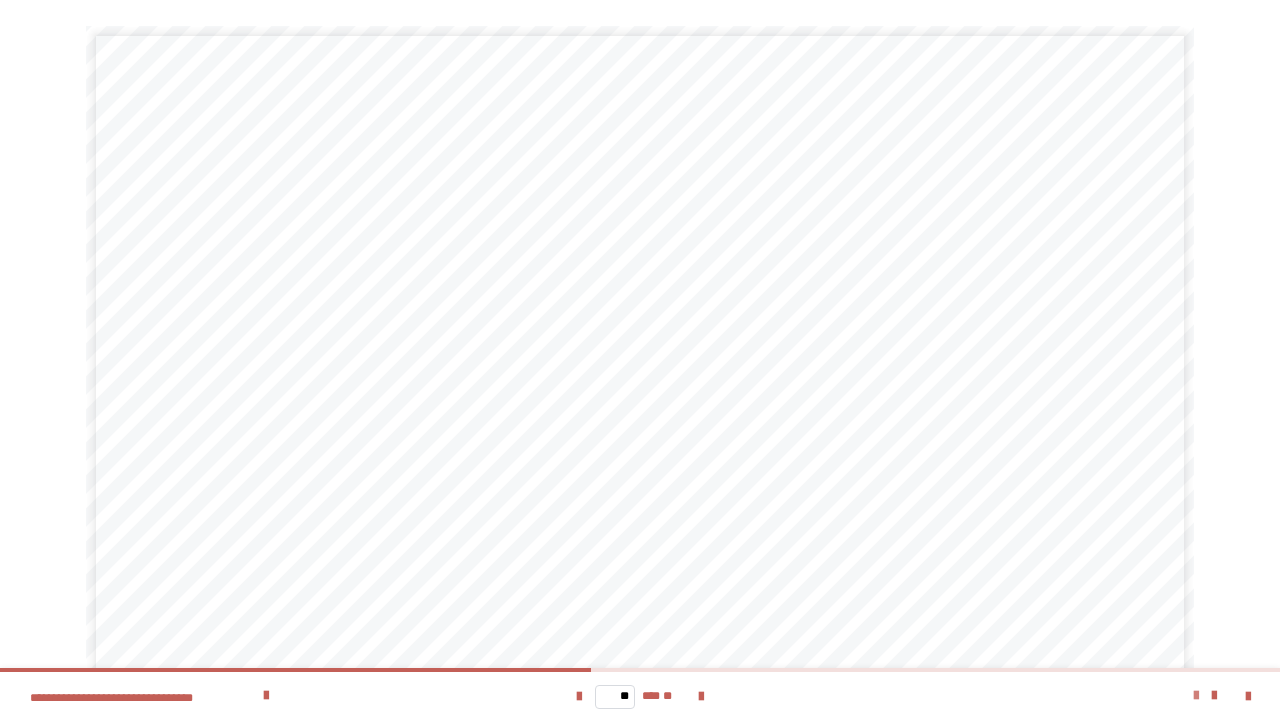 click at bounding box center (1196, 696) 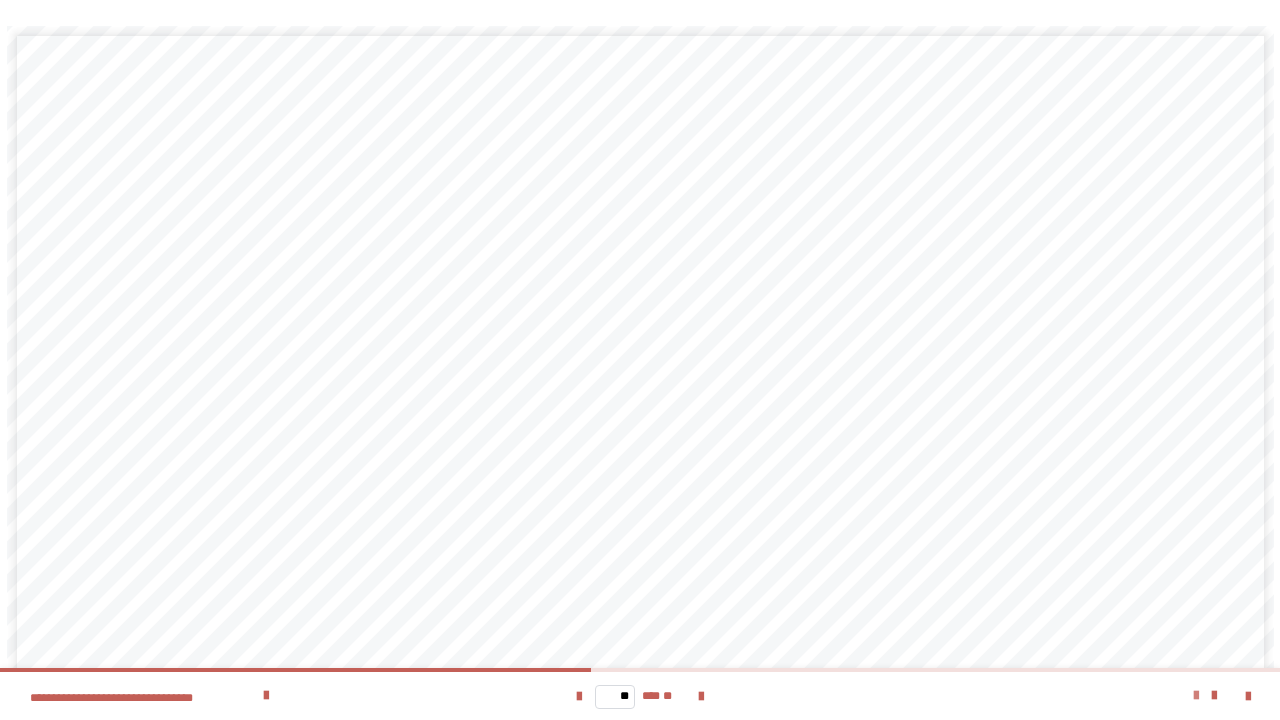 click at bounding box center [1196, 696] 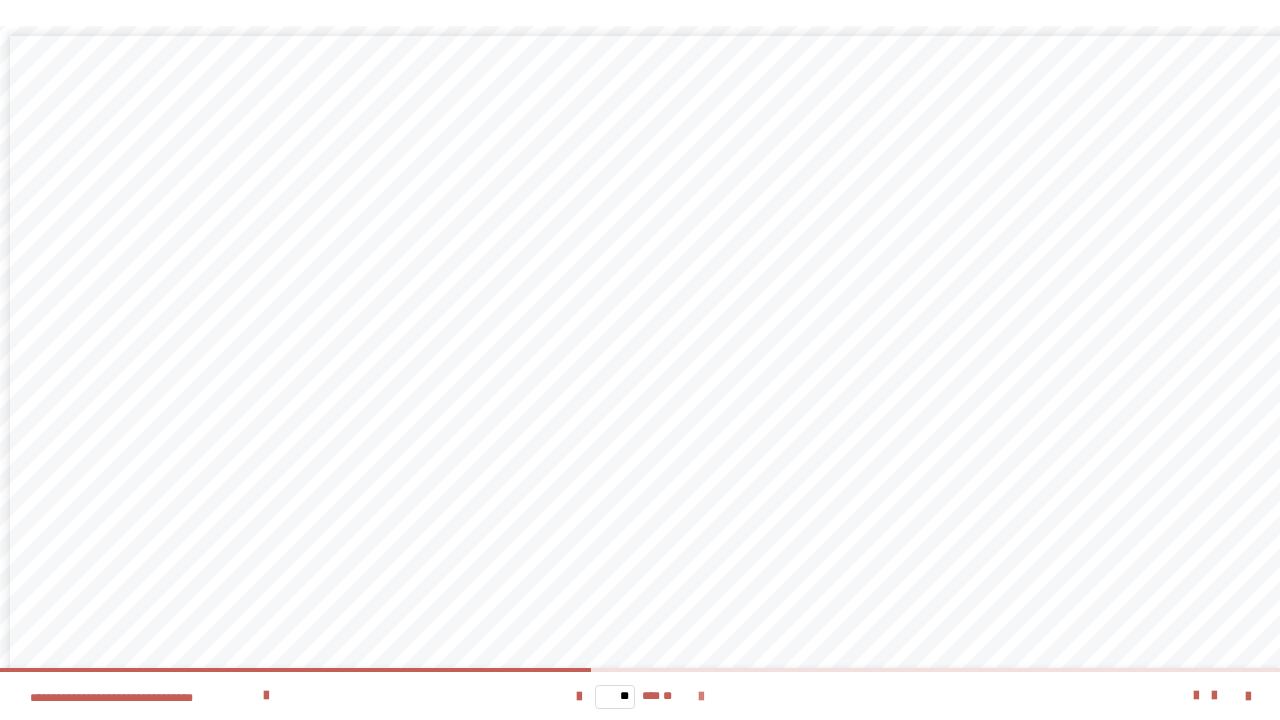 click at bounding box center (701, 697) 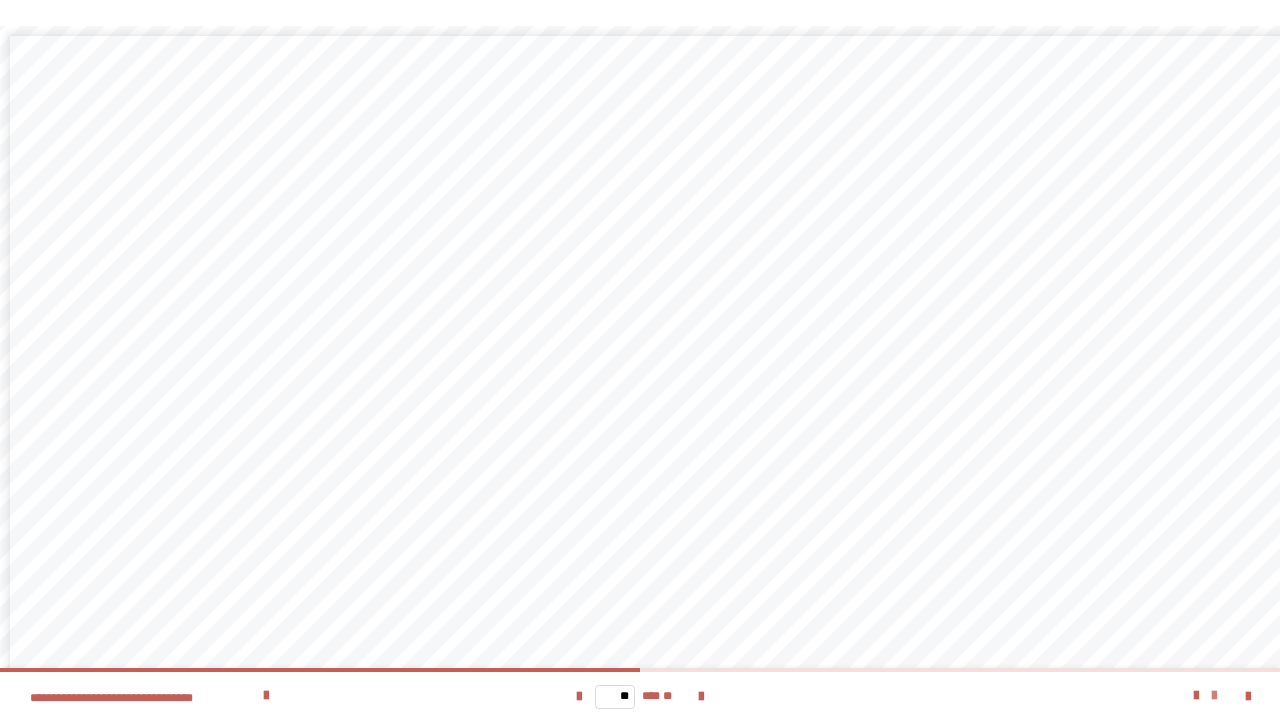 click at bounding box center [1214, 696] 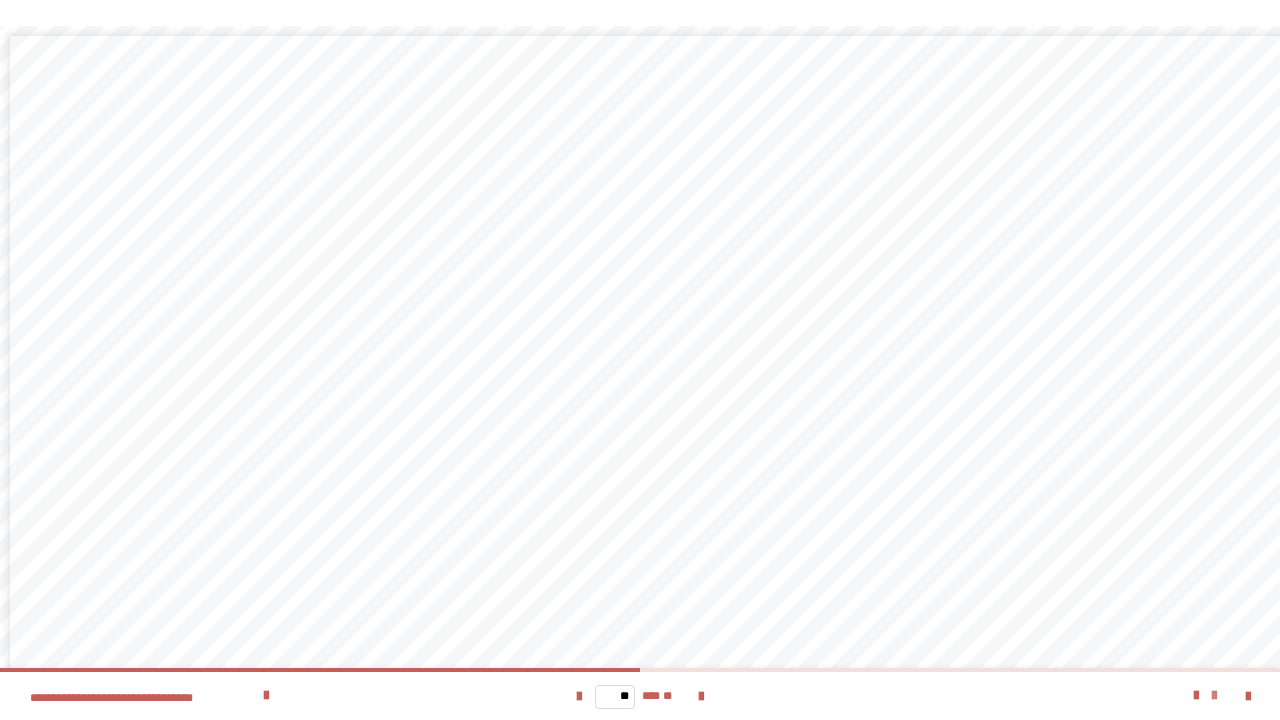 click at bounding box center (1214, 696) 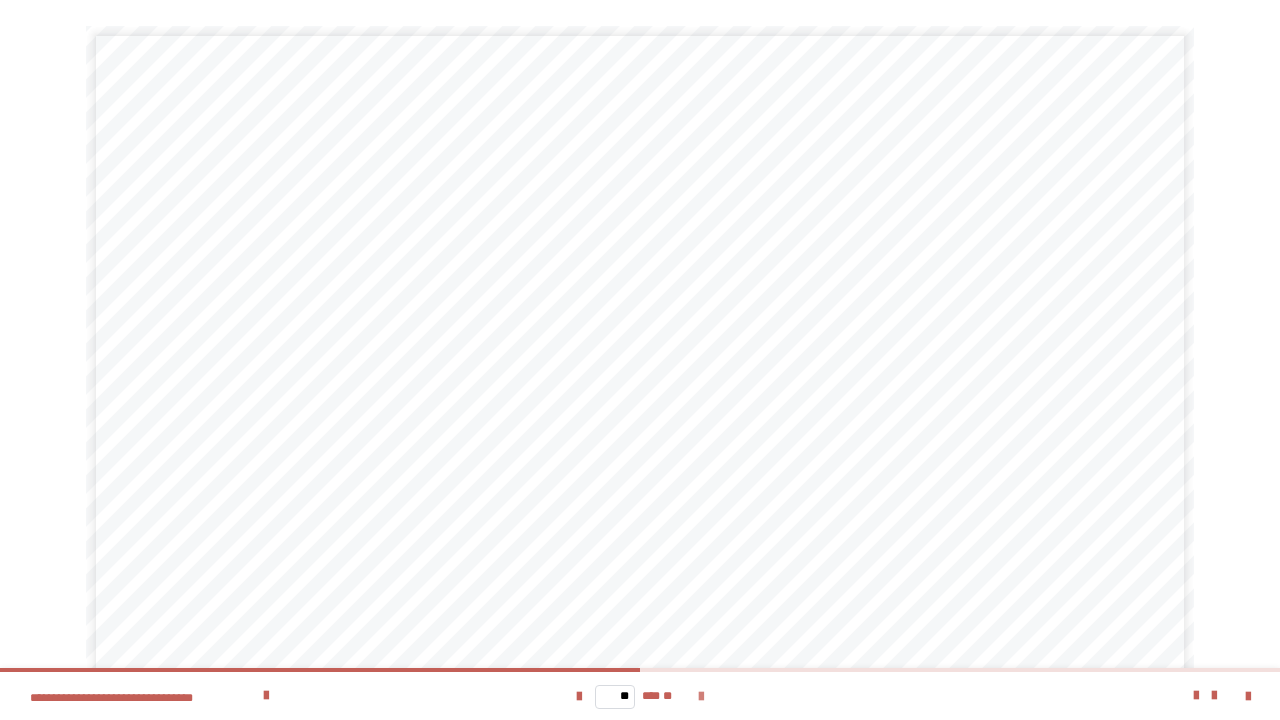 click at bounding box center (701, 697) 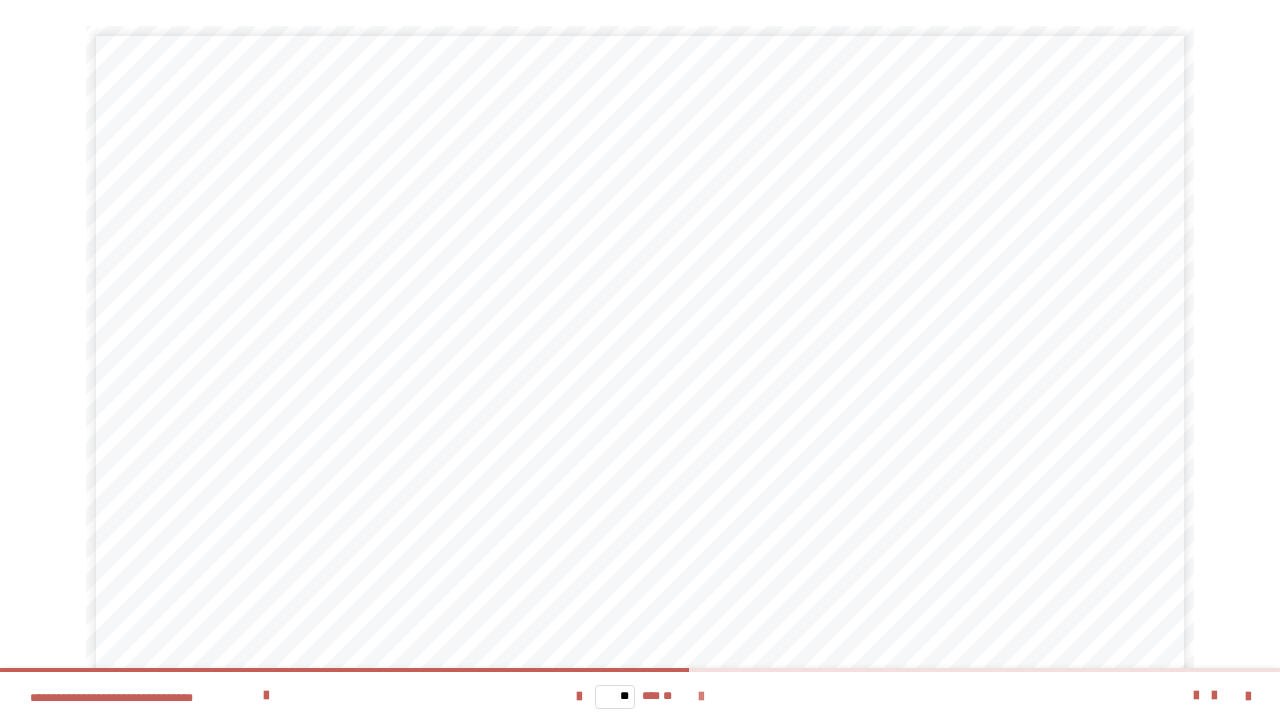 click at bounding box center [701, 697] 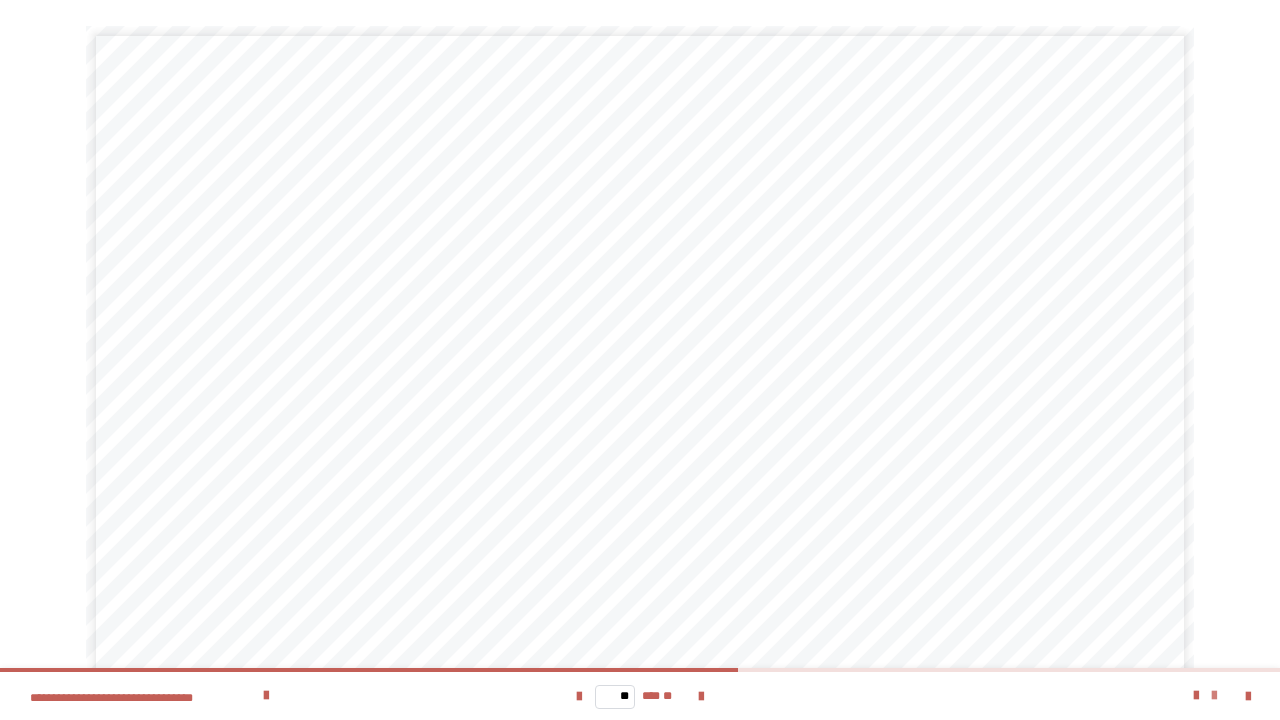 click at bounding box center [1214, 696] 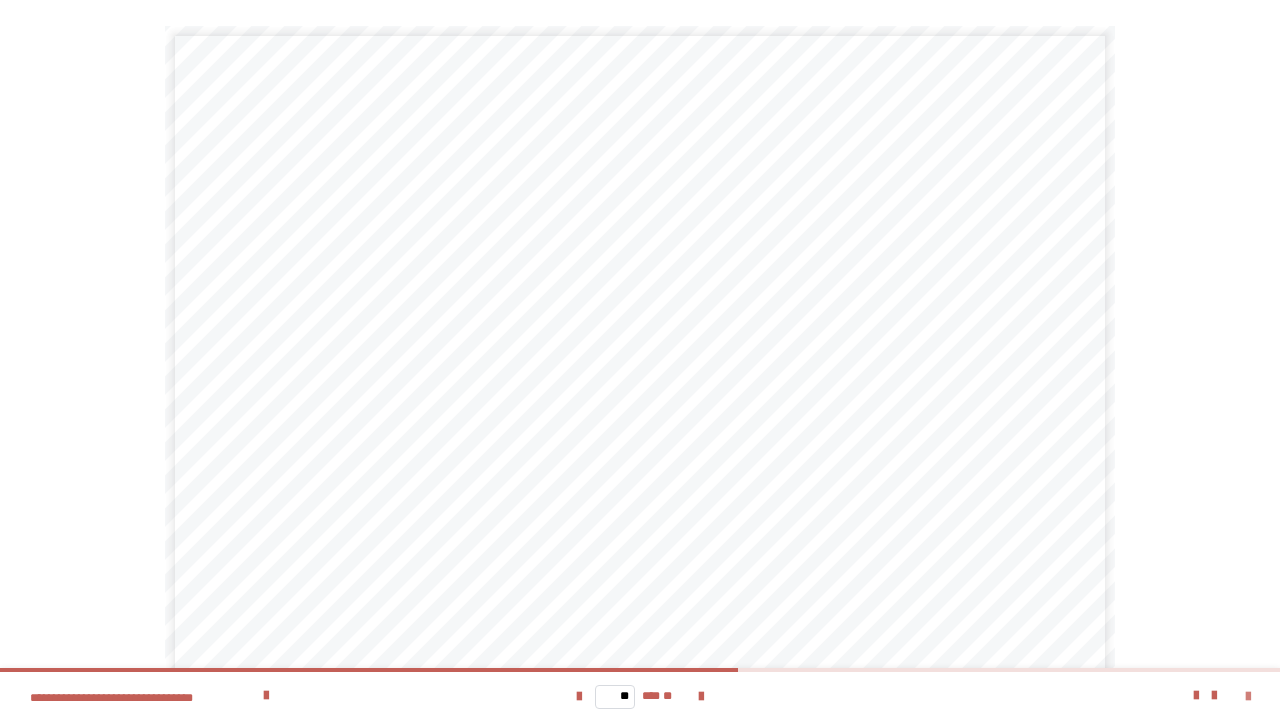 click at bounding box center (1248, 697) 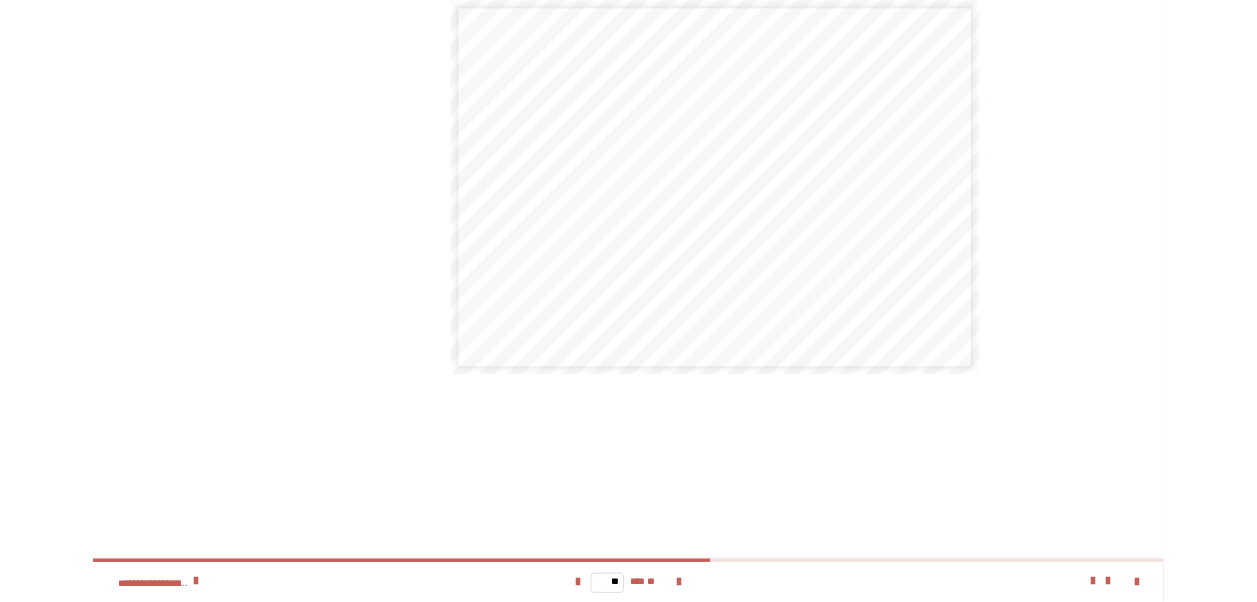 scroll, scrollTop: 3034, scrollLeft: 0, axis: vertical 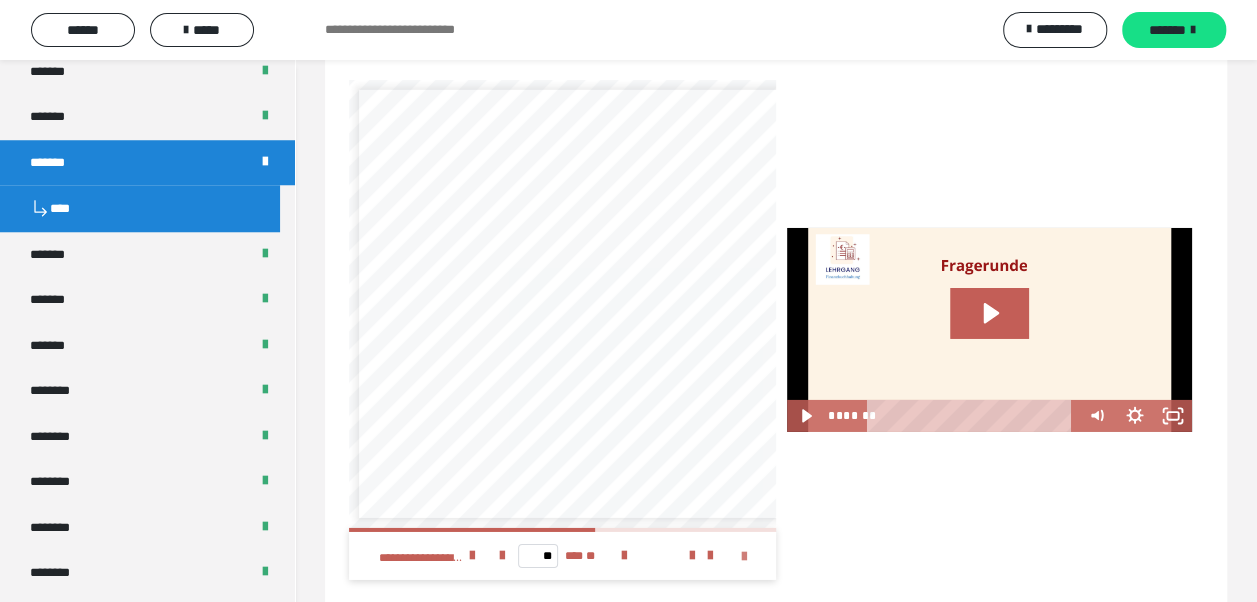 click at bounding box center (744, 557) 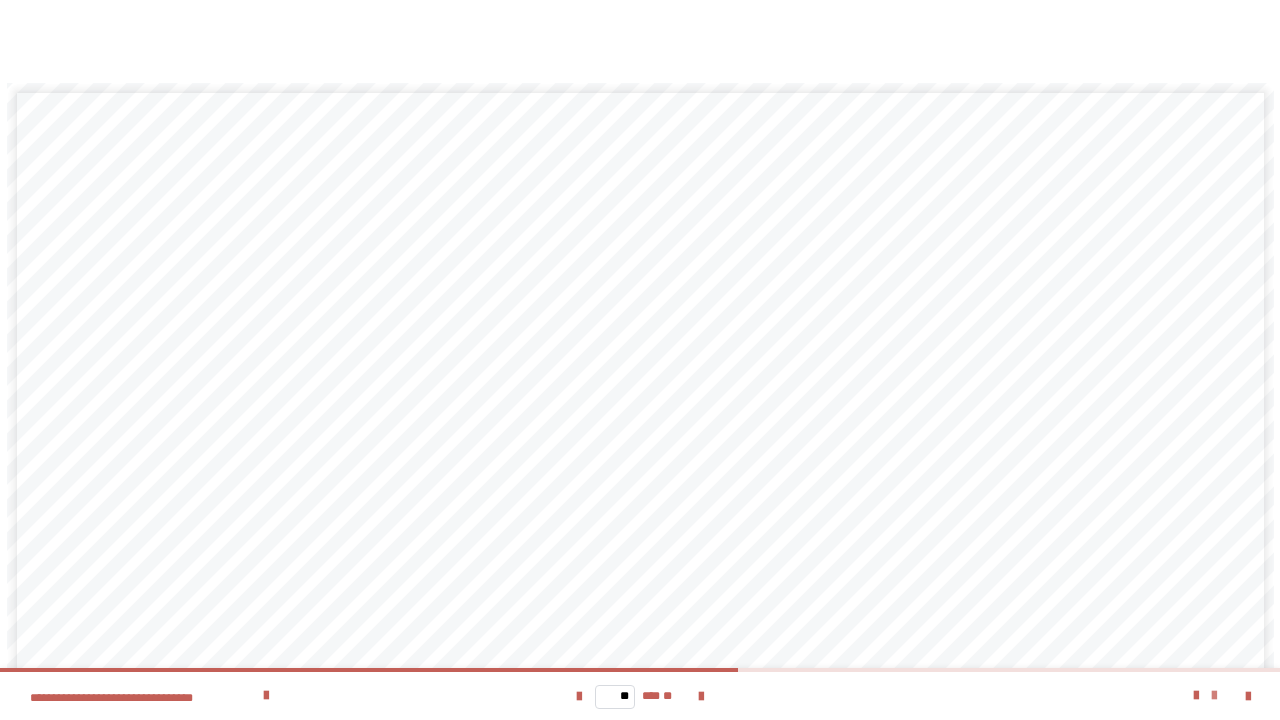 click at bounding box center (1214, 696) 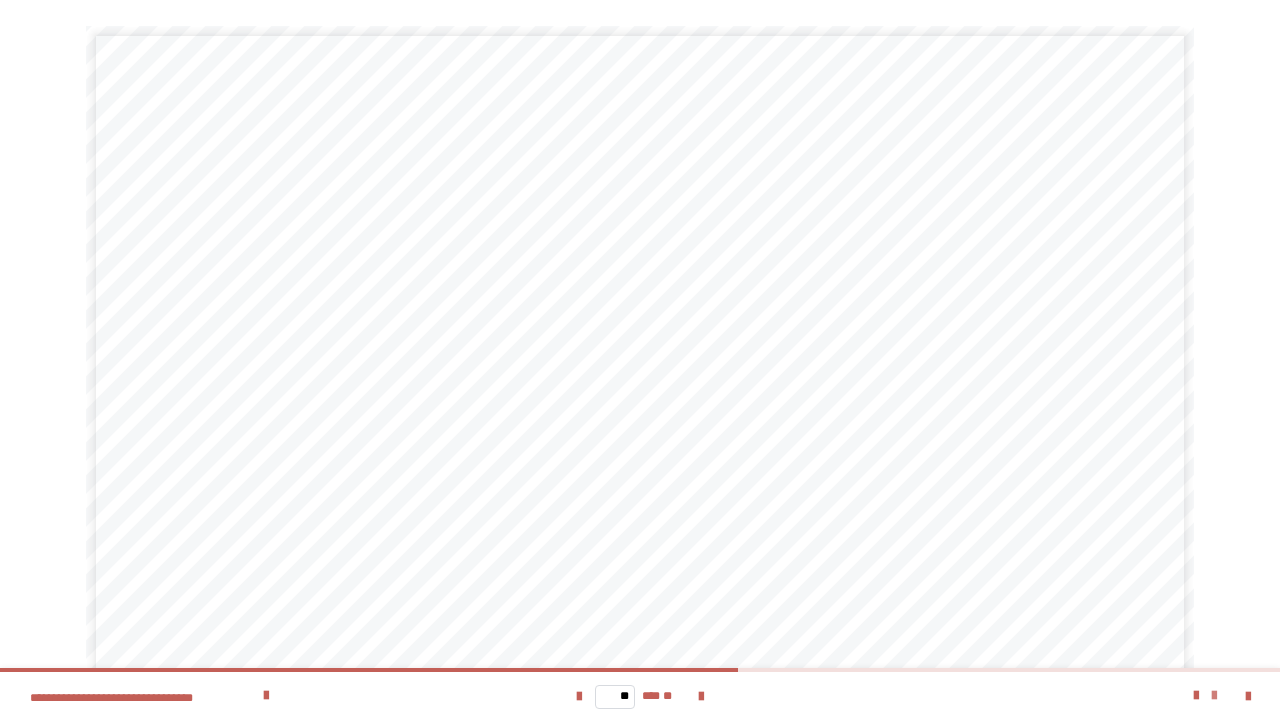 click at bounding box center (1214, 696) 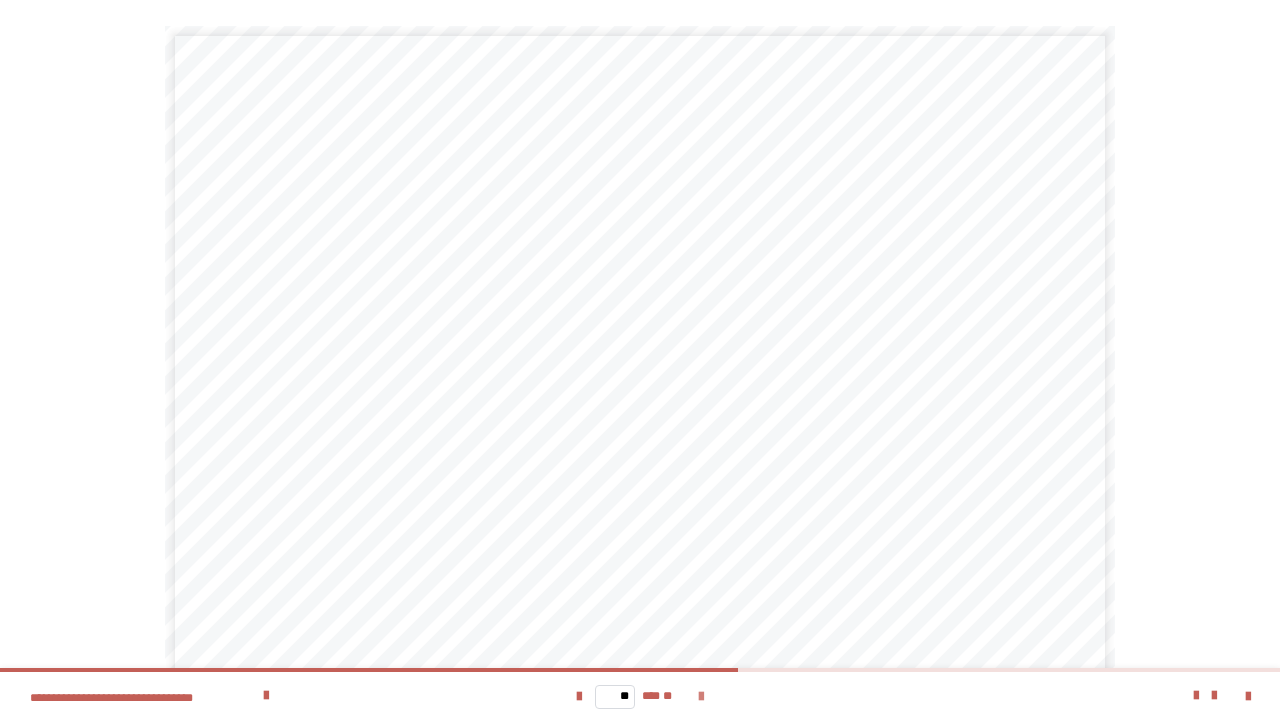 click at bounding box center (701, 697) 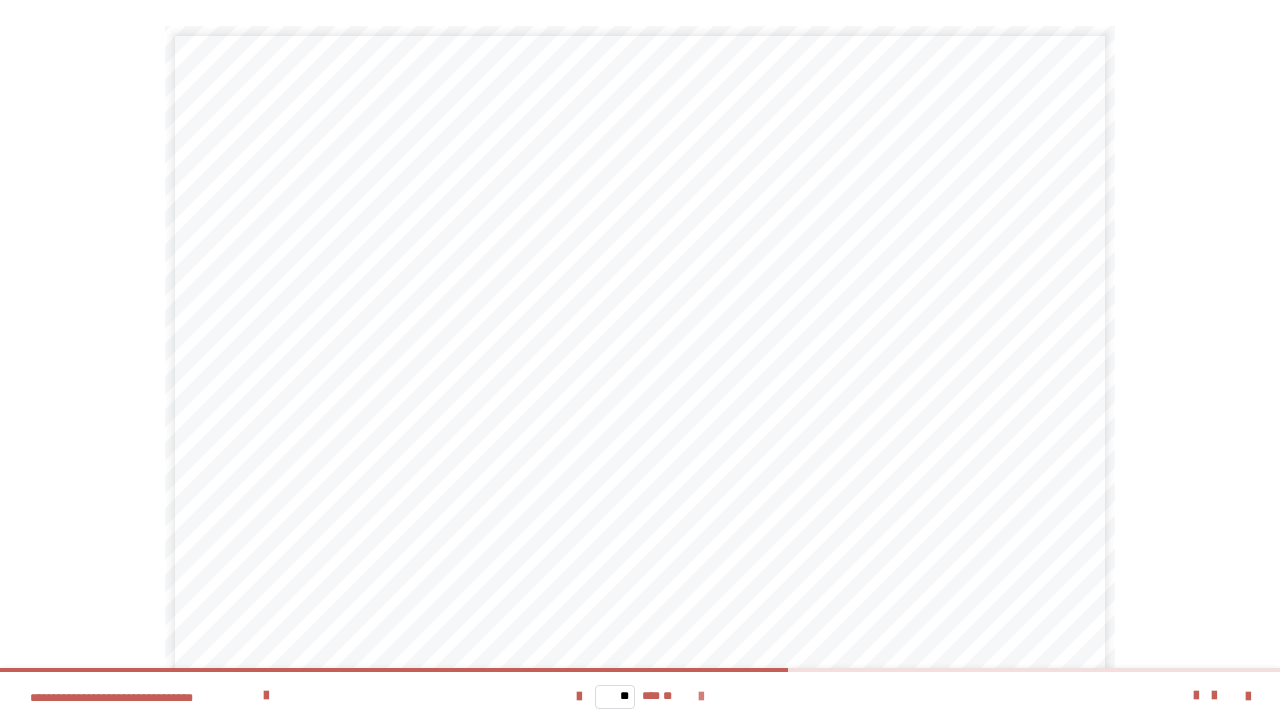 click at bounding box center [701, 697] 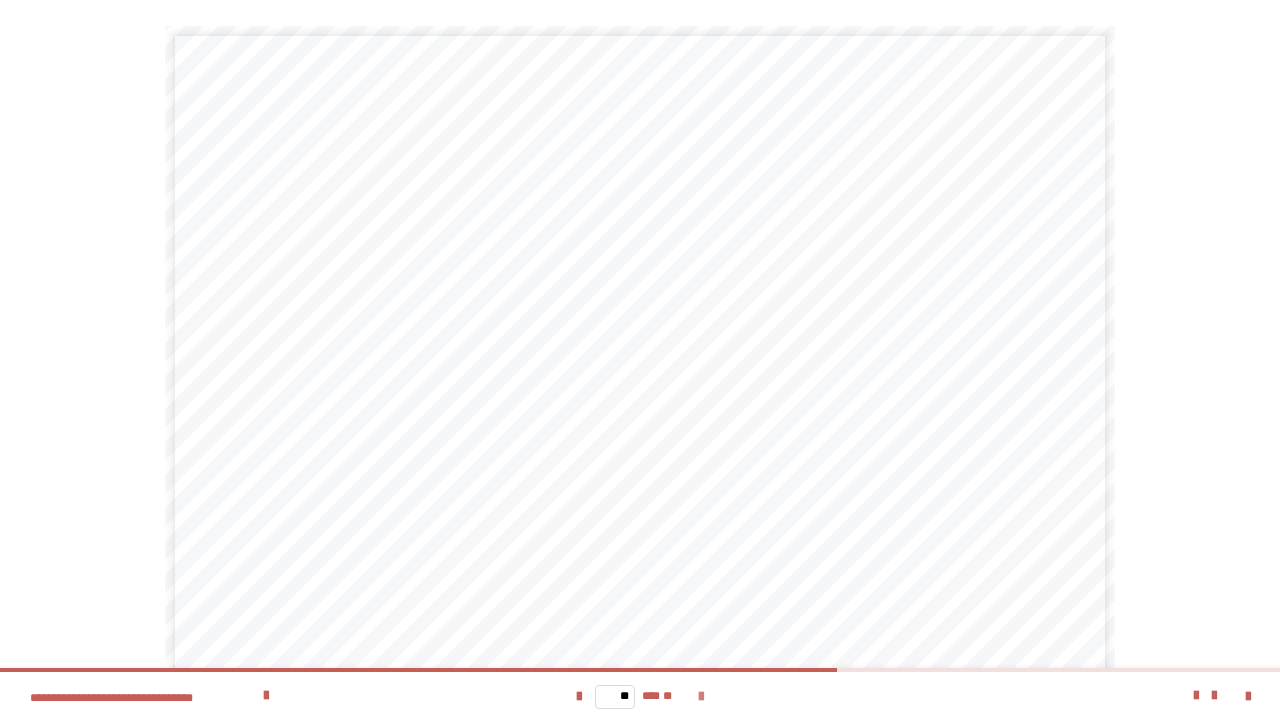 click at bounding box center (701, 697) 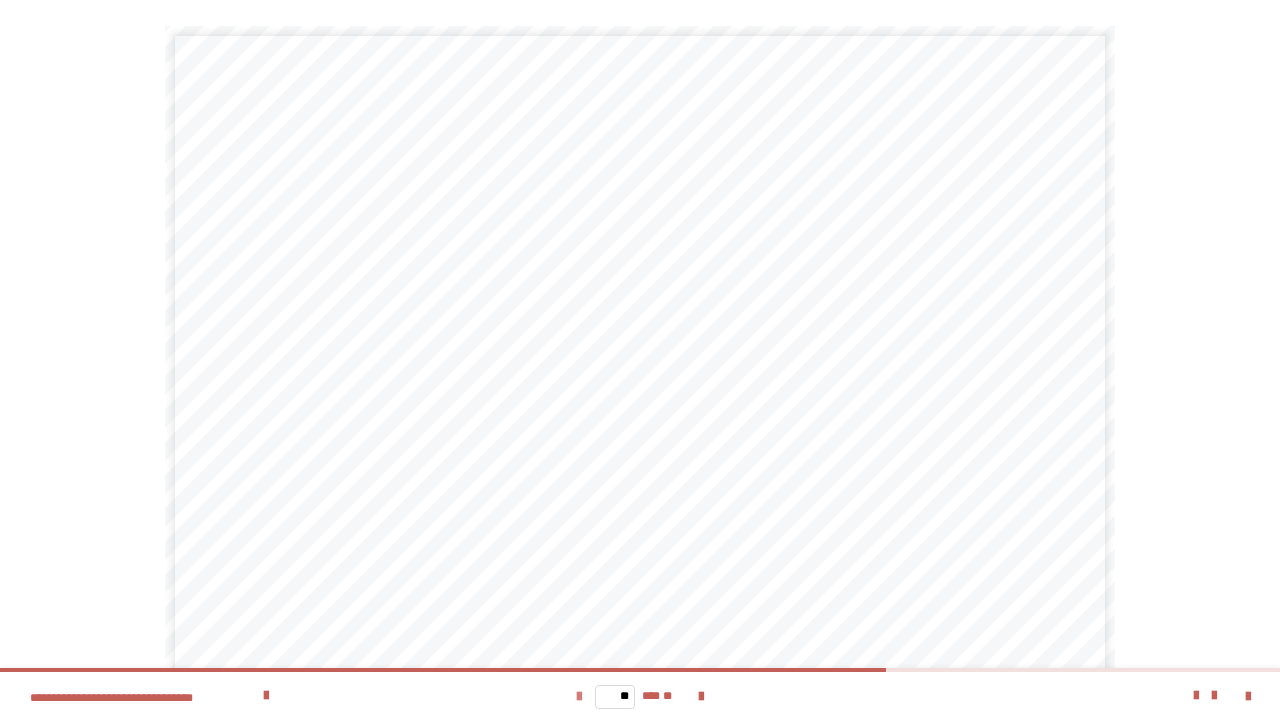 click at bounding box center [579, 697] 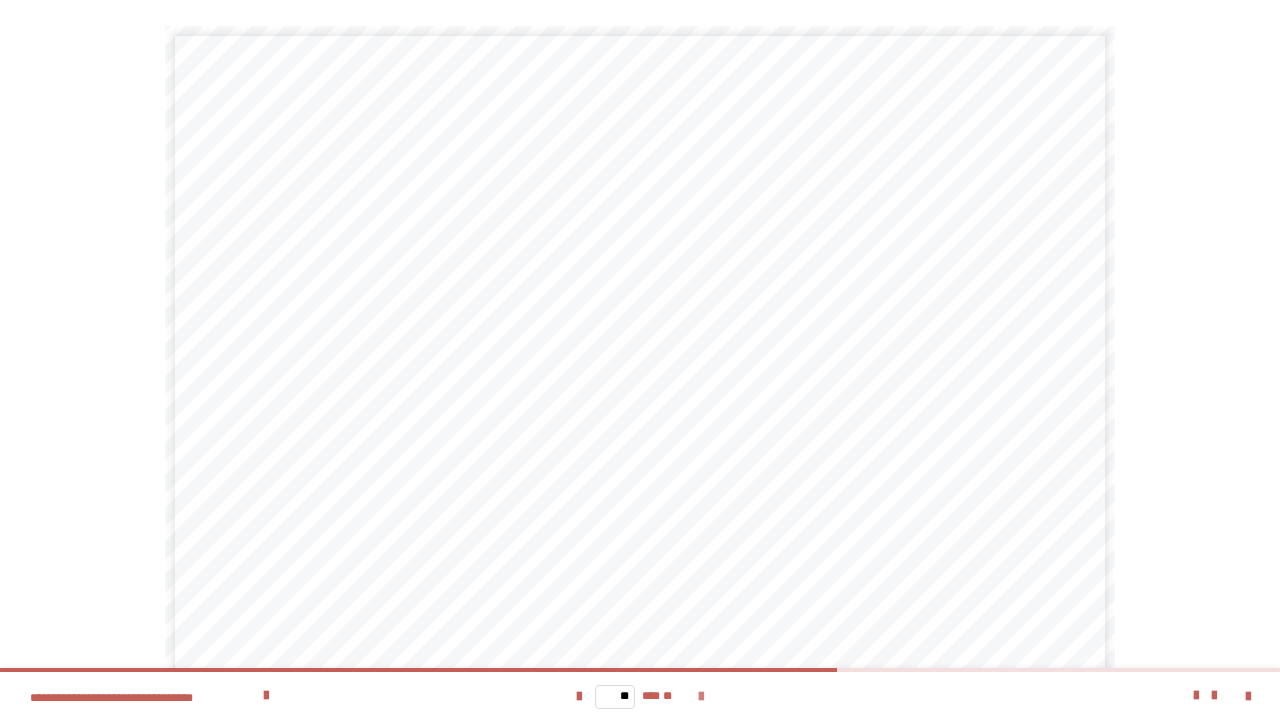 click at bounding box center [701, 697] 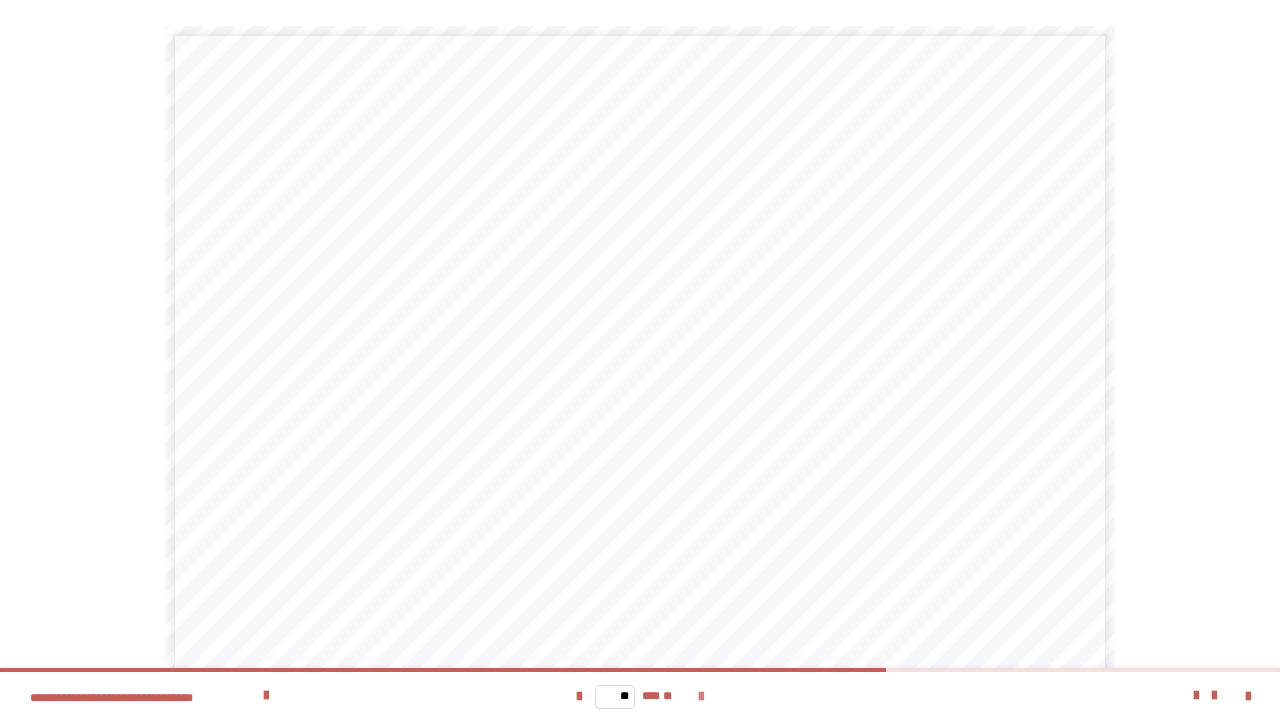 click at bounding box center [701, 697] 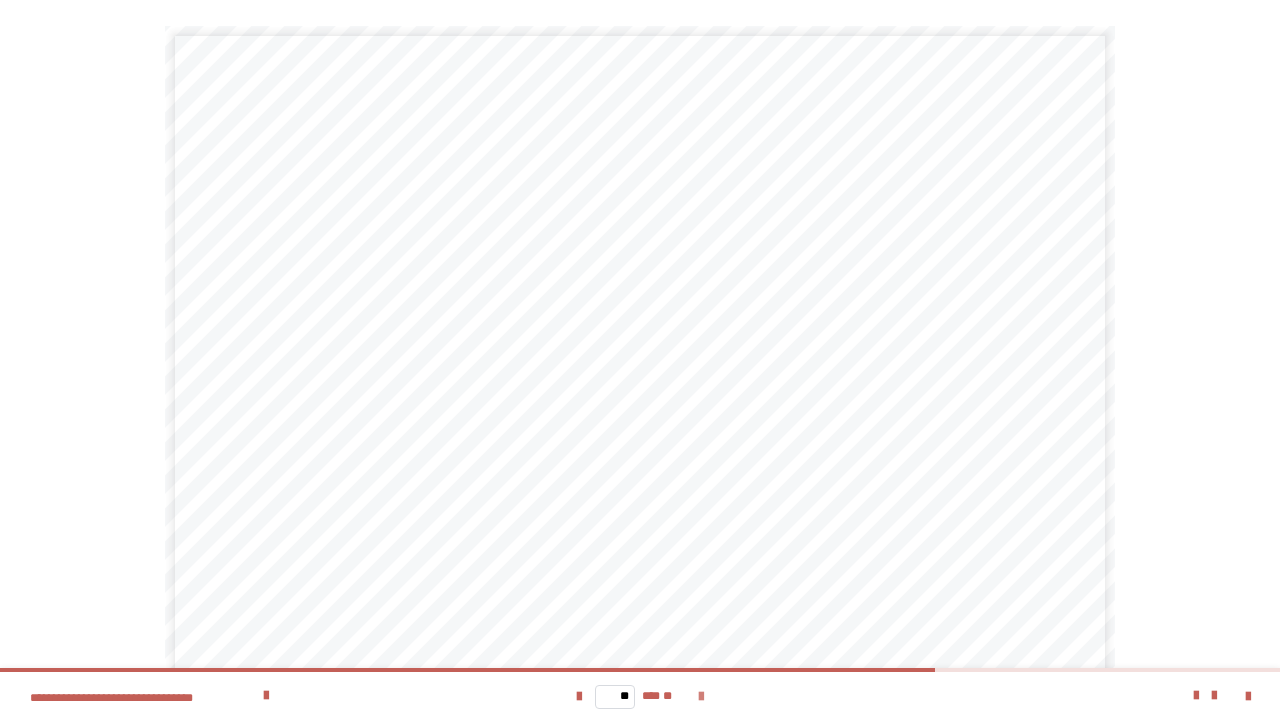 click at bounding box center (701, 697) 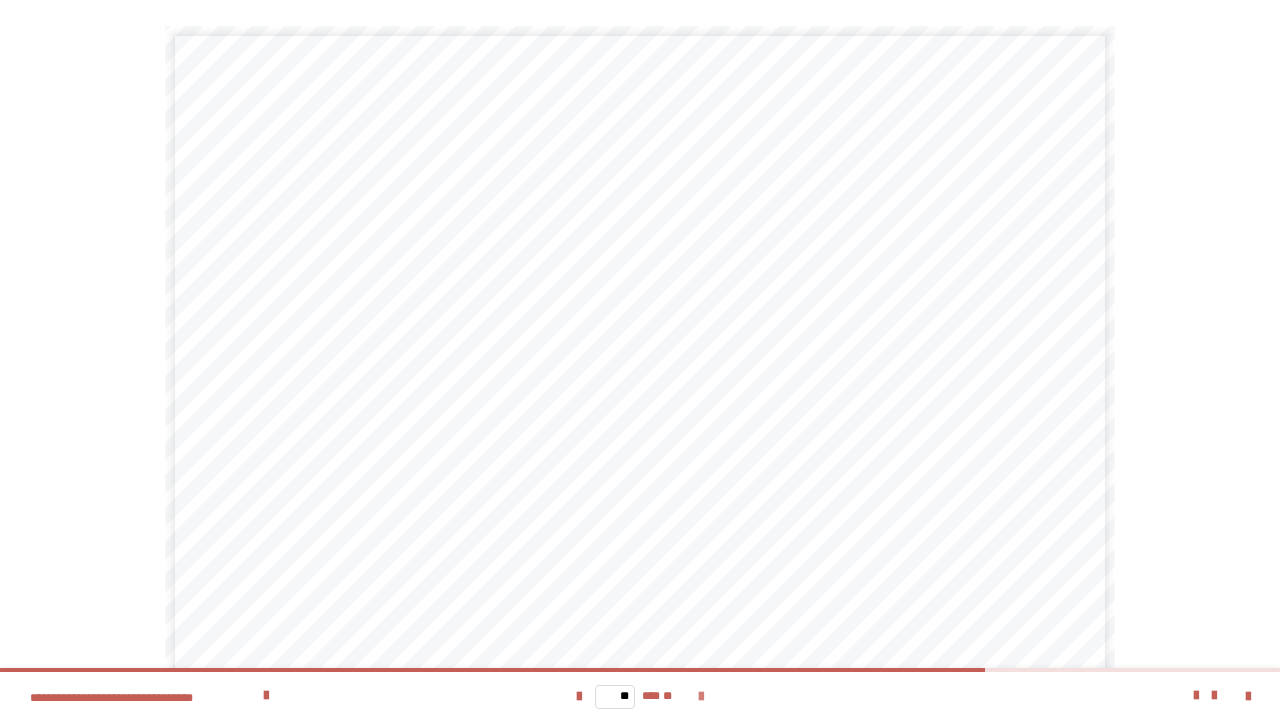 click at bounding box center (701, 697) 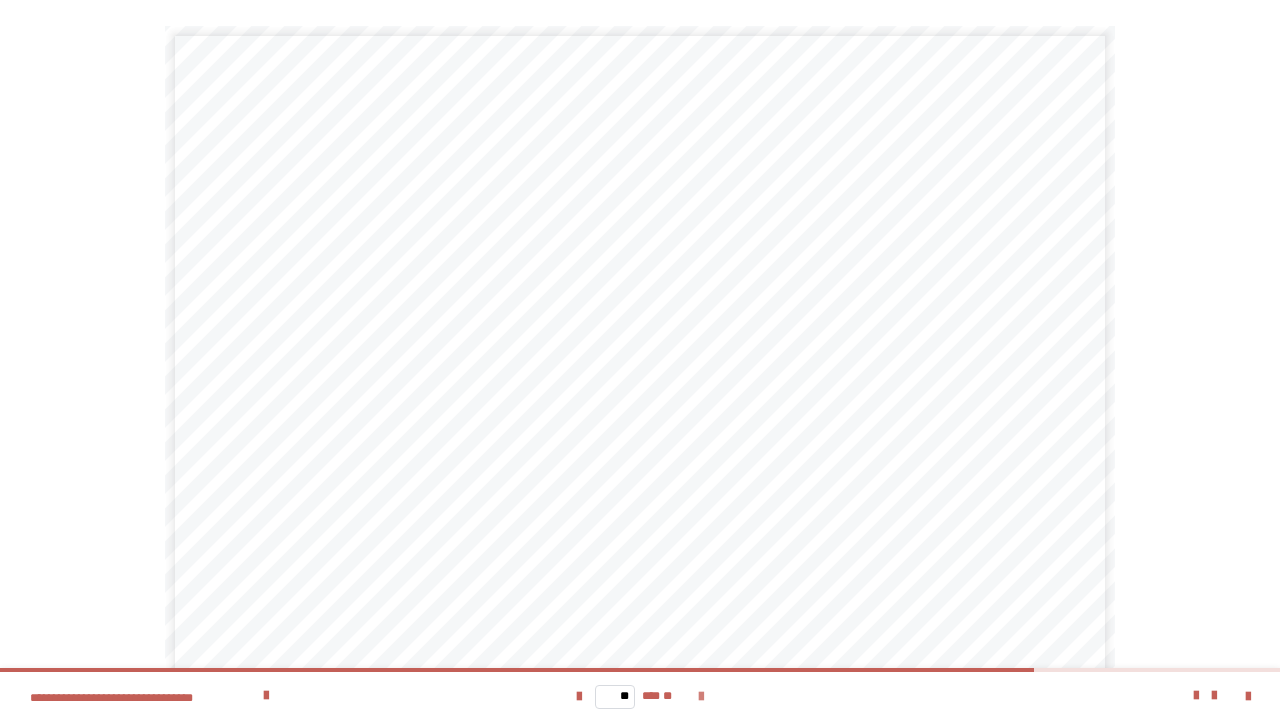 click at bounding box center [701, 697] 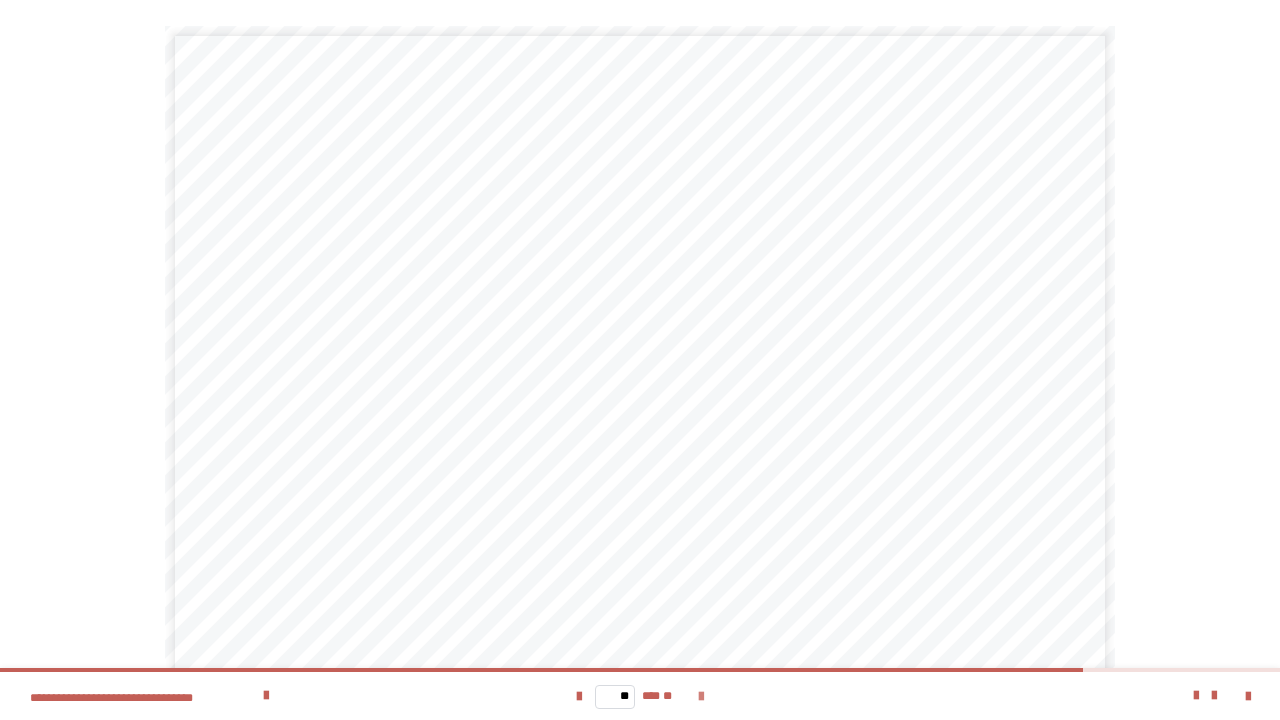 click at bounding box center [701, 697] 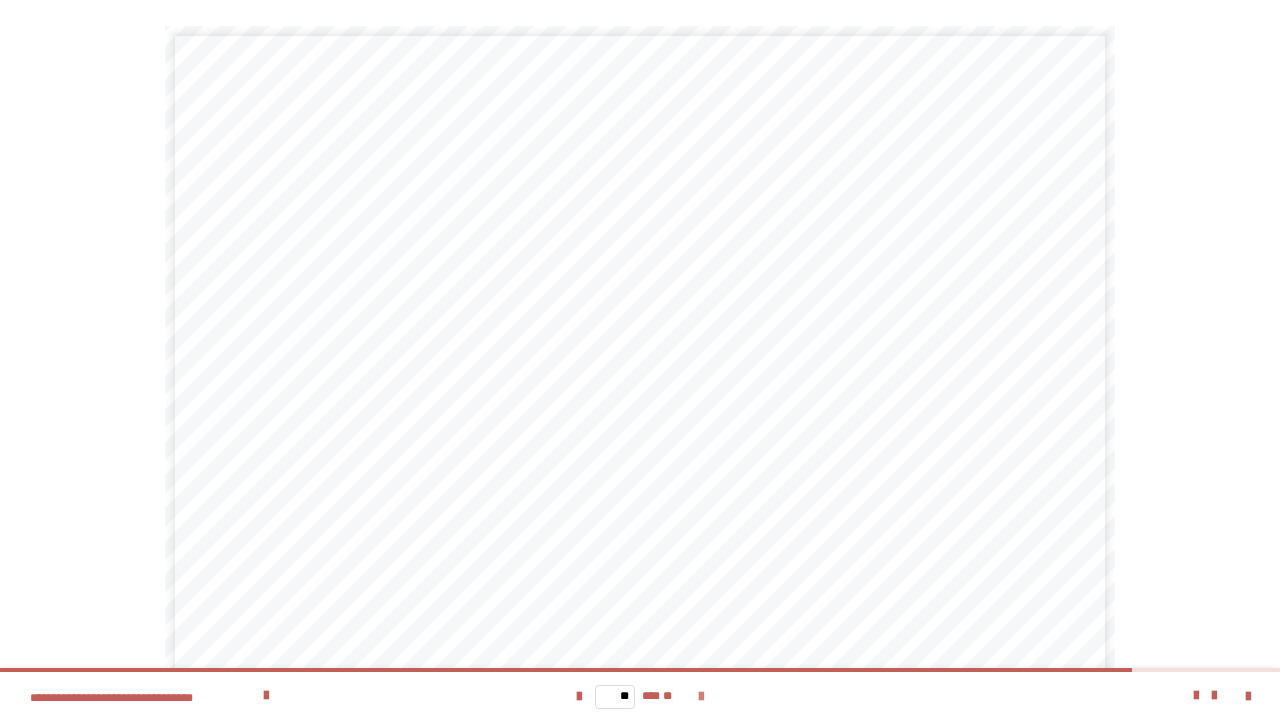 click at bounding box center (701, 697) 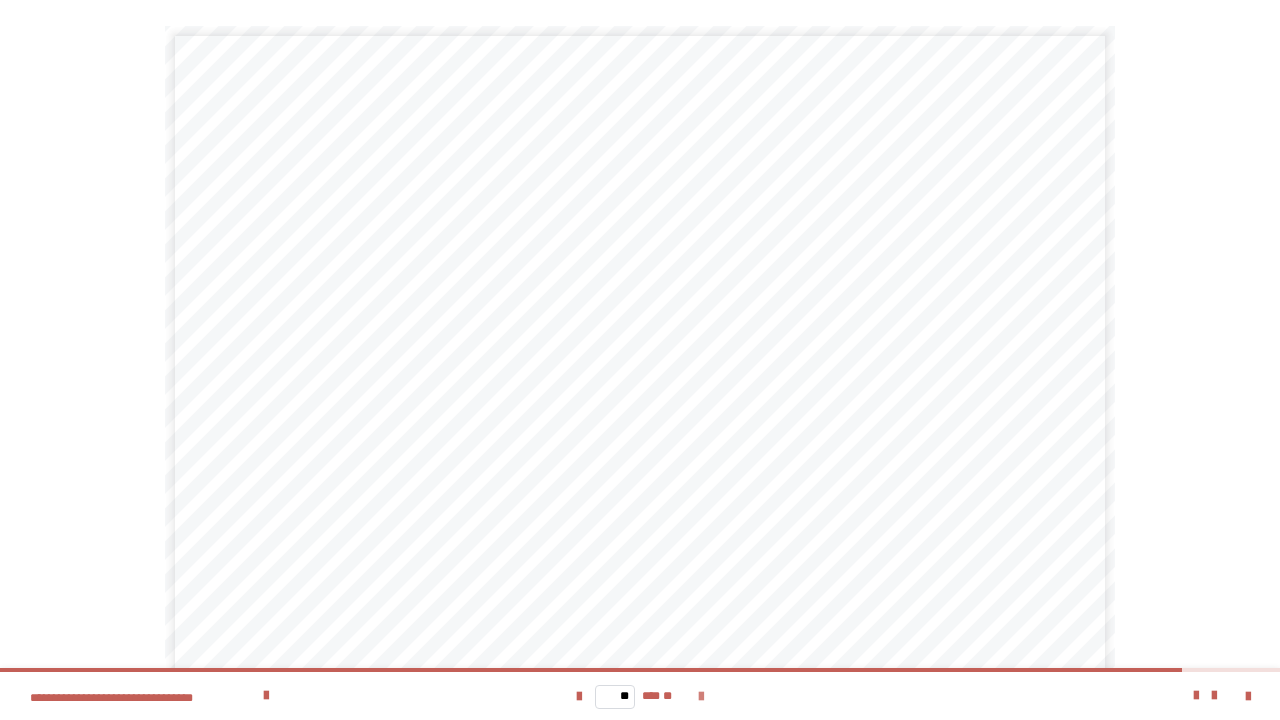 click at bounding box center [701, 697] 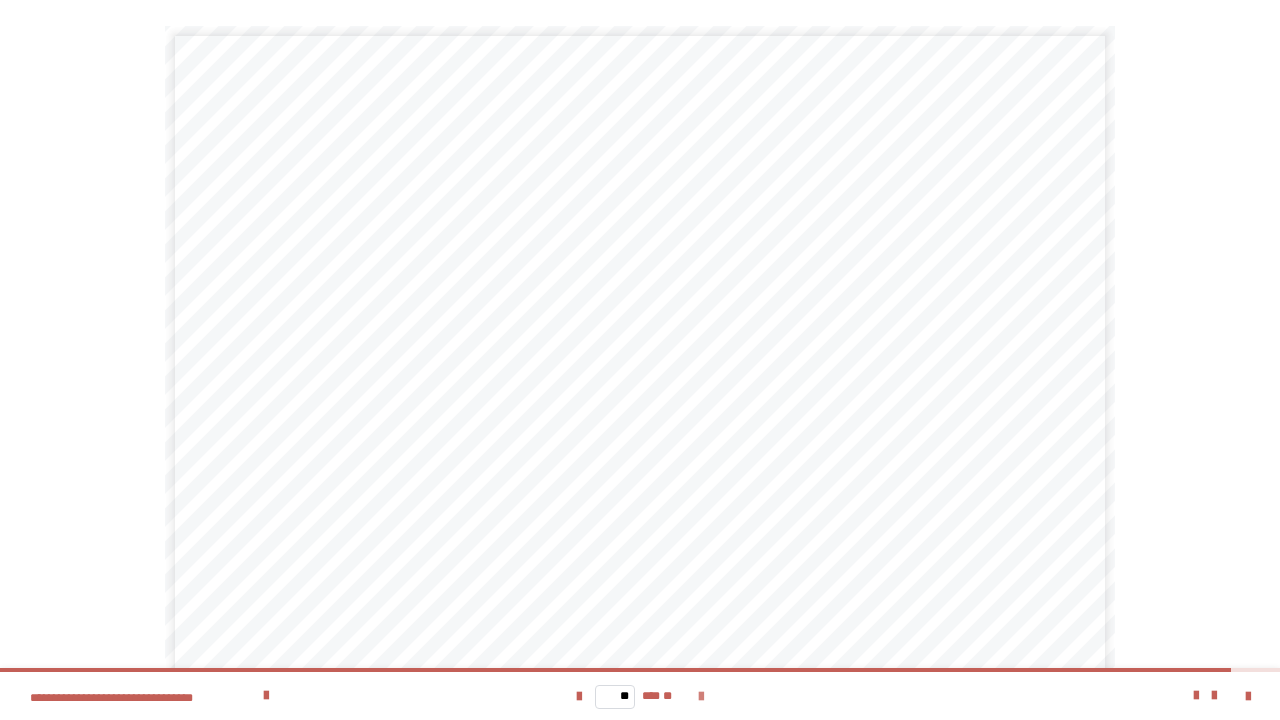 click at bounding box center (701, 697) 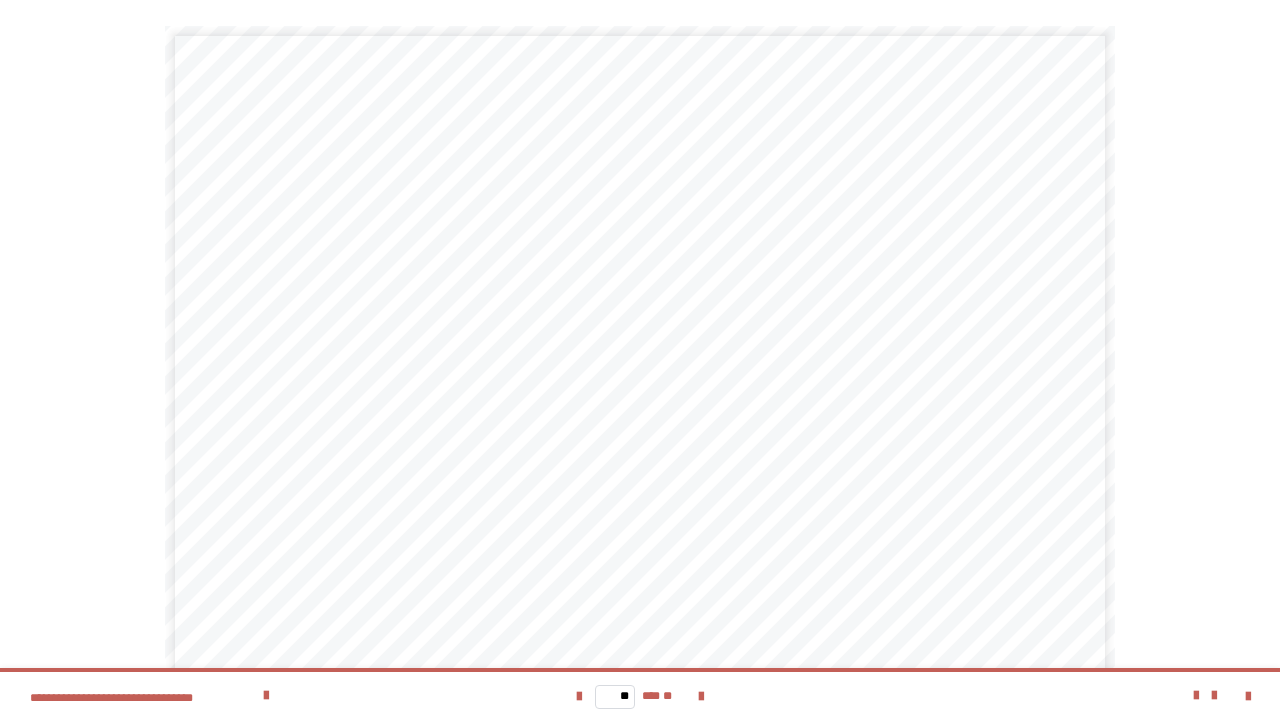 click at bounding box center [1128, 696] 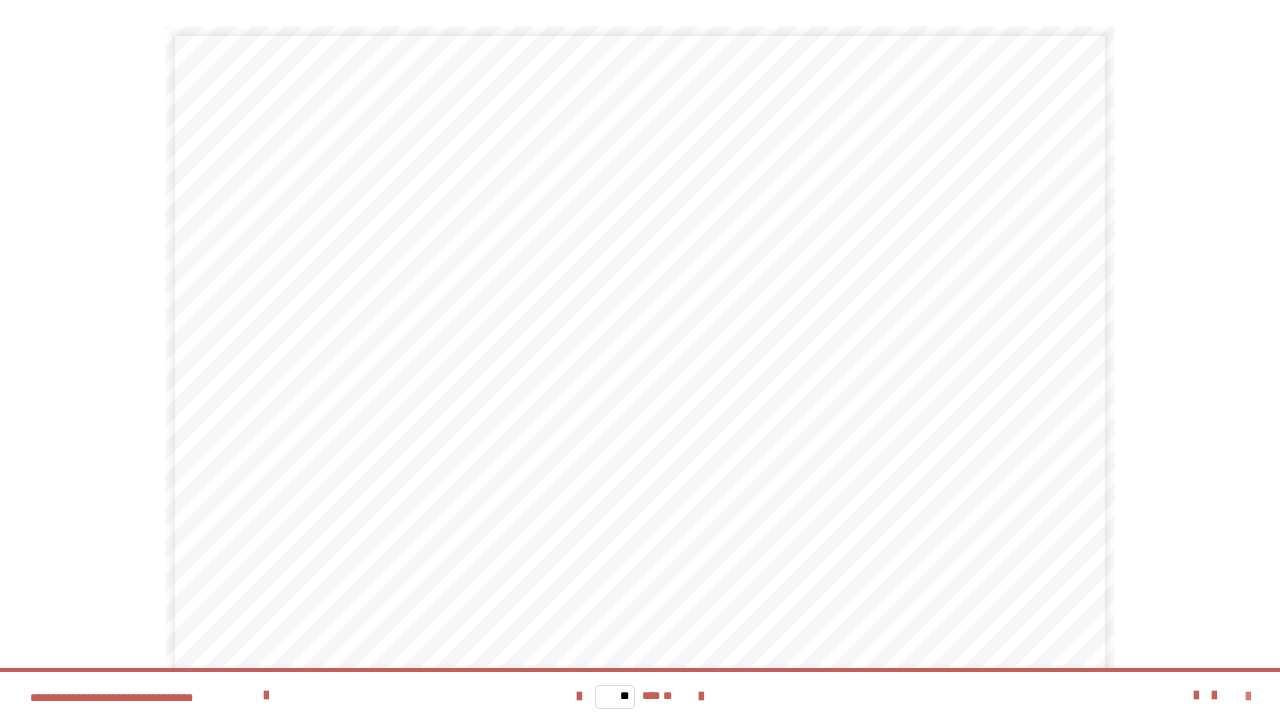 click at bounding box center (1248, 697) 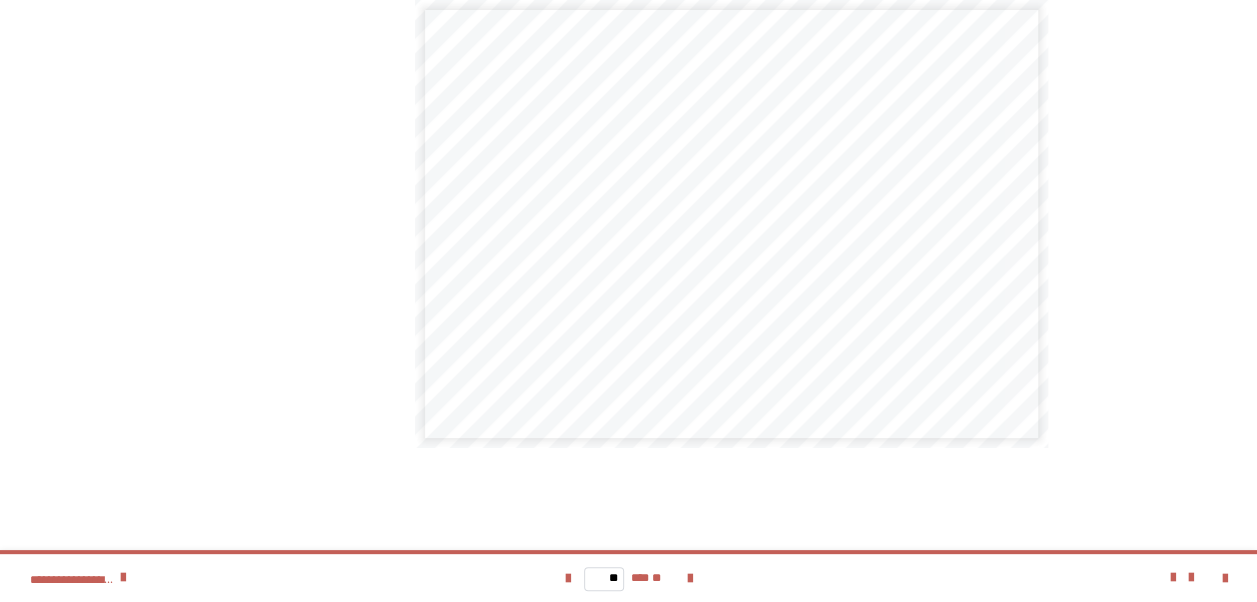 scroll, scrollTop: 3148, scrollLeft: 0, axis: vertical 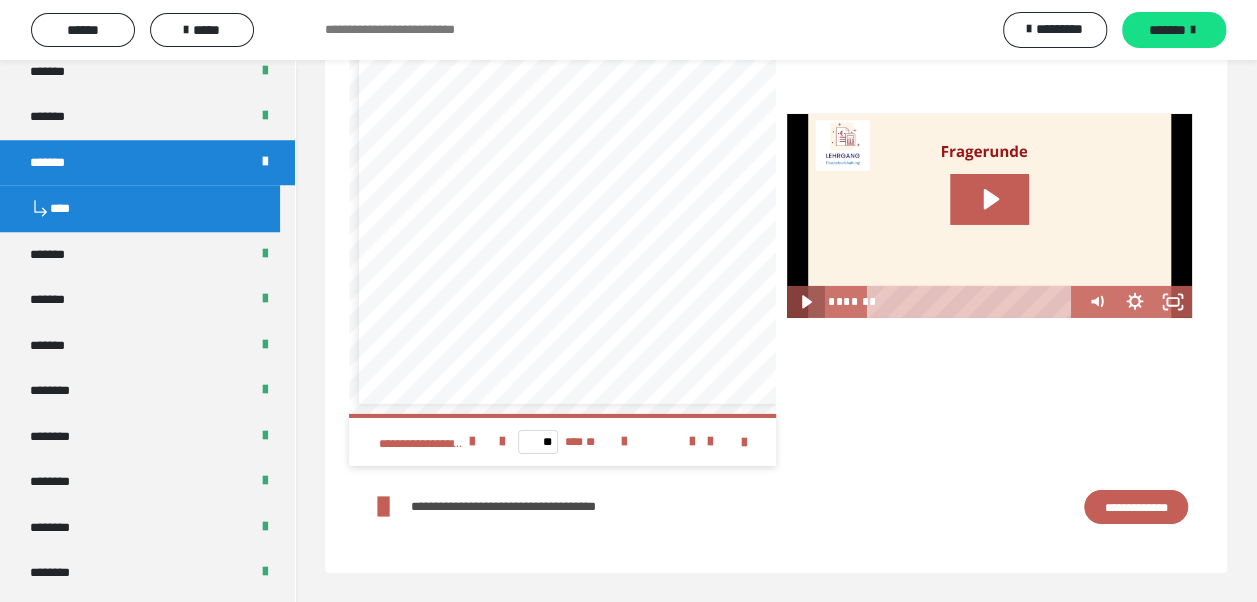 click 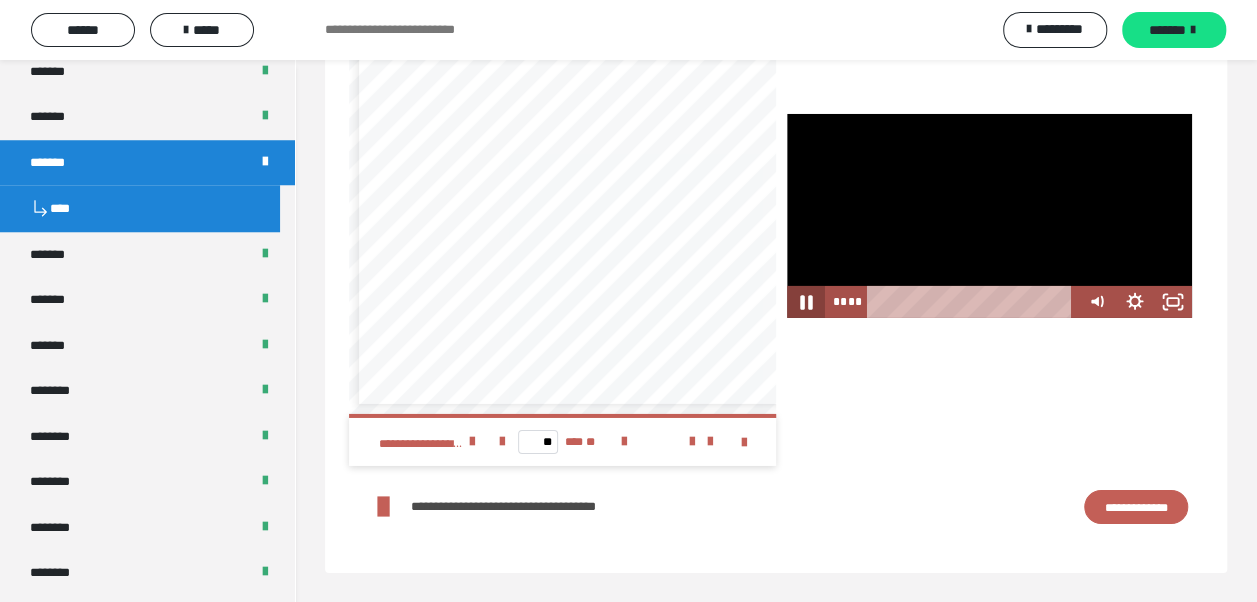 click 